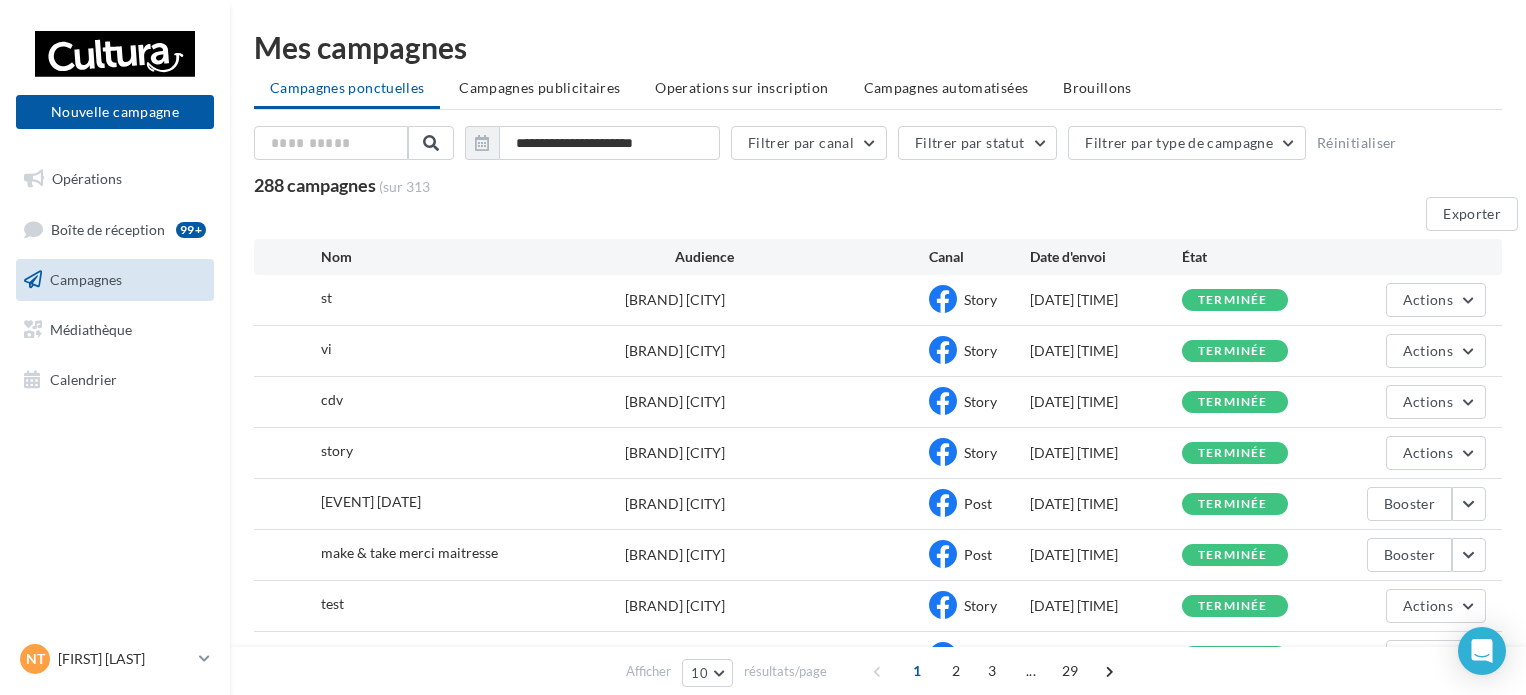 scroll, scrollTop: 0, scrollLeft: 0, axis: both 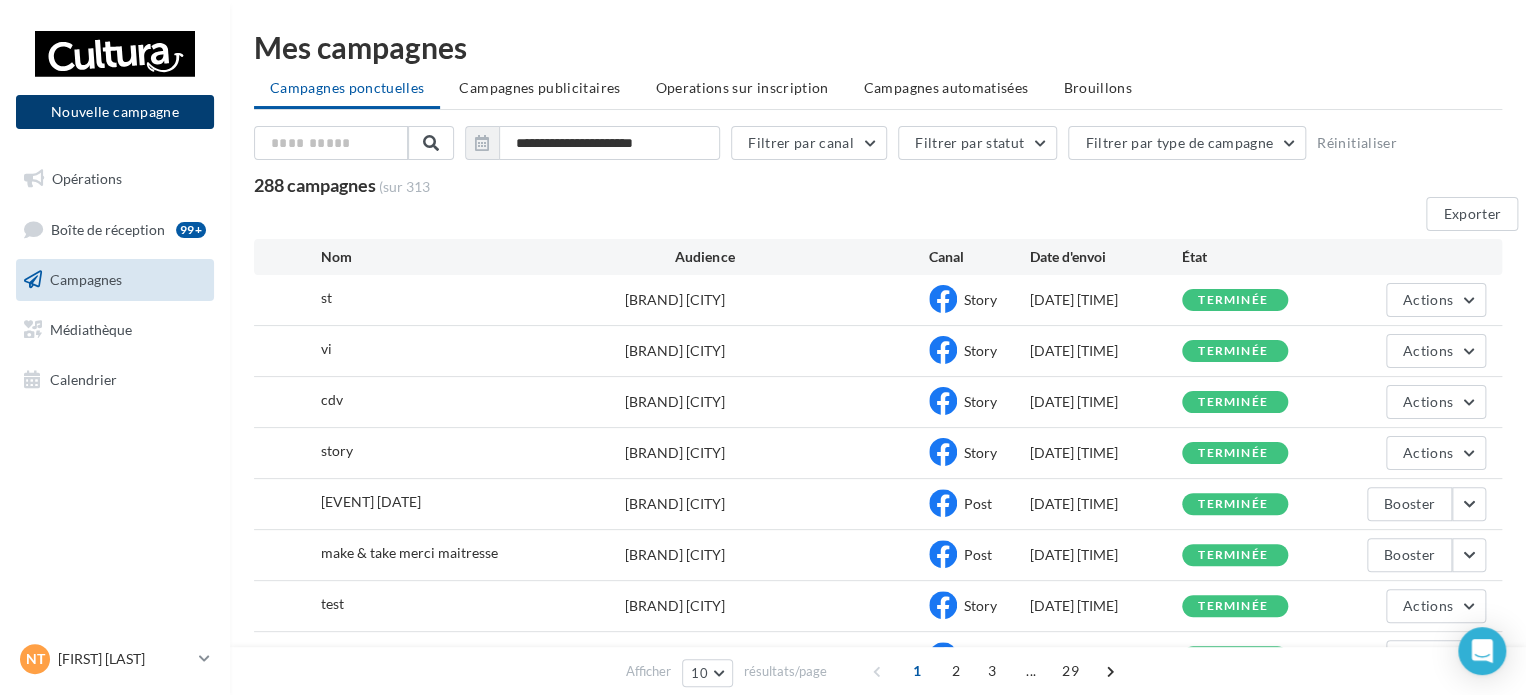 click on "Nouvelle campagne" at bounding box center [115, 112] 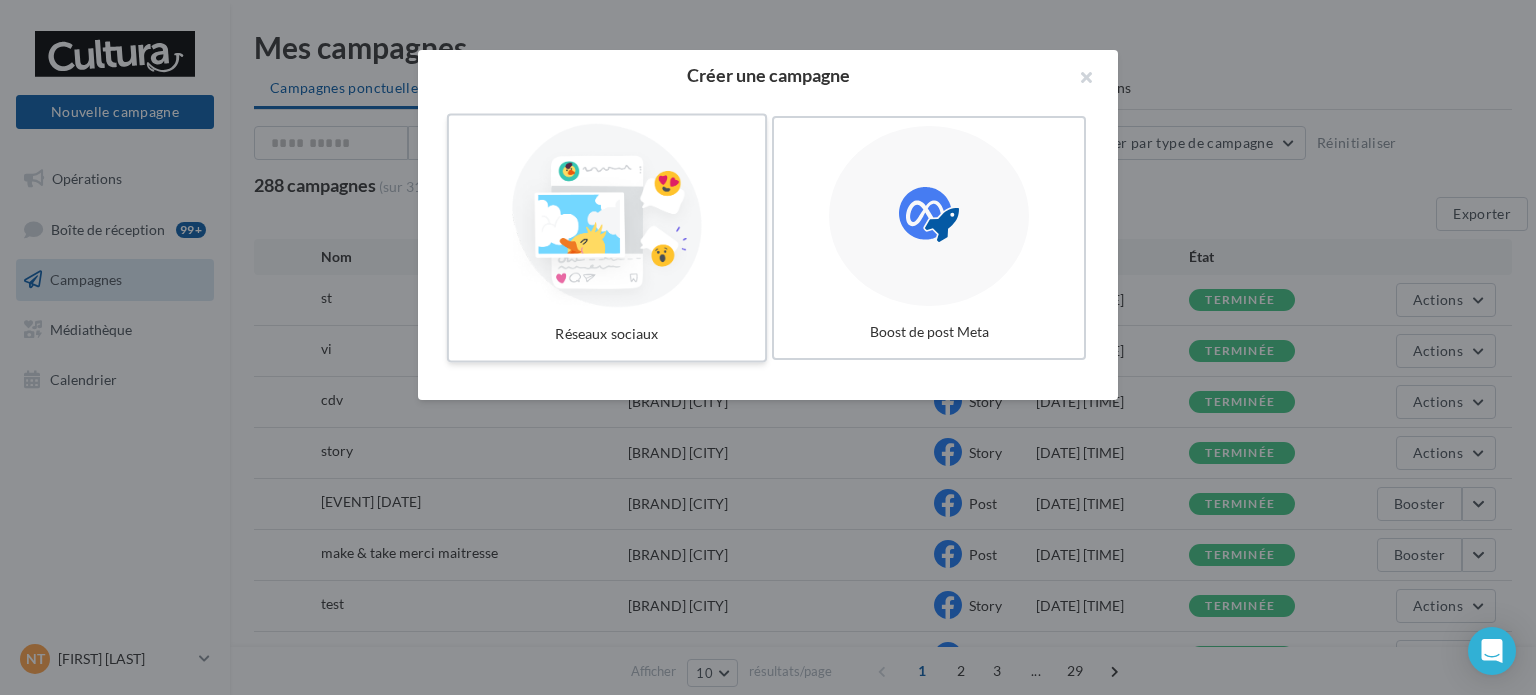 click at bounding box center (607, 216) 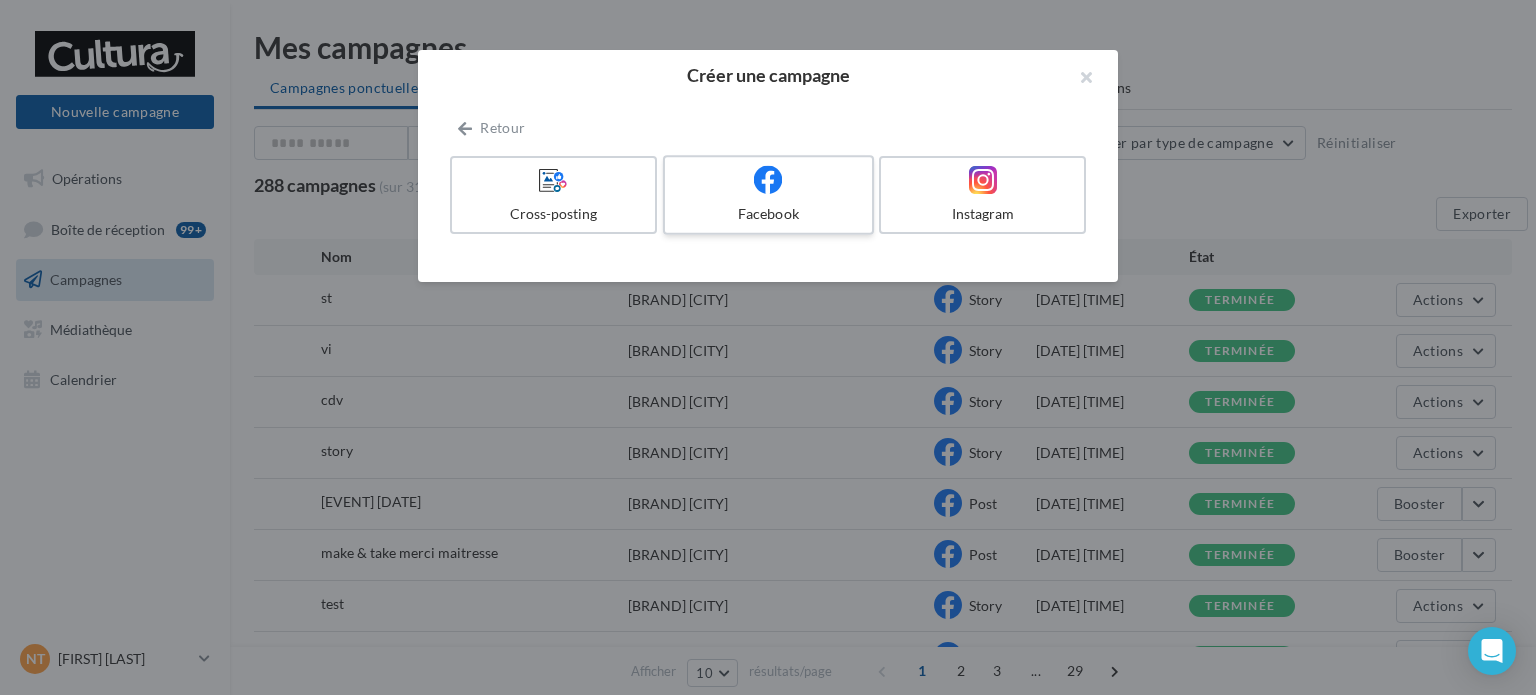 click on "Facebook" at bounding box center [768, 195] 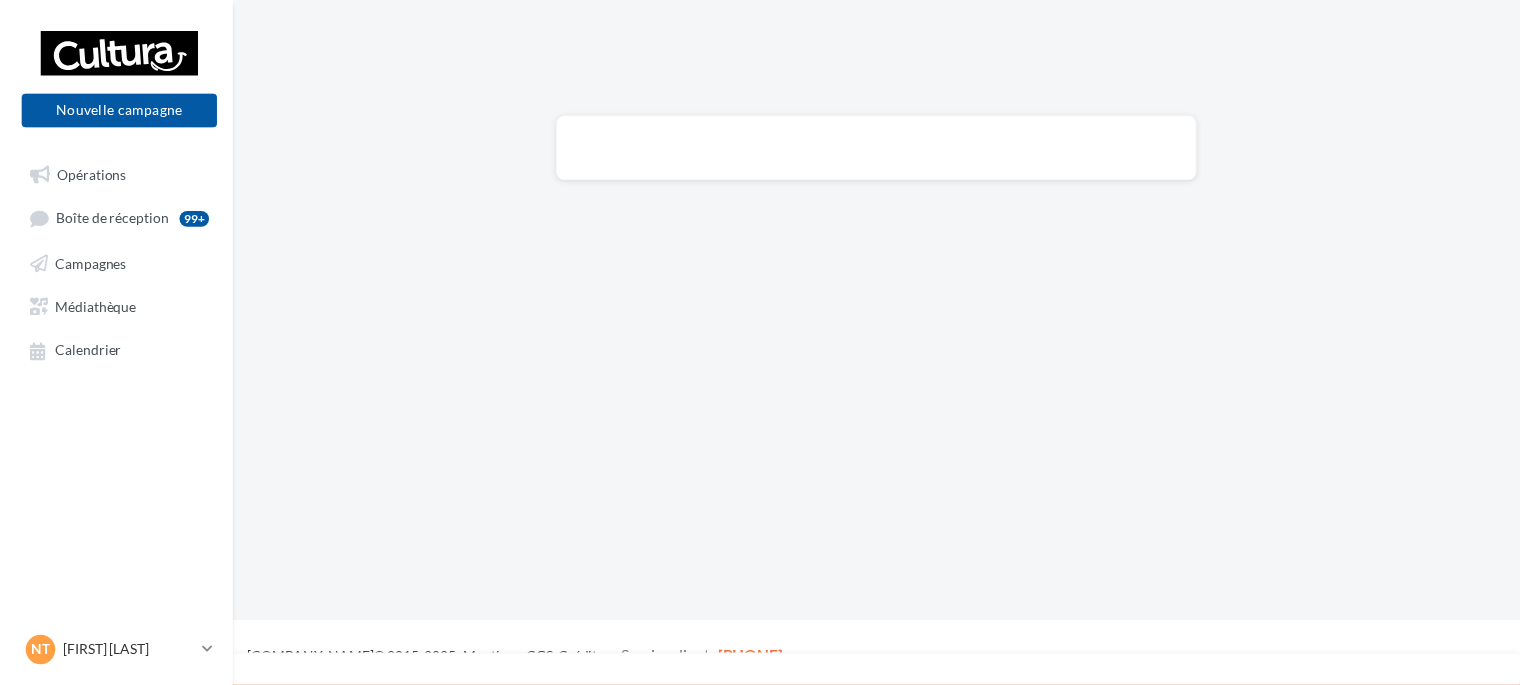 scroll, scrollTop: 0, scrollLeft: 0, axis: both 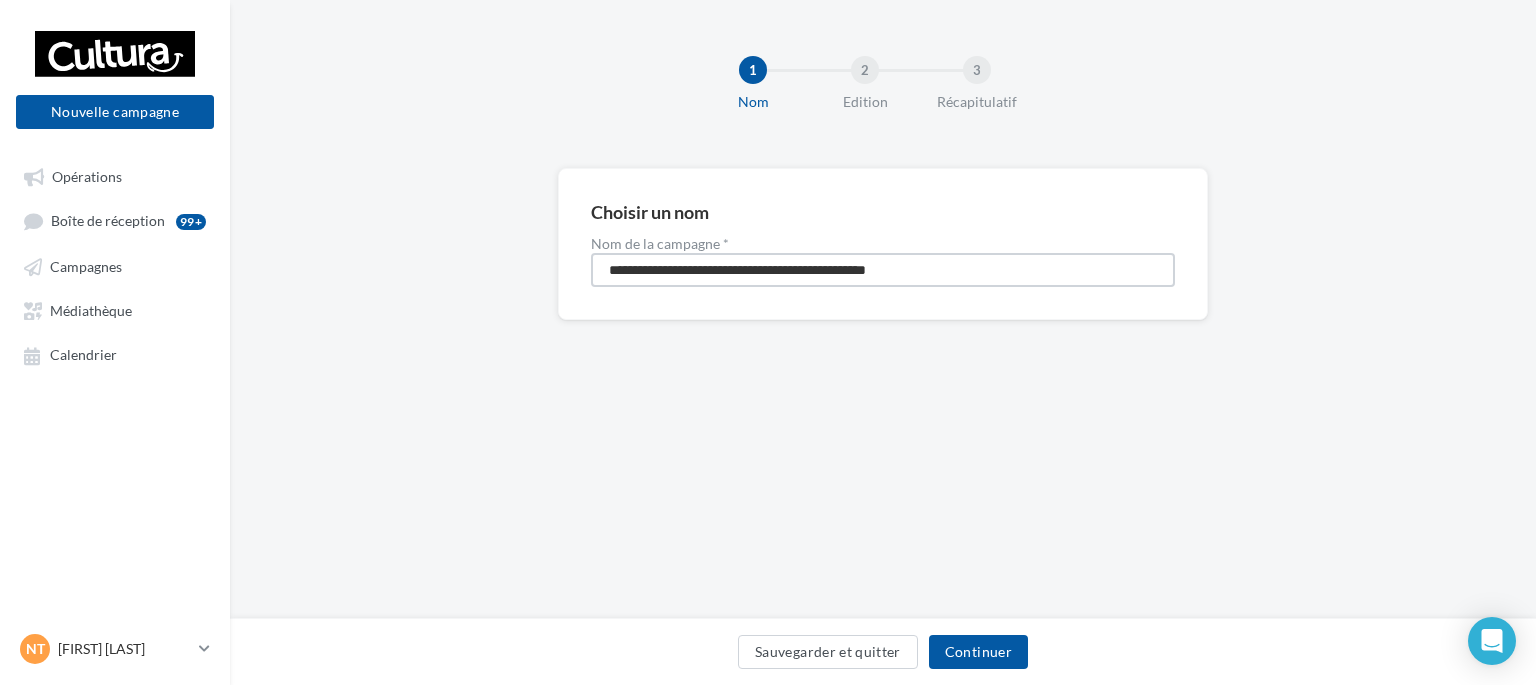 click on "**********" at bounding box center [883, 270] 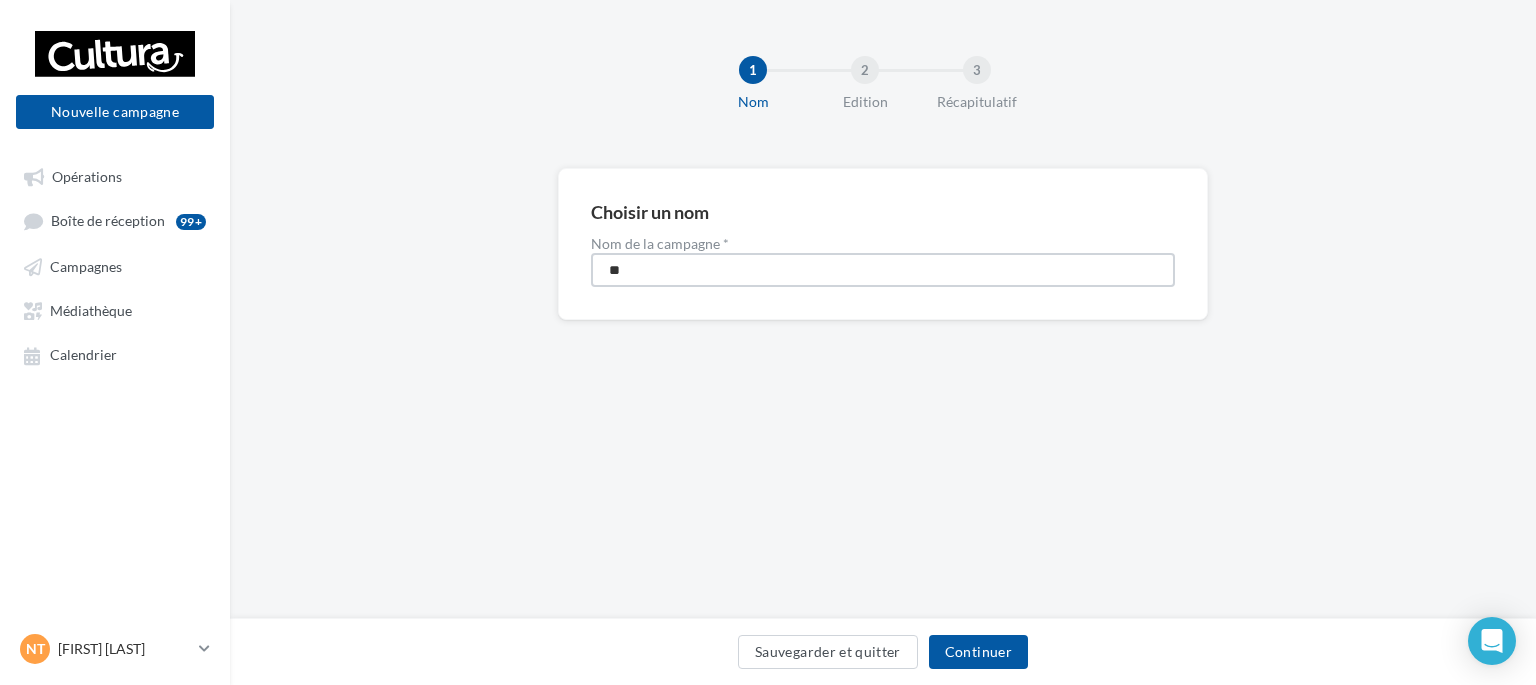type on "**" 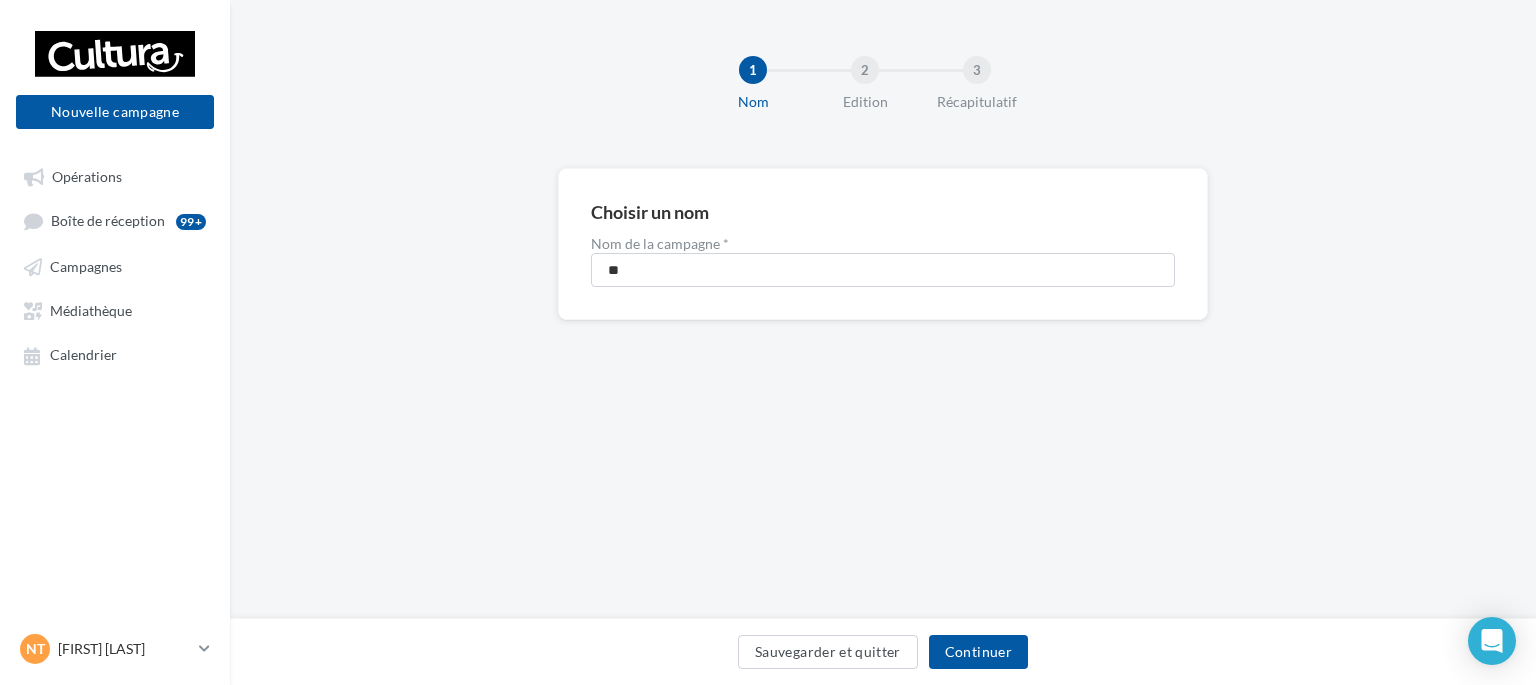 click on "1 Nom 2 Edition 3 Récapitulatif Choisir un nom Nom de la campagne * **   Sauvegarder et quitter      Continuer" at bounding box center [883, 309] 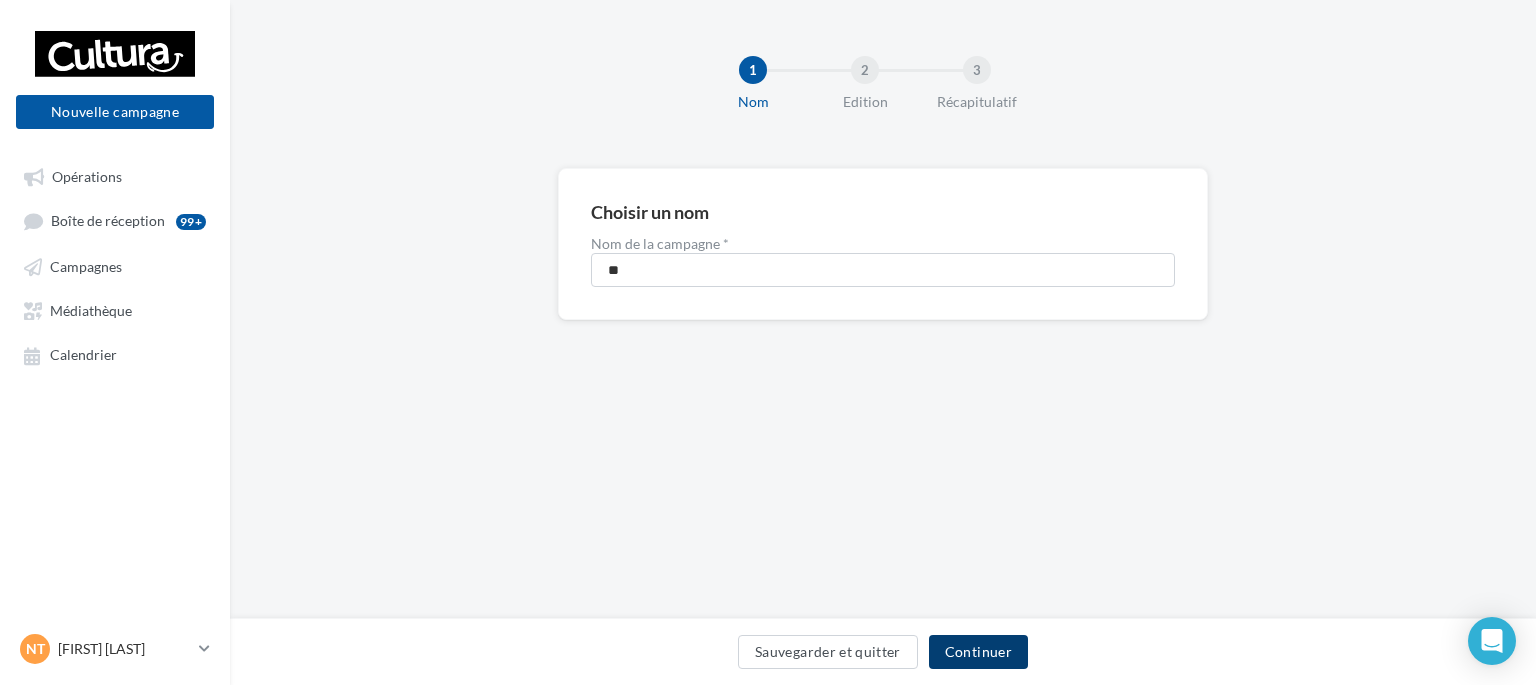 click on "Continuer" at bounding box center (978, 652) 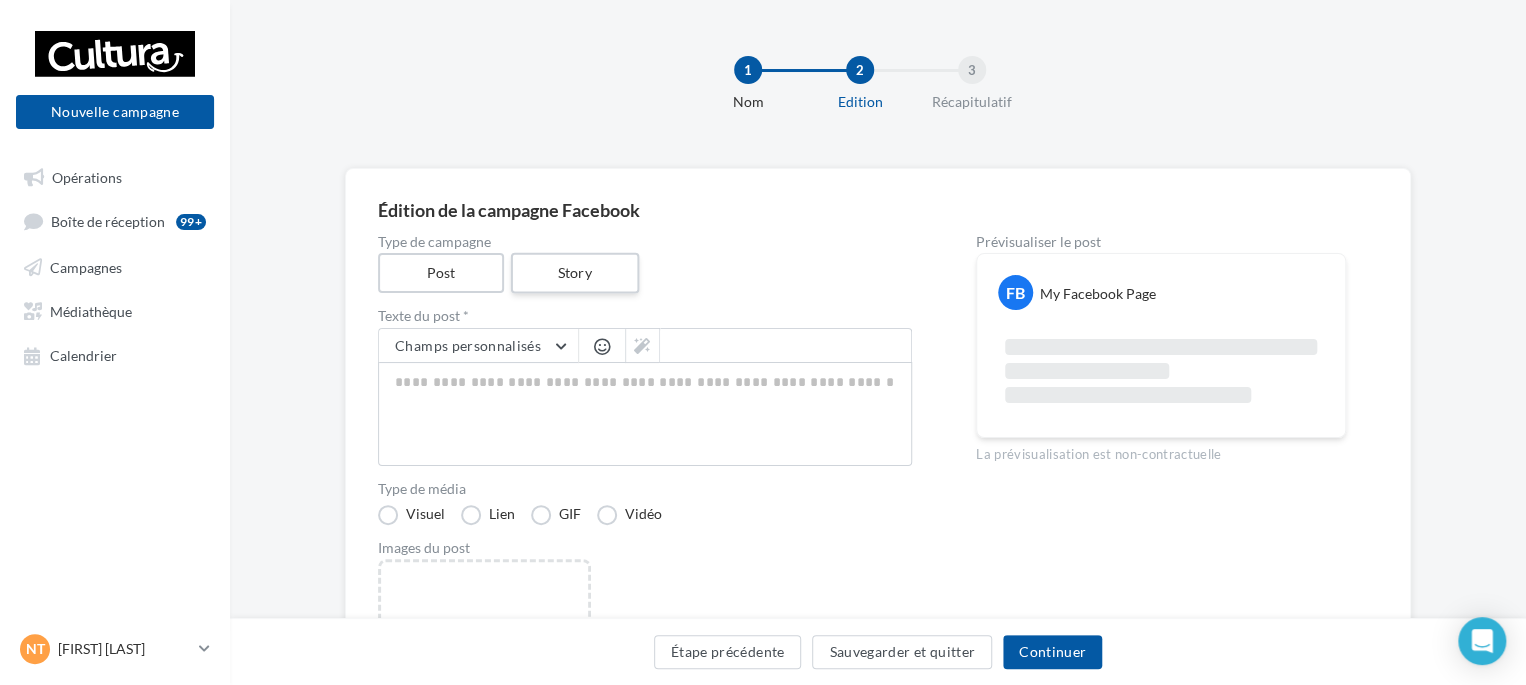 click on "Story" at bounding box center (574, 273) 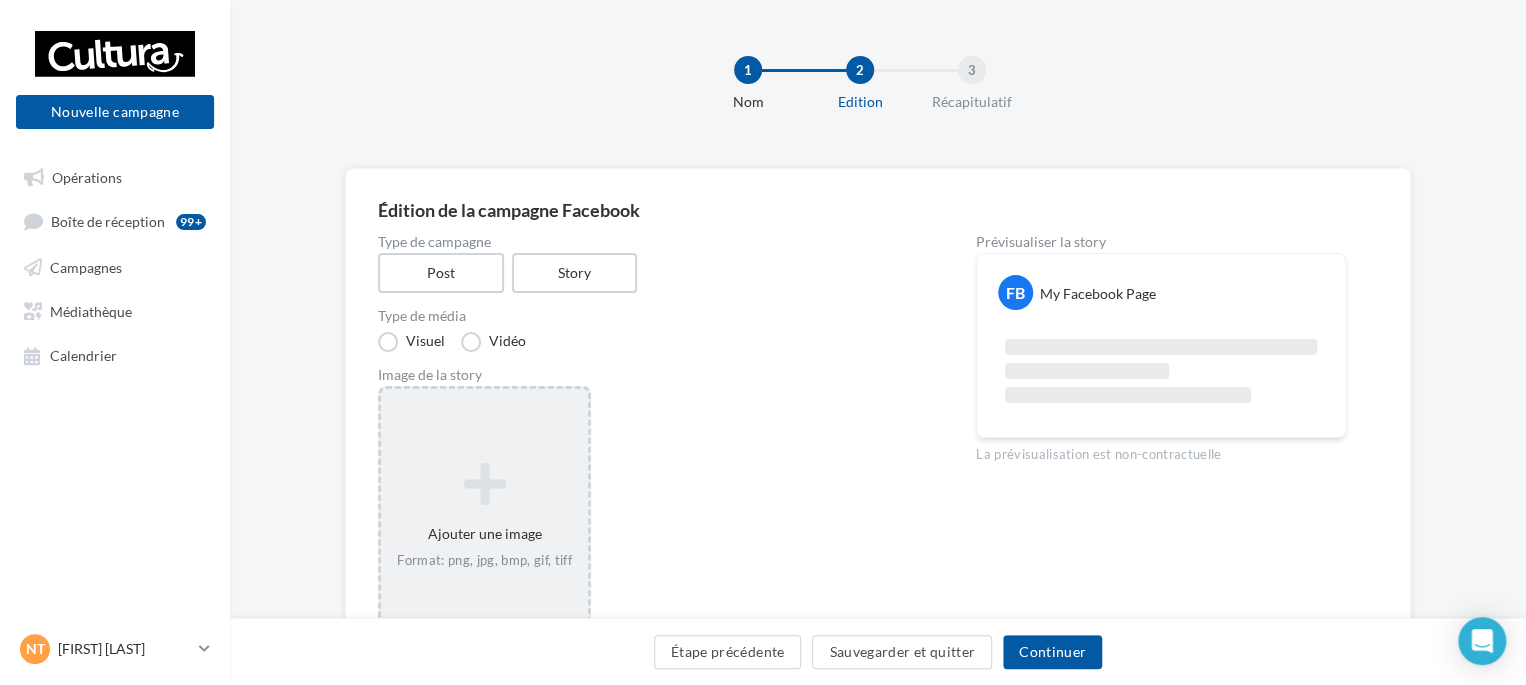 click at bounding box center [484, 484] 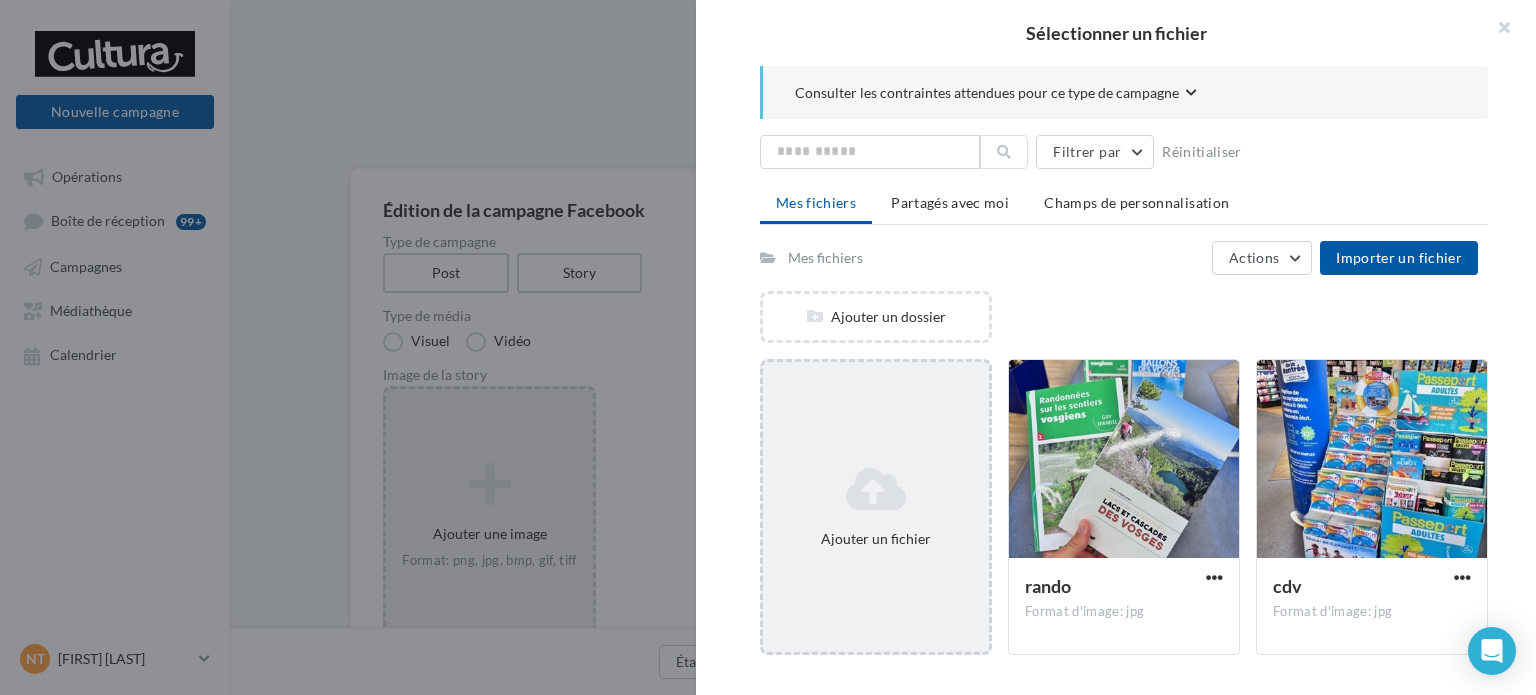 click at bounding box center (876, 489) 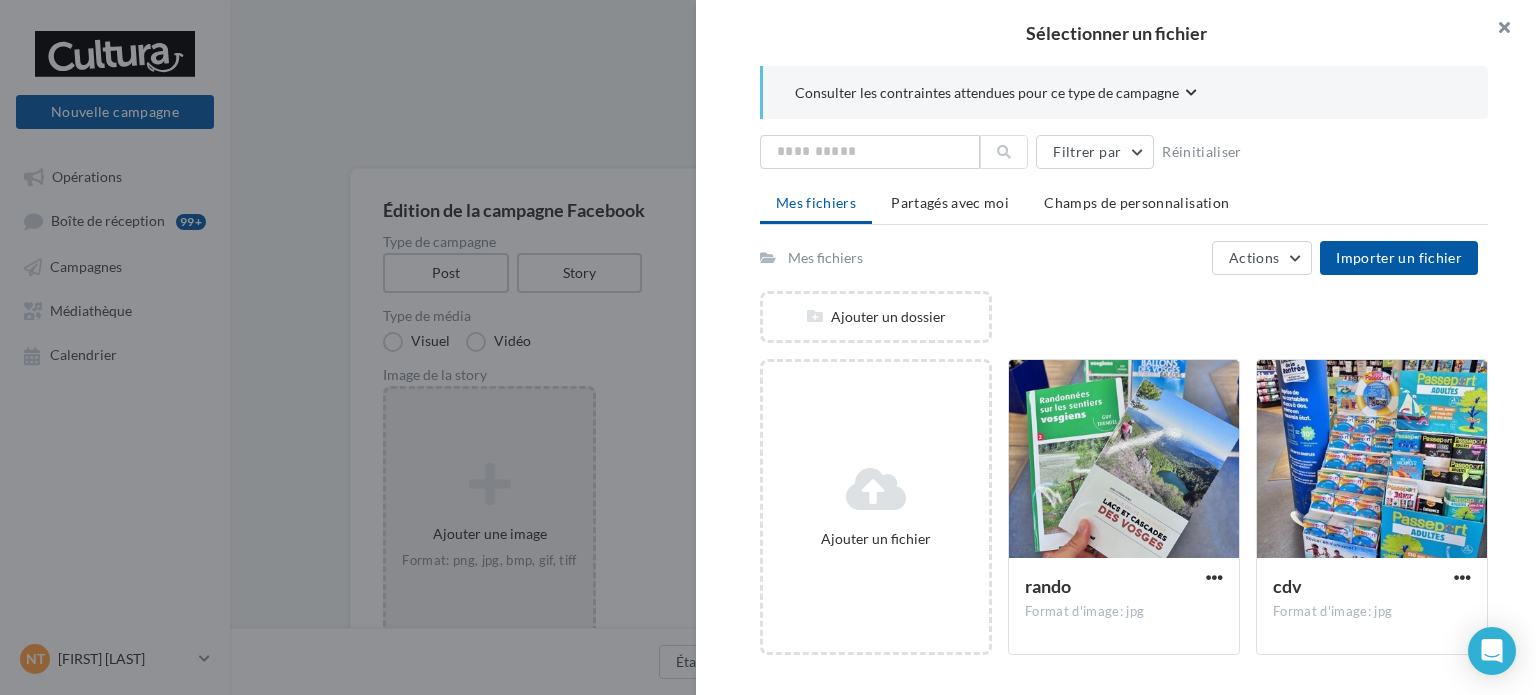 click at bounding box center (1496, 30) 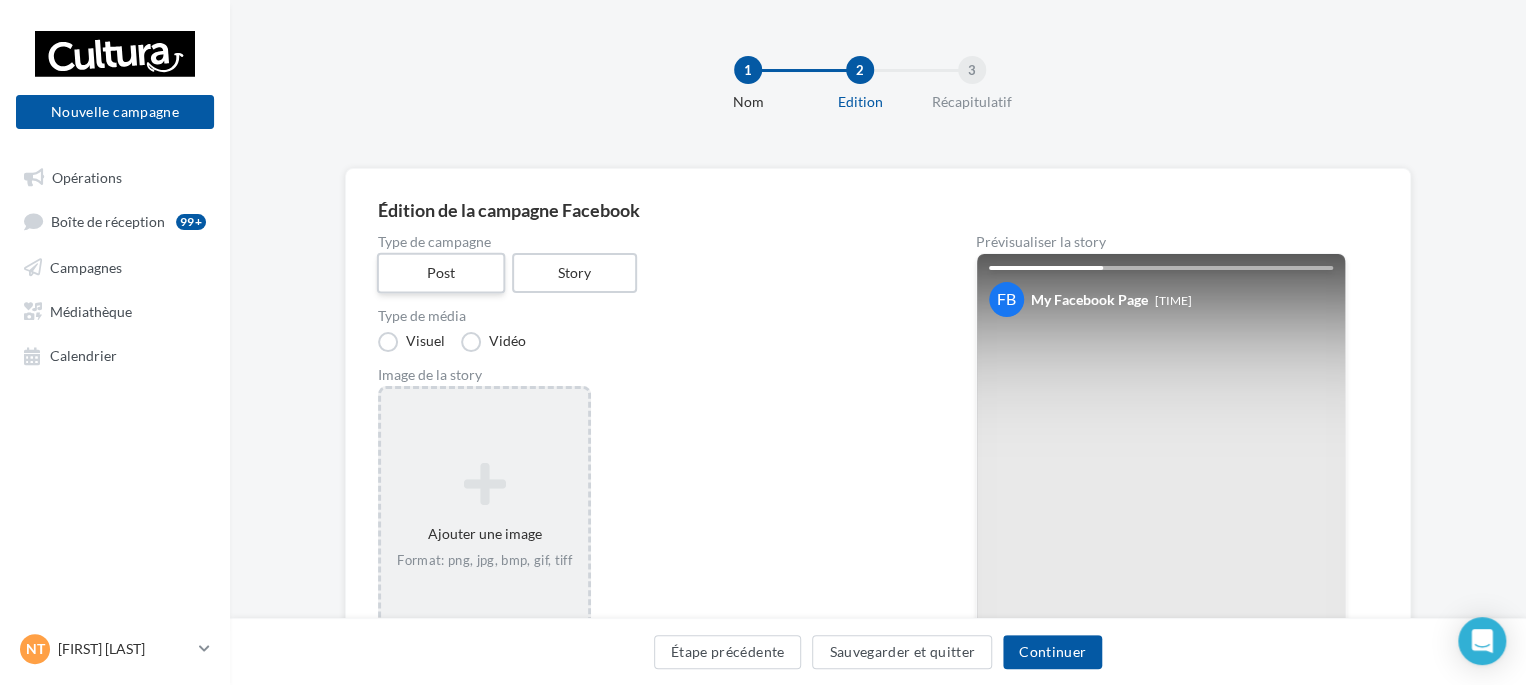 click on "Post" at bounding box center [441, 273] 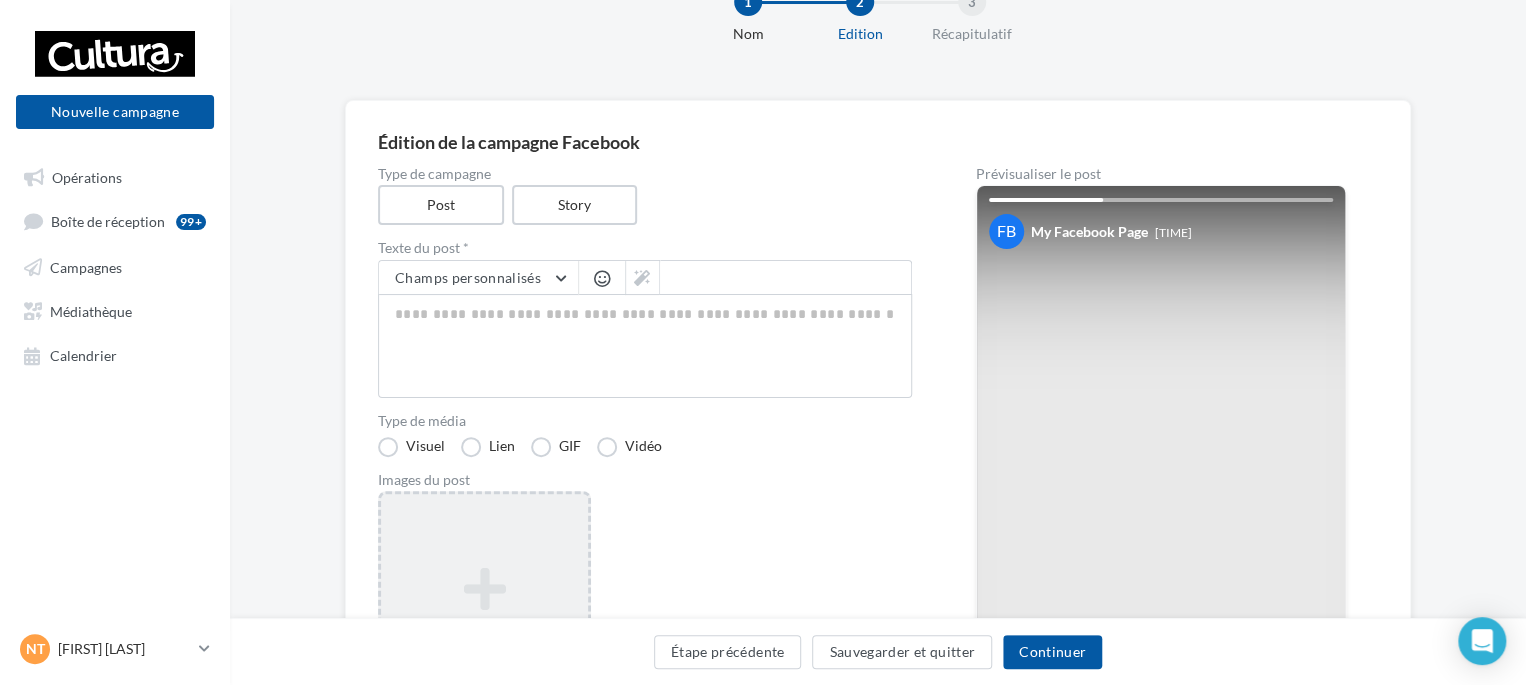scroll, scrollTop: 100, scrollLeft: 0, axis: vertical 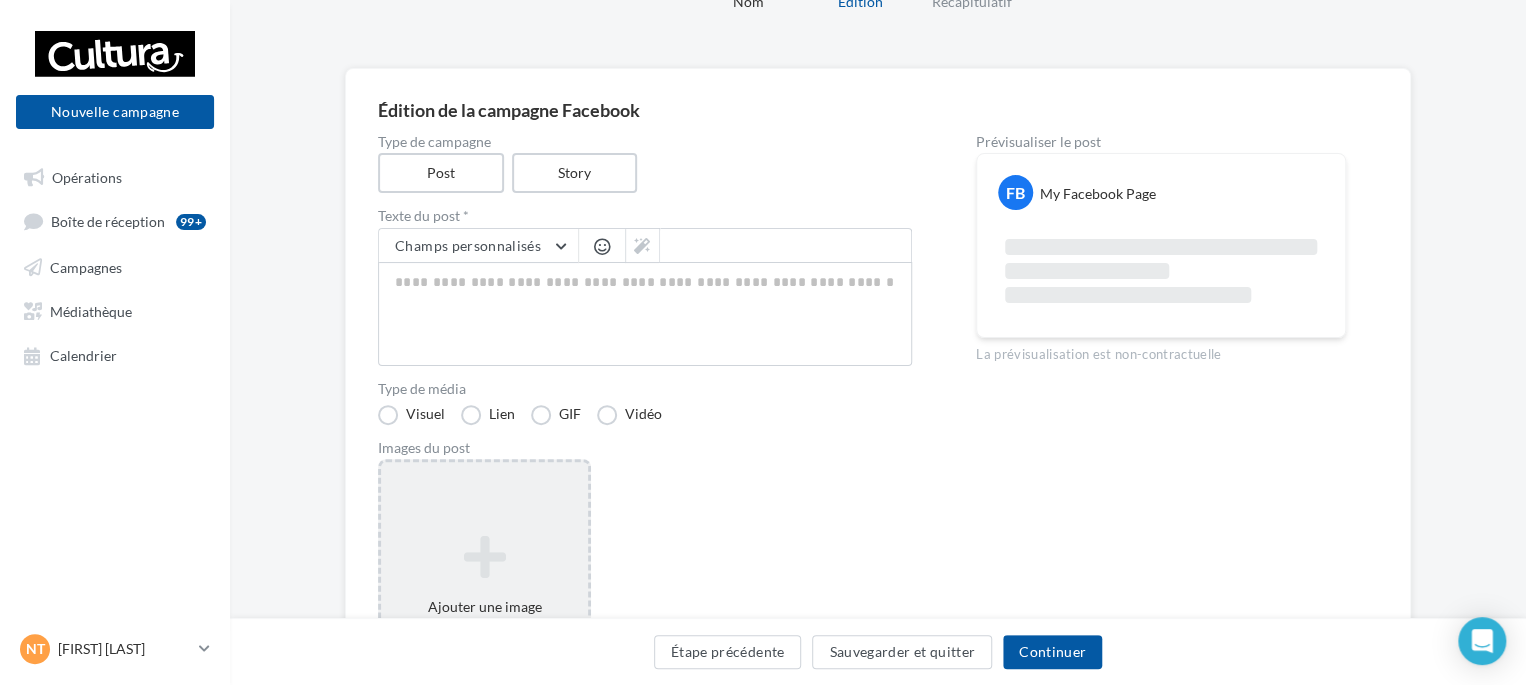 click at bounding box center (484, 557) 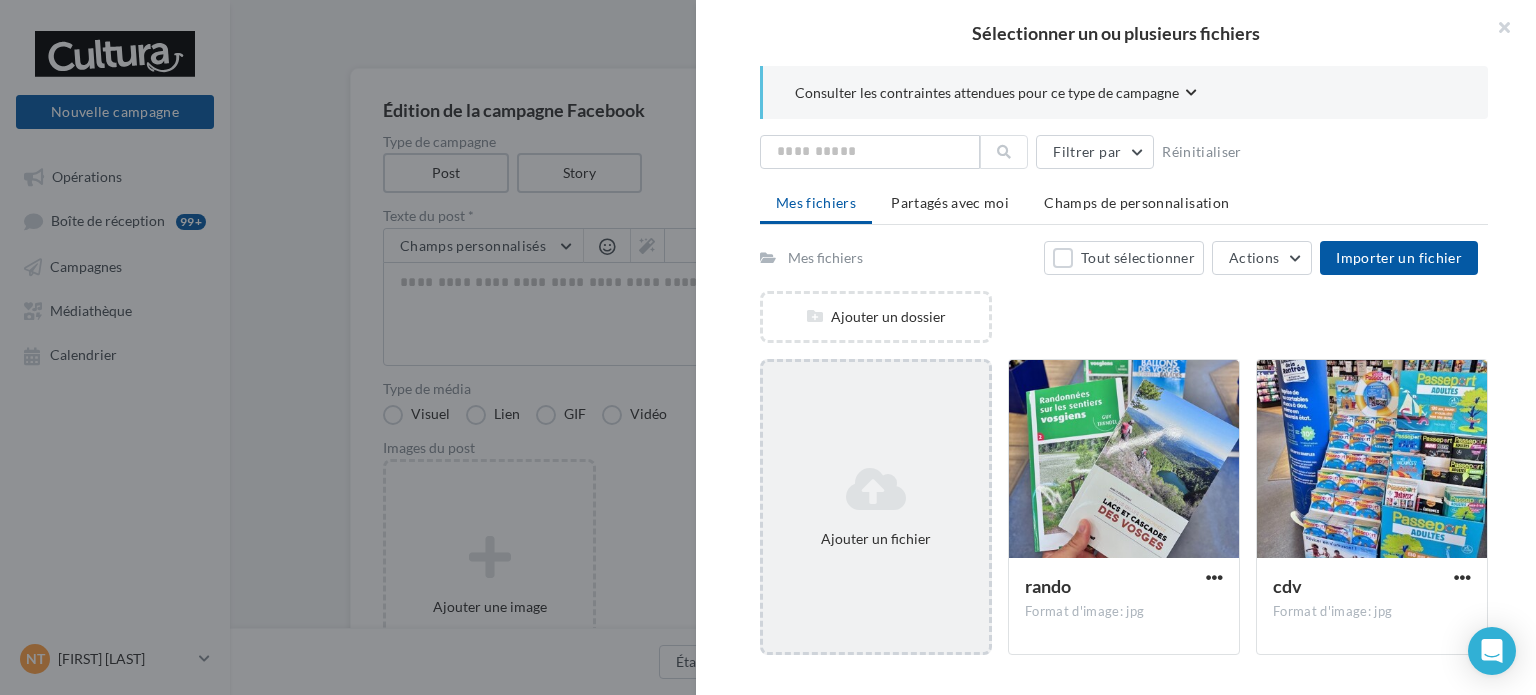 click on "Ajouter un fichier" at bounding box center [876, 507] 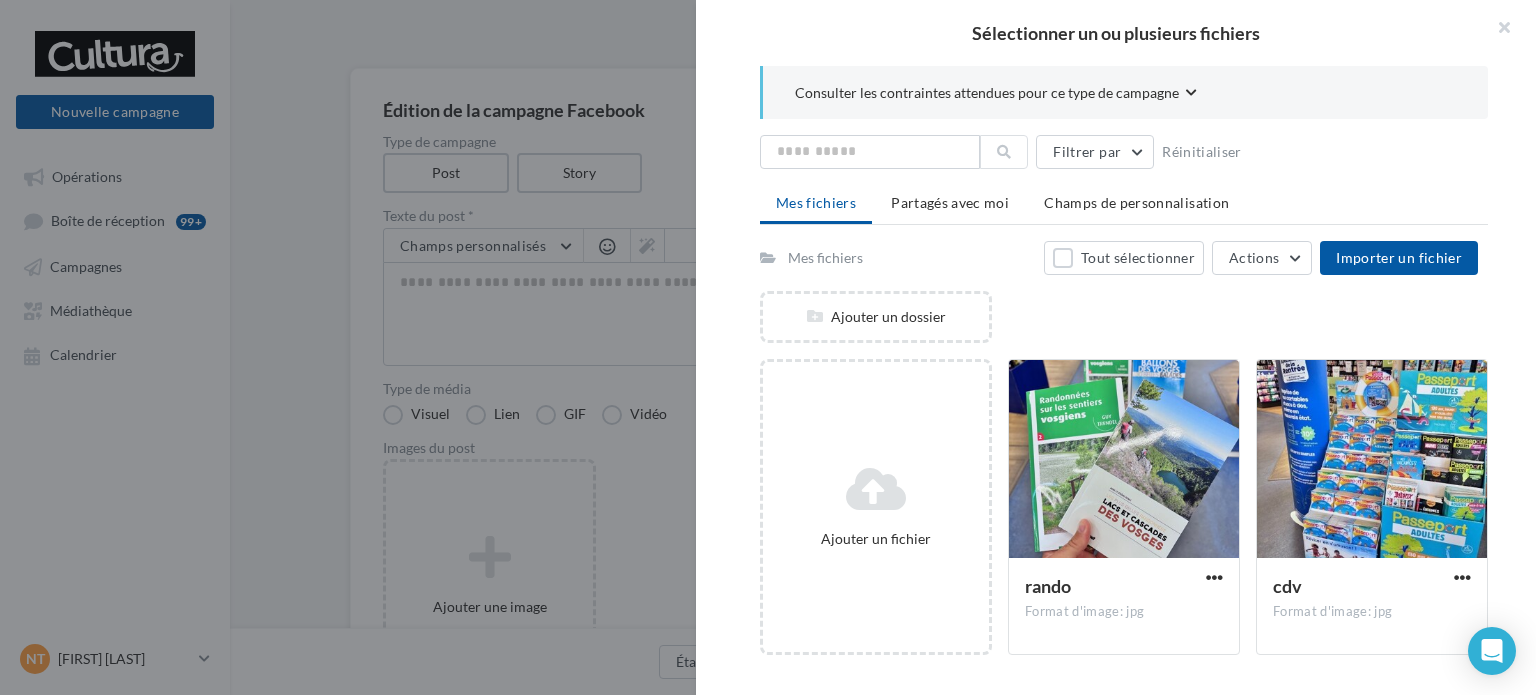 click on "Sélectionner un ou plusieurs fichiers
Consulter les contraintes attendues pour ce type de campagne                   Filtrer par        Réinitialiser
Mes fichiers
Partagés avec moi
Champs de personnalisation
Mes fichiers
Tout sélectionner
Actions                Importer un fichier     Ajouter un dossier     Ajouter un fichier                  rando  Format d'image: jpg                   rando                      cdv  Format d'image: jpg                   cdv                      make & take maitresse  Format d'image: jpg                   make & take maitresse                      o2  Format d'image: jpg                   o2                      o  Format d'image: jpg                   o" at bounding box center (489, 462) 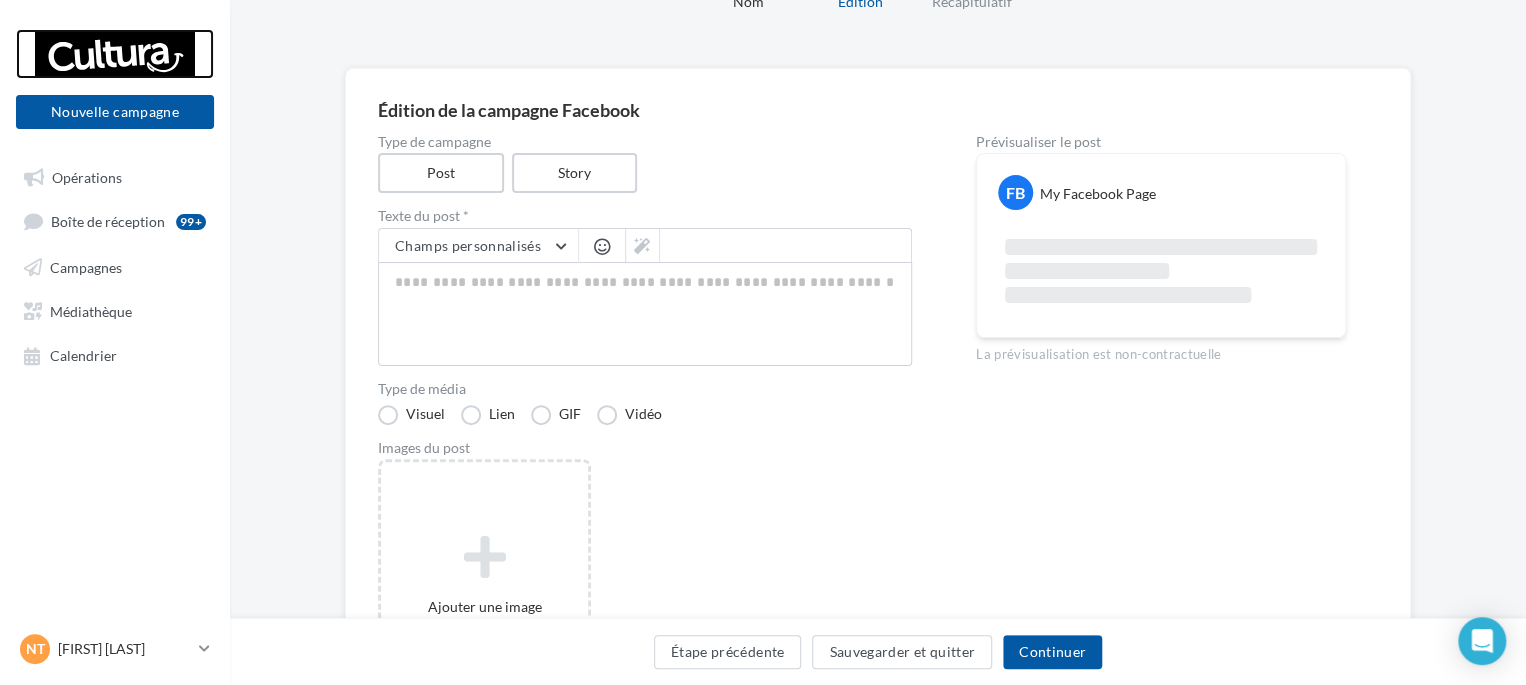 click at bounding box center (115, 54) 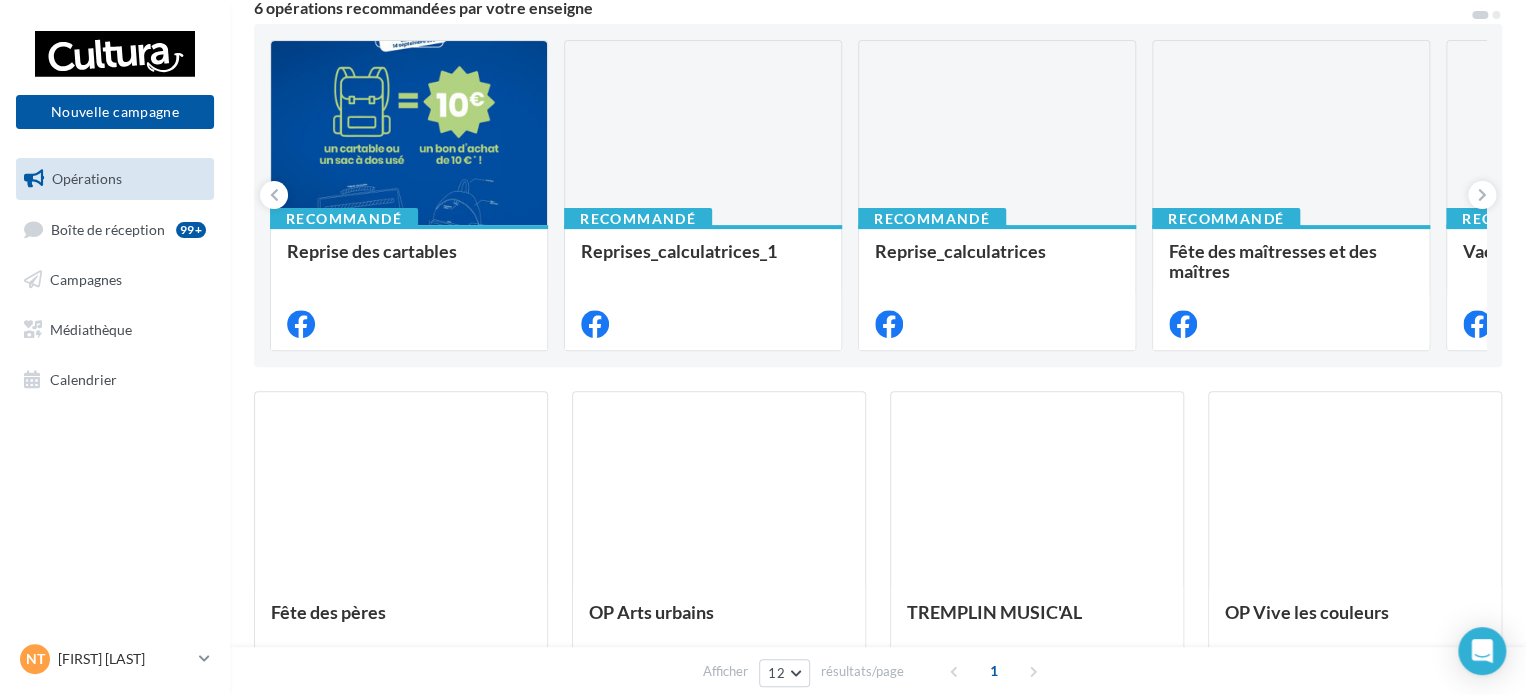 scroll, scrollTop: 200, scrollLeft: 0, axis: vertical 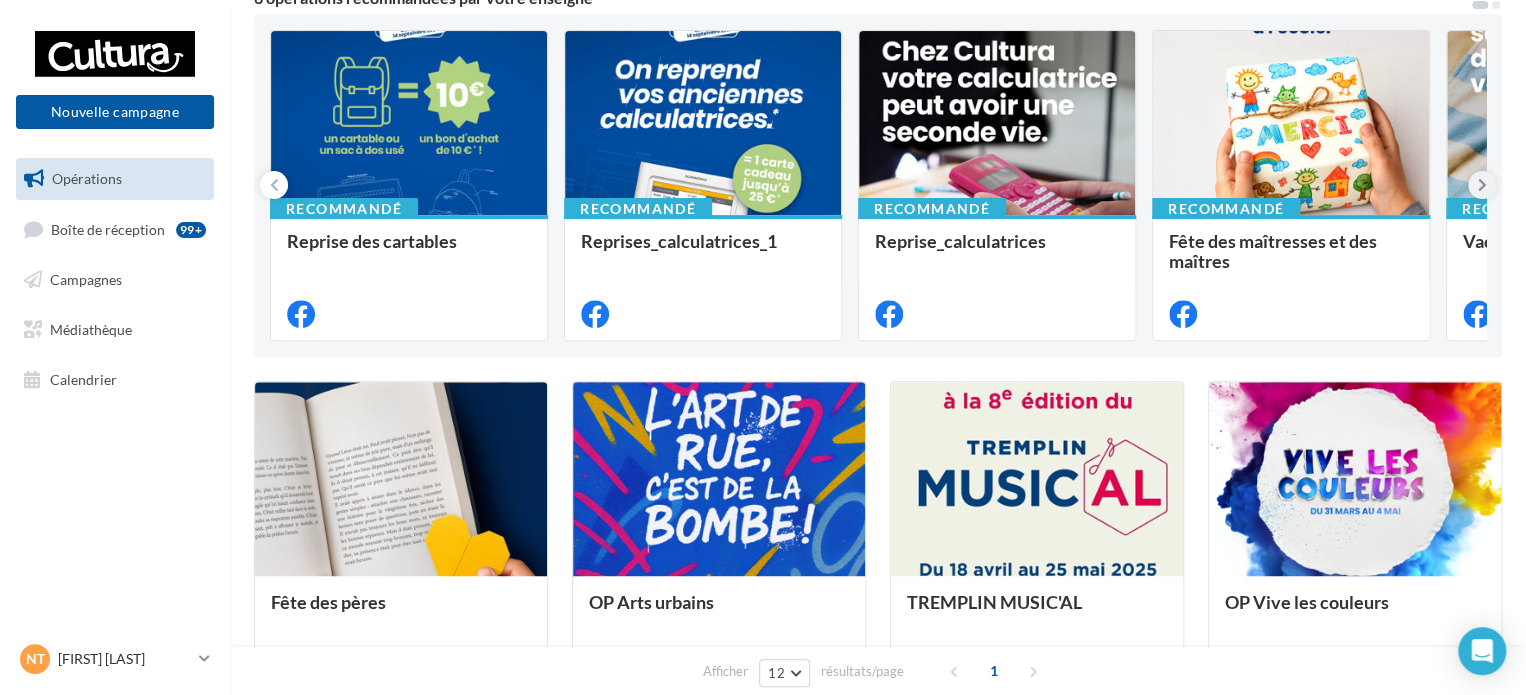 click at bounding box center [1482, 185] 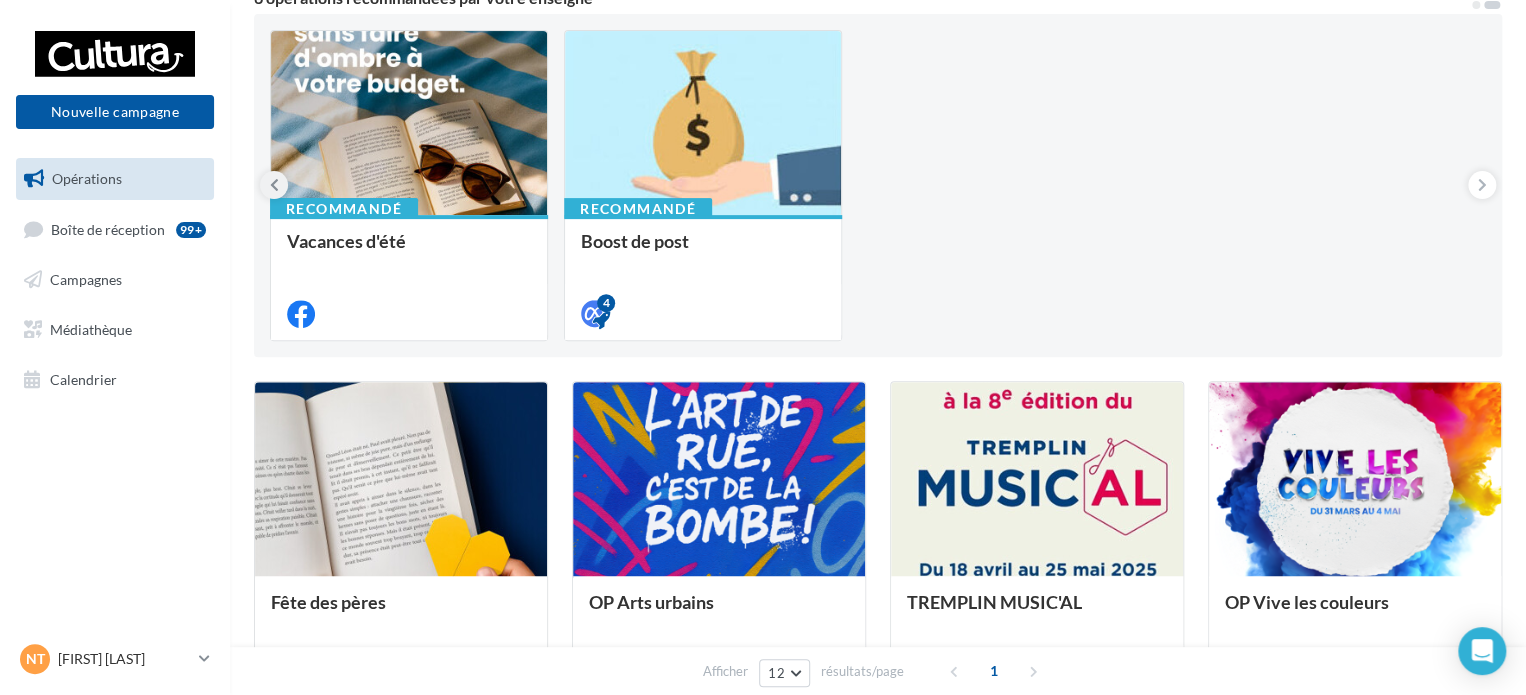 click at bounding box center [274, 185] 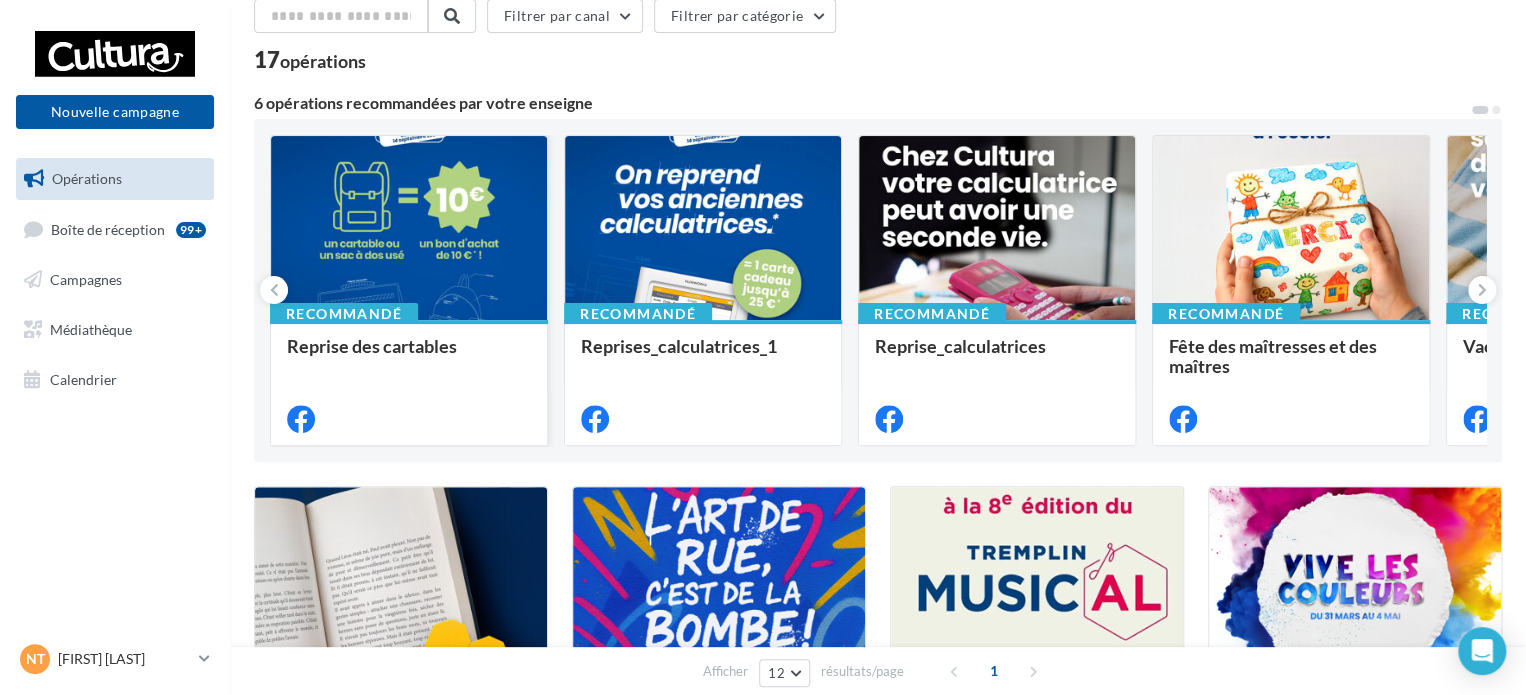 scroll, scrollTop: 0, scrollLeft: 0, axis: both 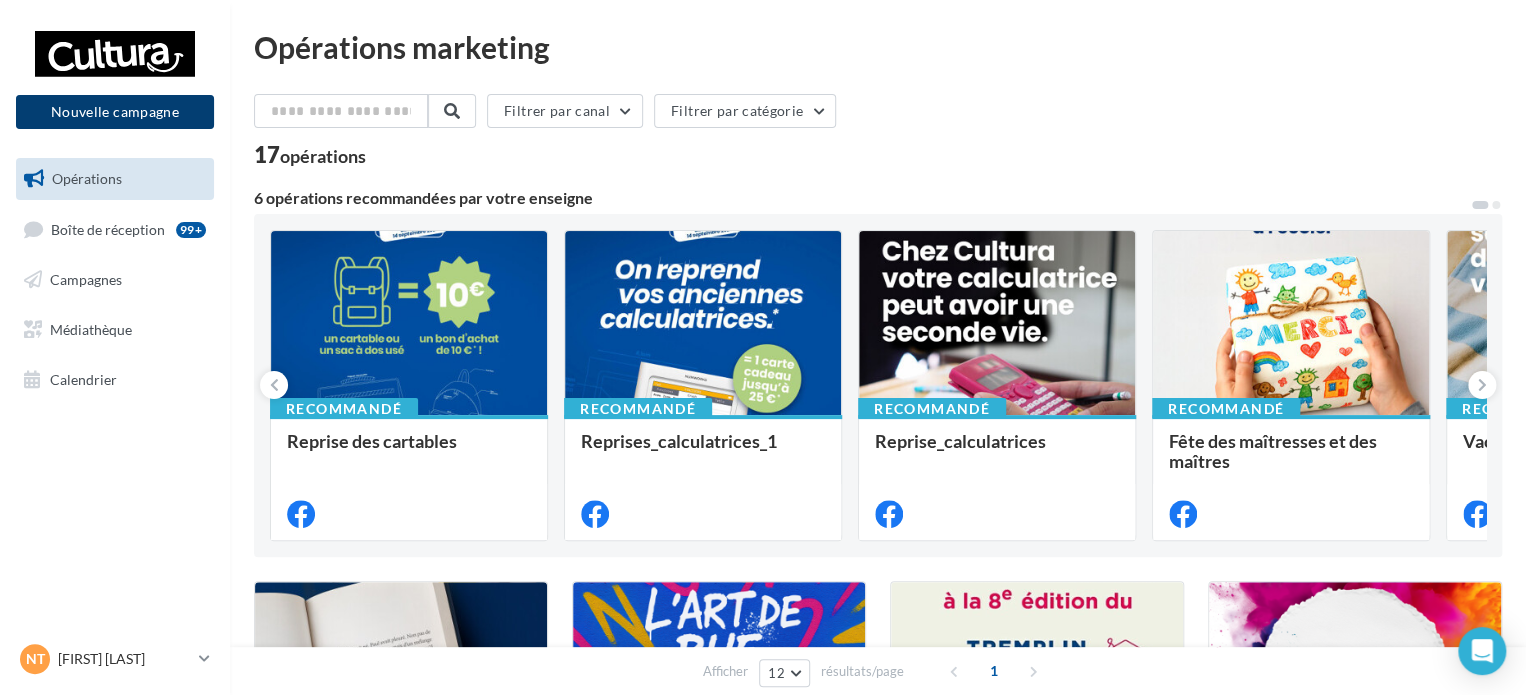 click on "Nouvelle campagne" at bounding box center (115, 112) 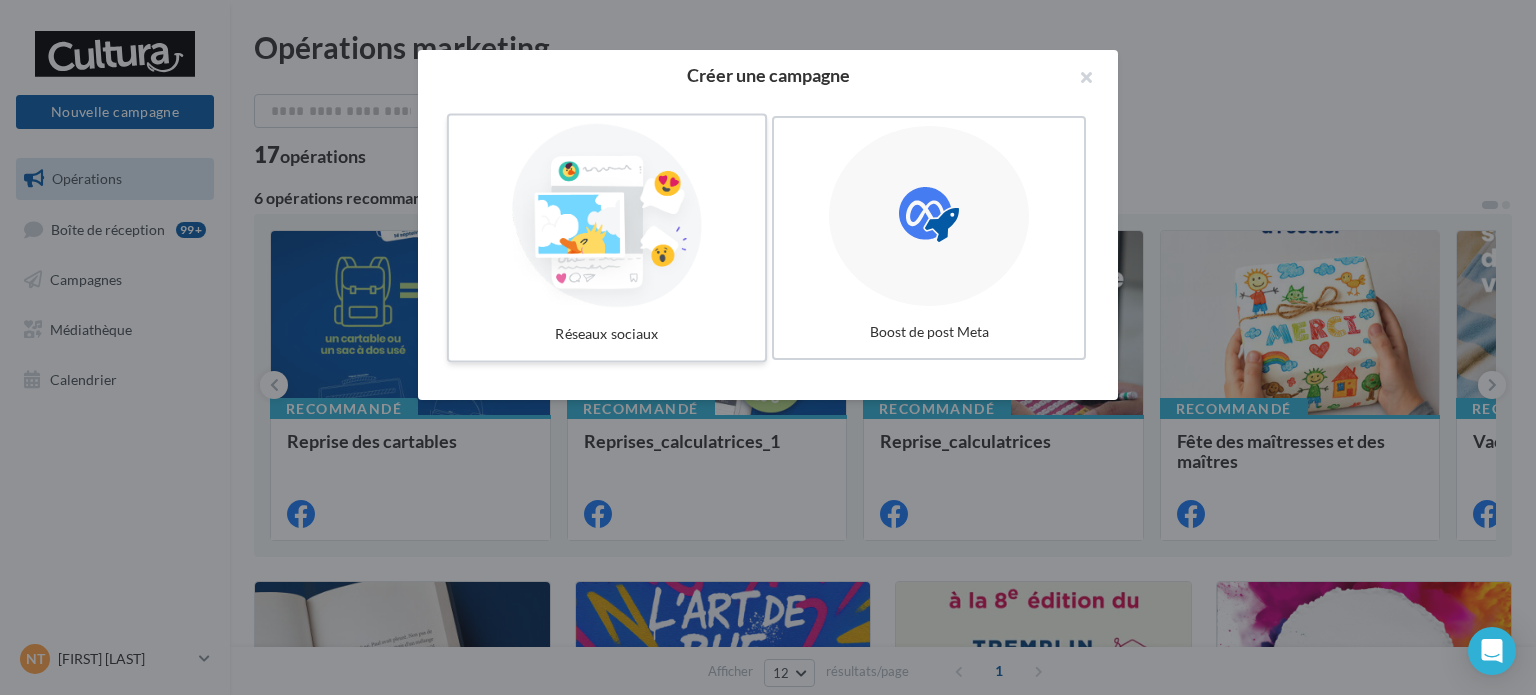 click at bounding box center (607, 216) 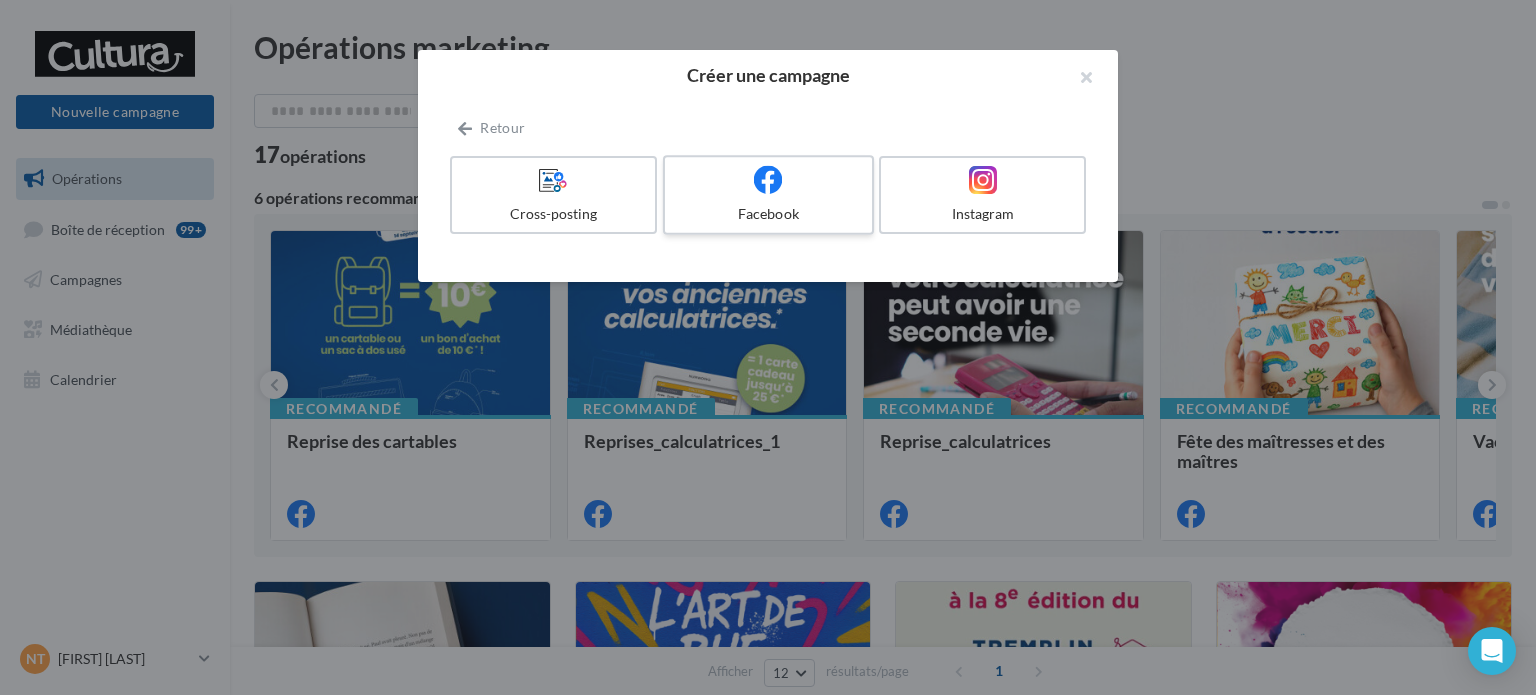 click on "Facebook" at bounding box center [768, 214] 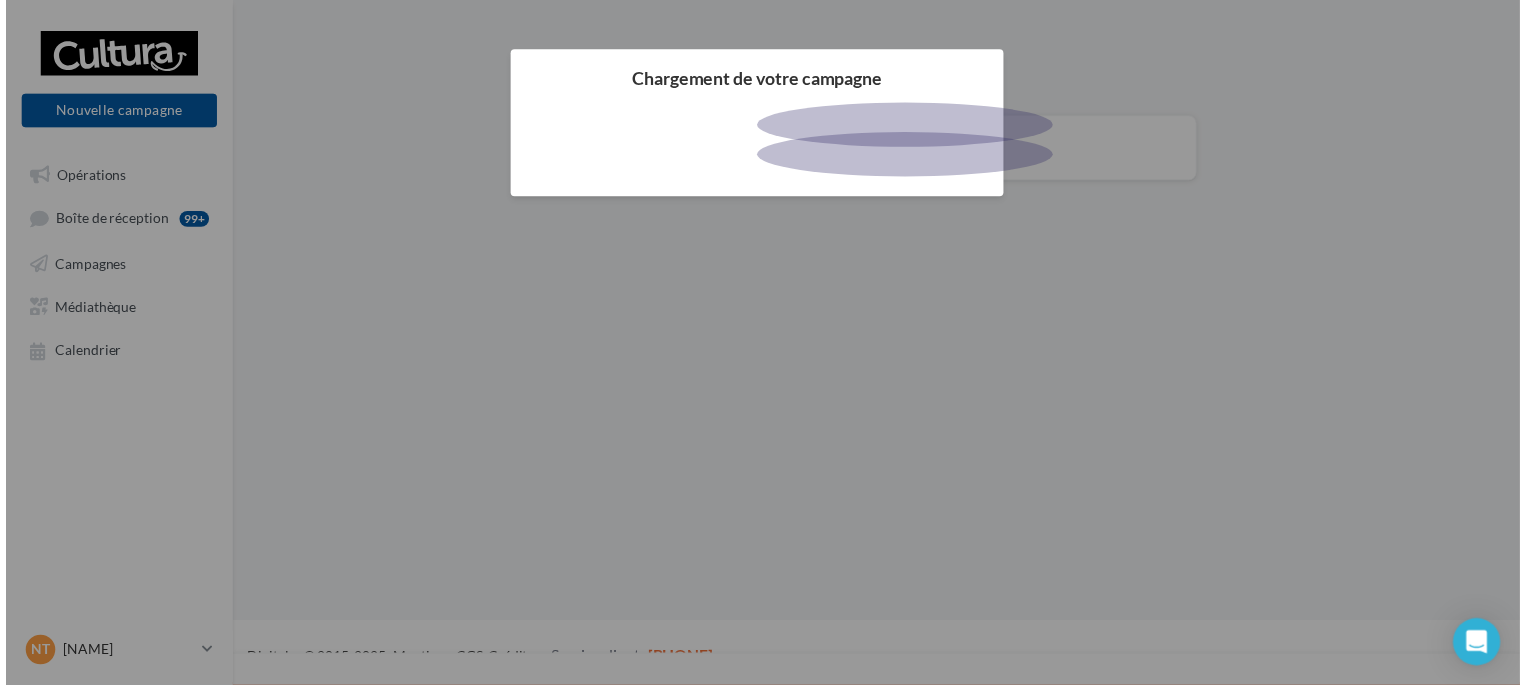 scroll, scrollTop: 0, scrollLeft: 0, axis: both 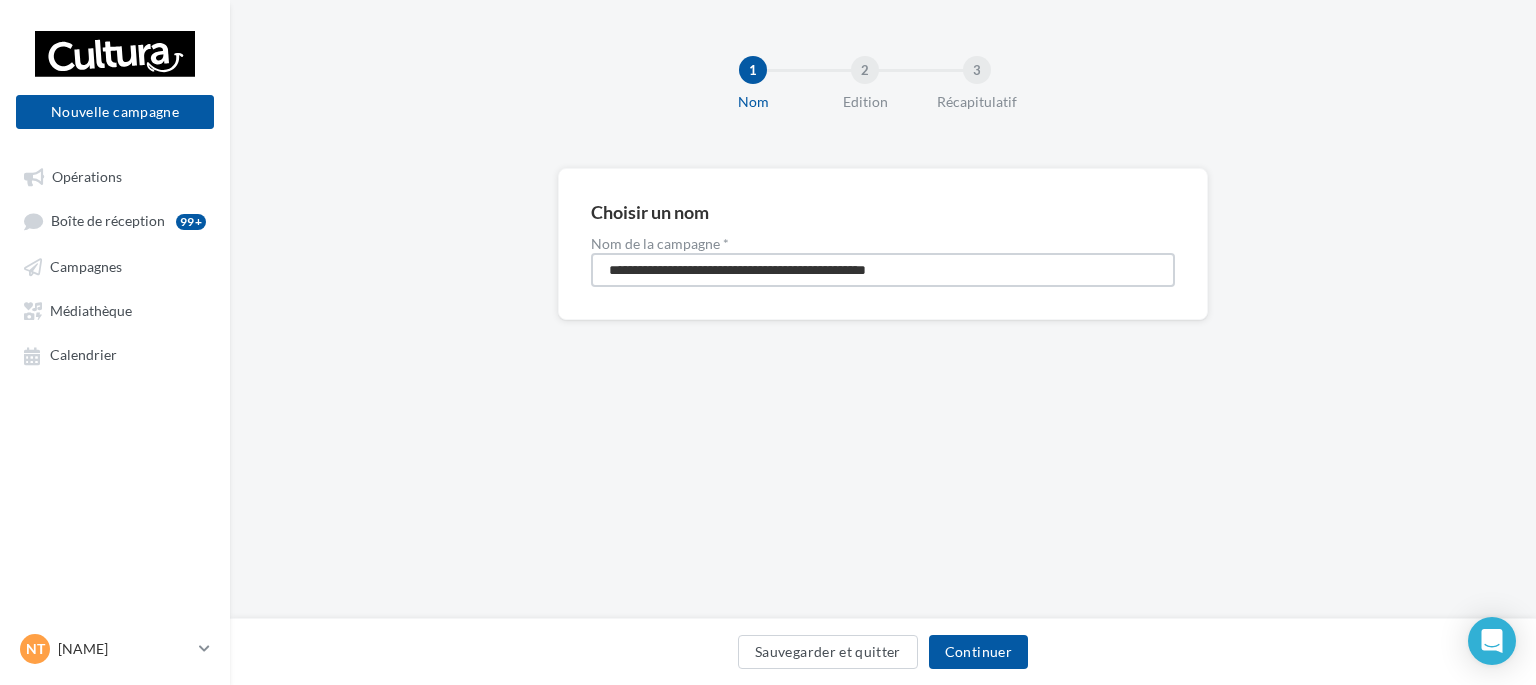 click on "**********" at bounding box center [883, 270] 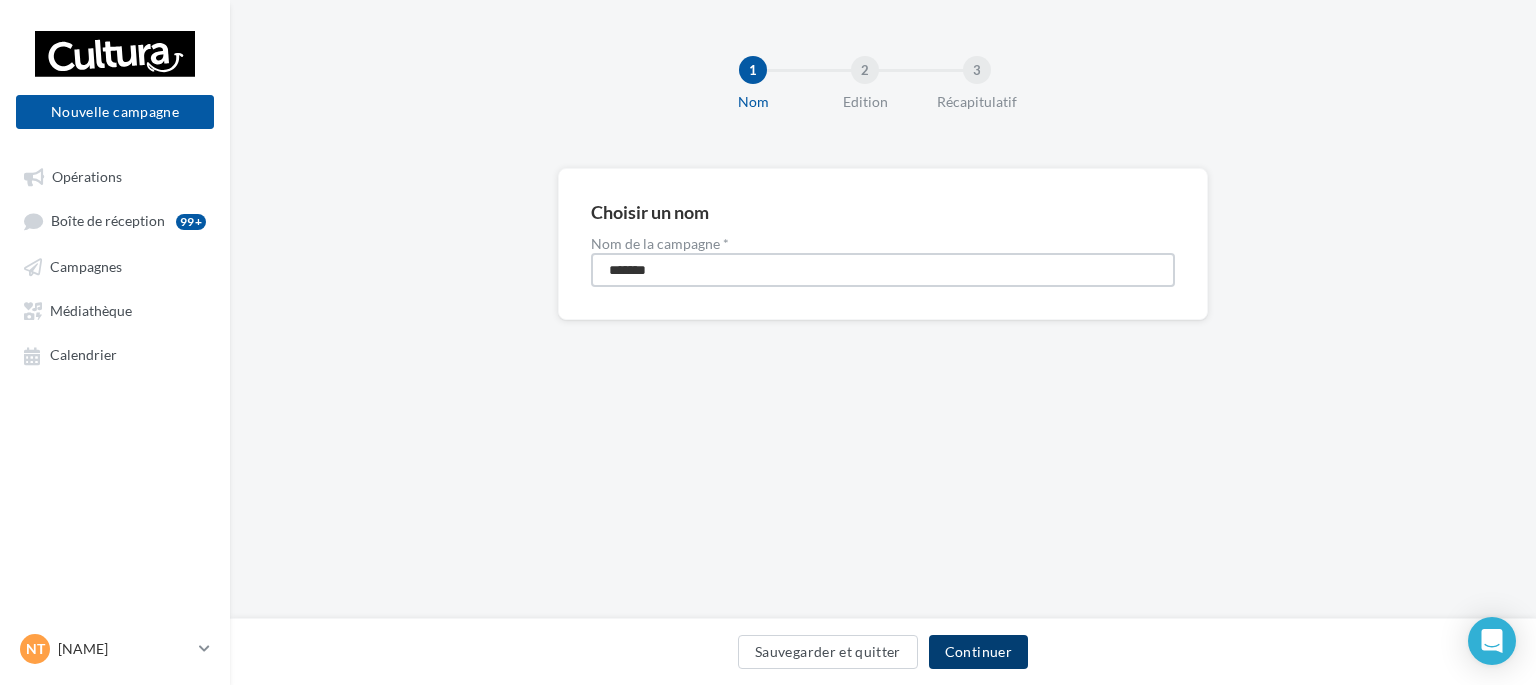 type on "*******" 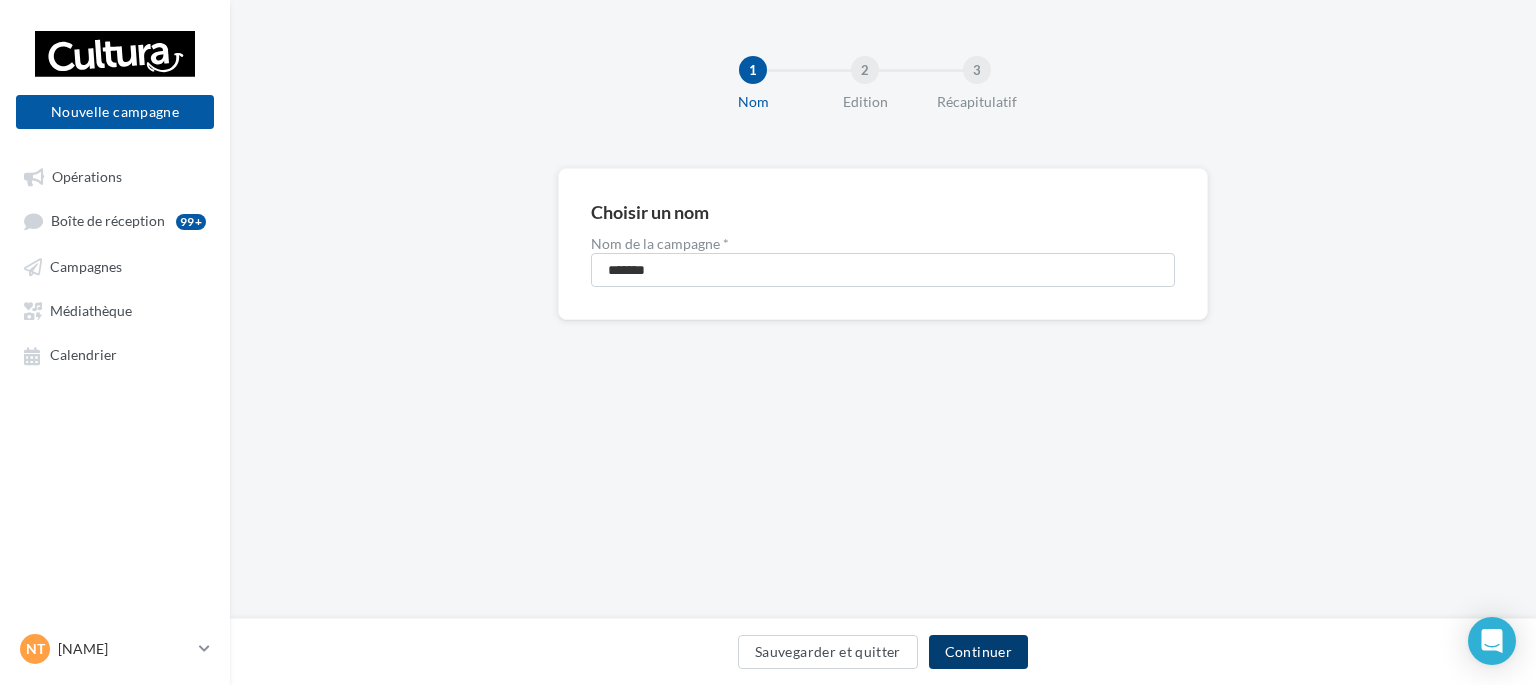 click on "Continuer" at bounding box center (978, 652) 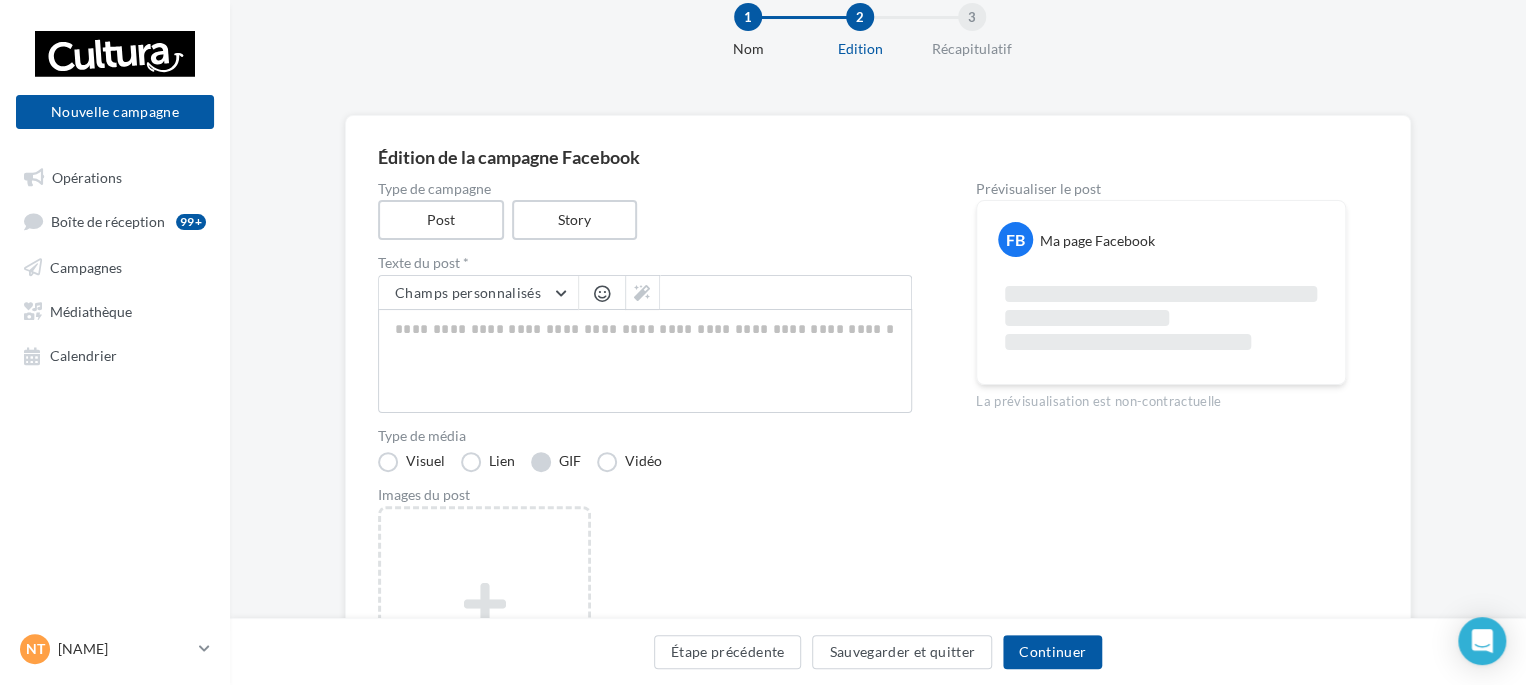 scroll, scrollTop: 100, scrollLeft: 0, axis: vertical 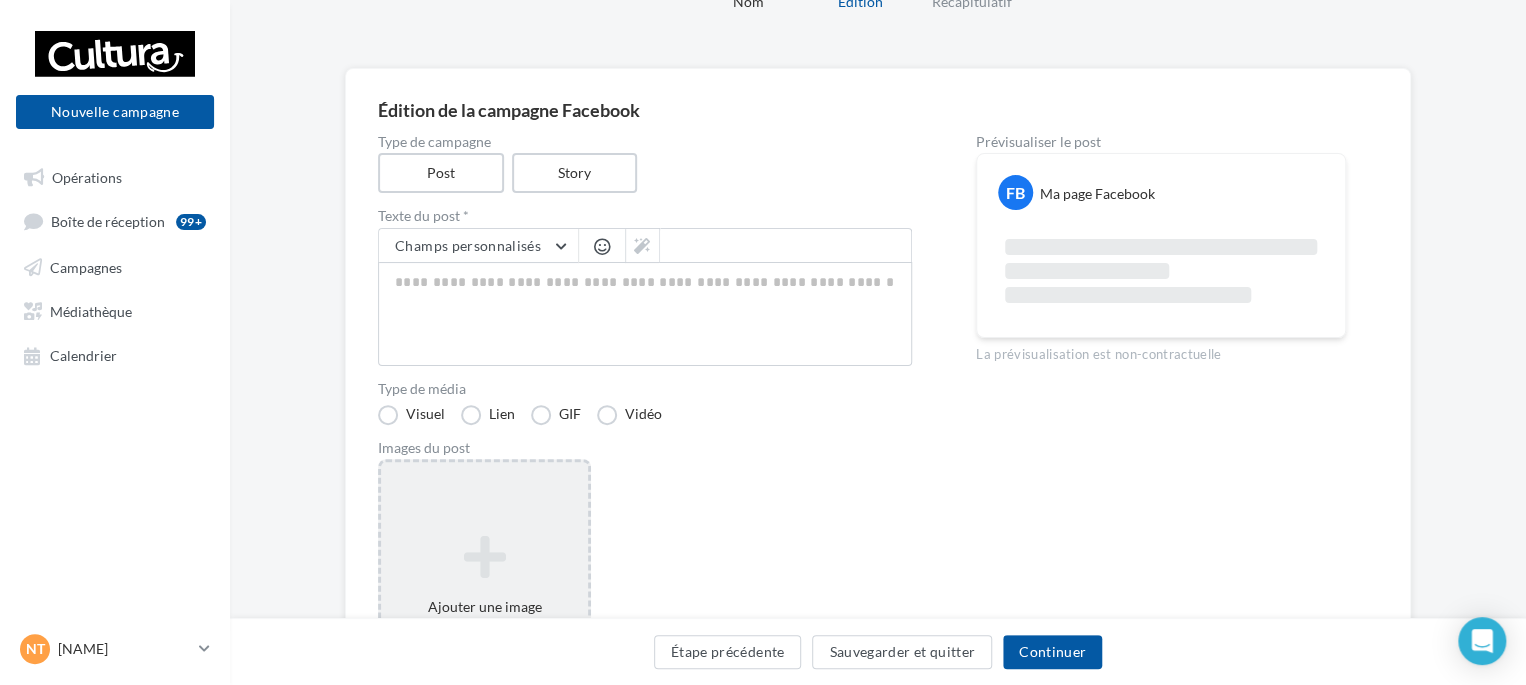 click on "Ajouter une image     Format: png, jpg" at bounding box center [484, 589] 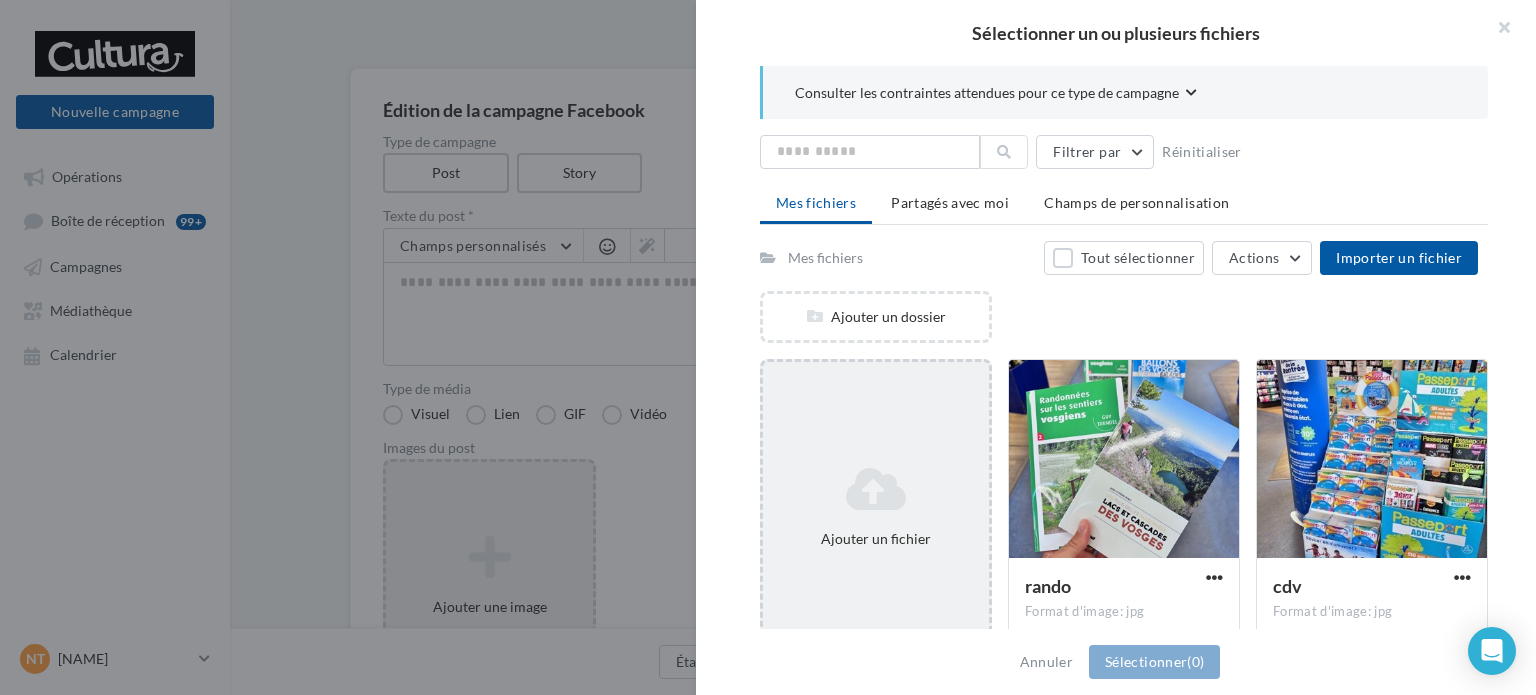 click at bounding box center [876, 489] 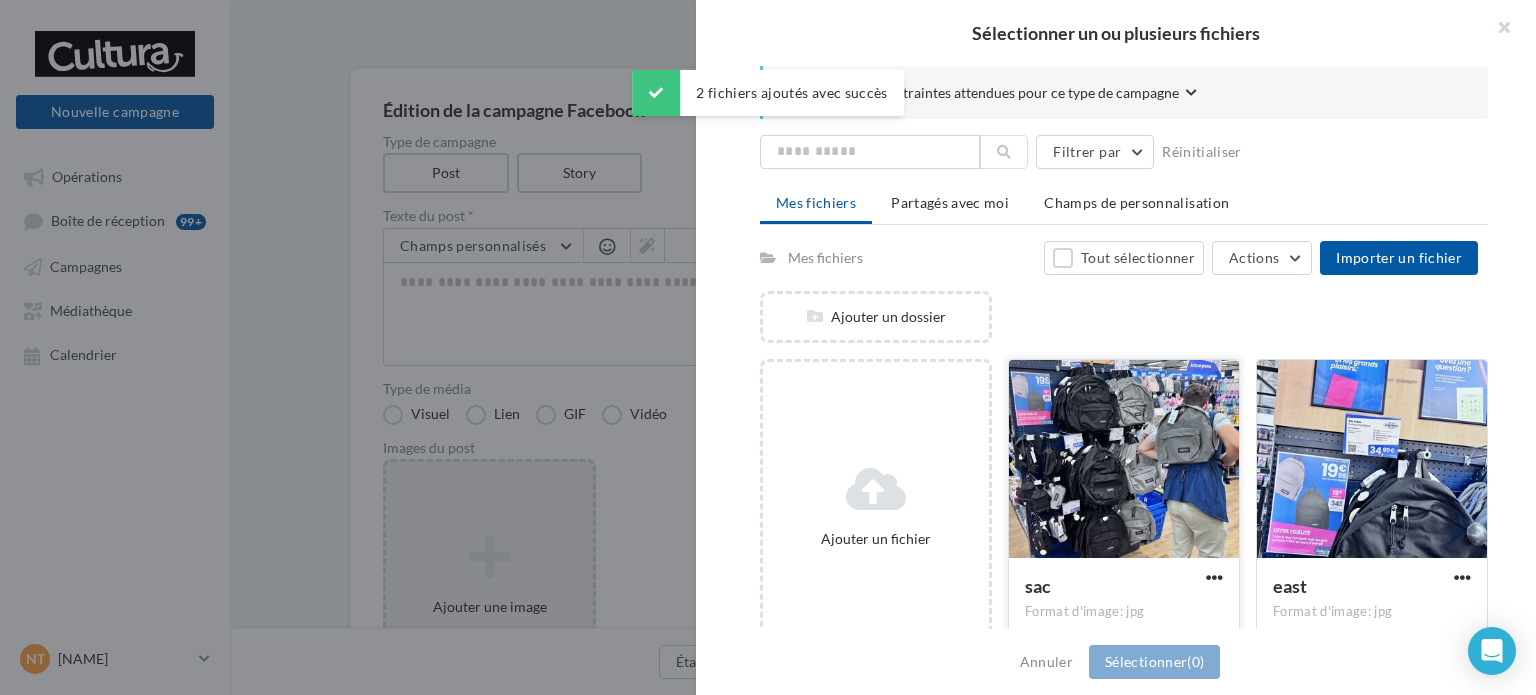 click at bounding box center [1124, 460] 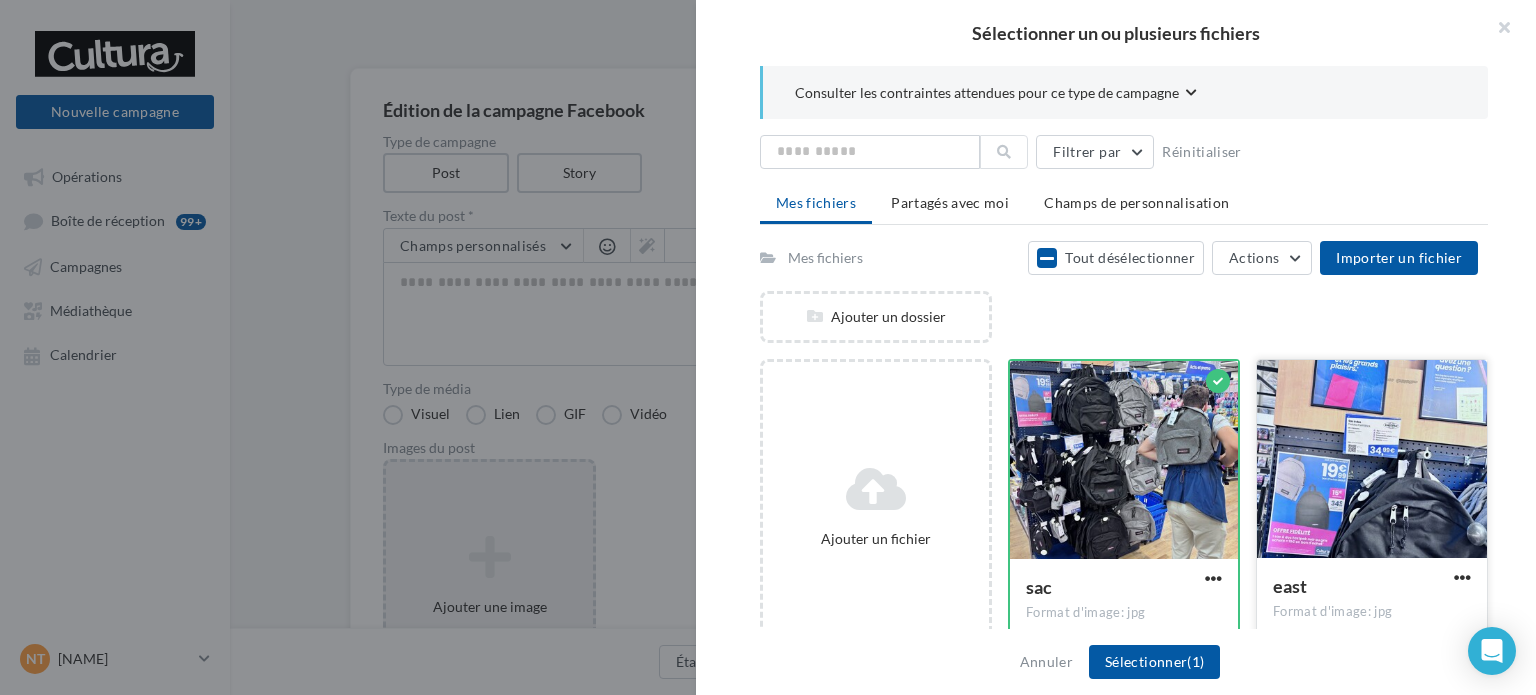 click at bounding box center [1124, 461] 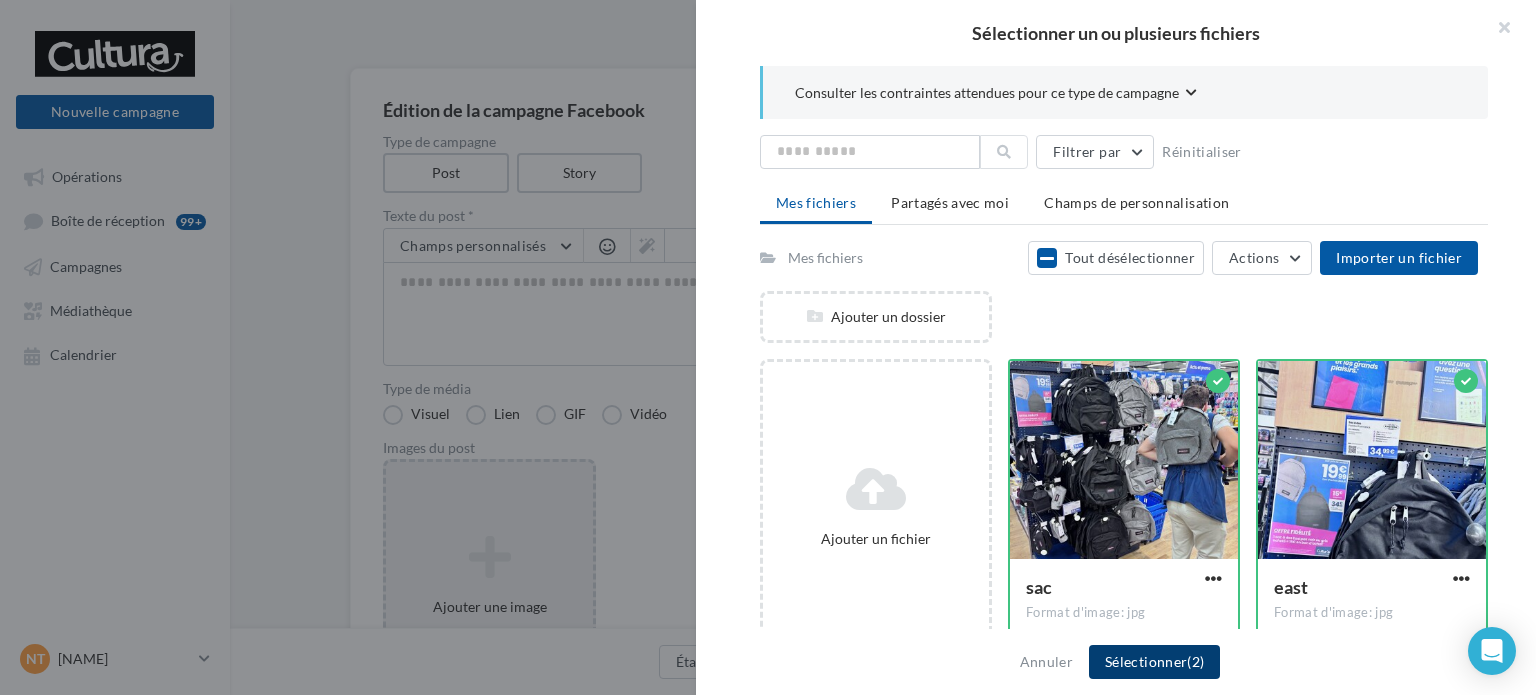 click on "(2)" at bounding box center (1195, 661) 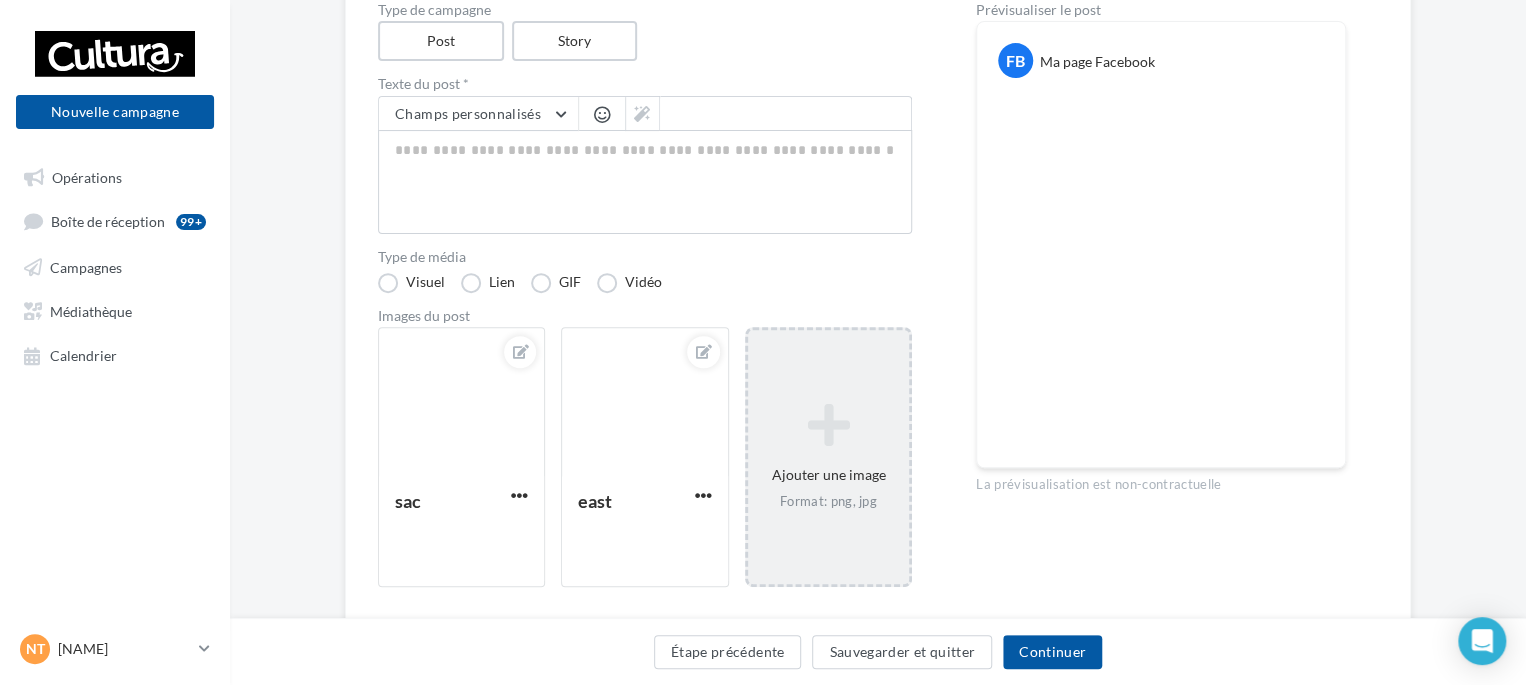 scroll, scrollTop: 97, scrollLeft: 0, axis: vertical 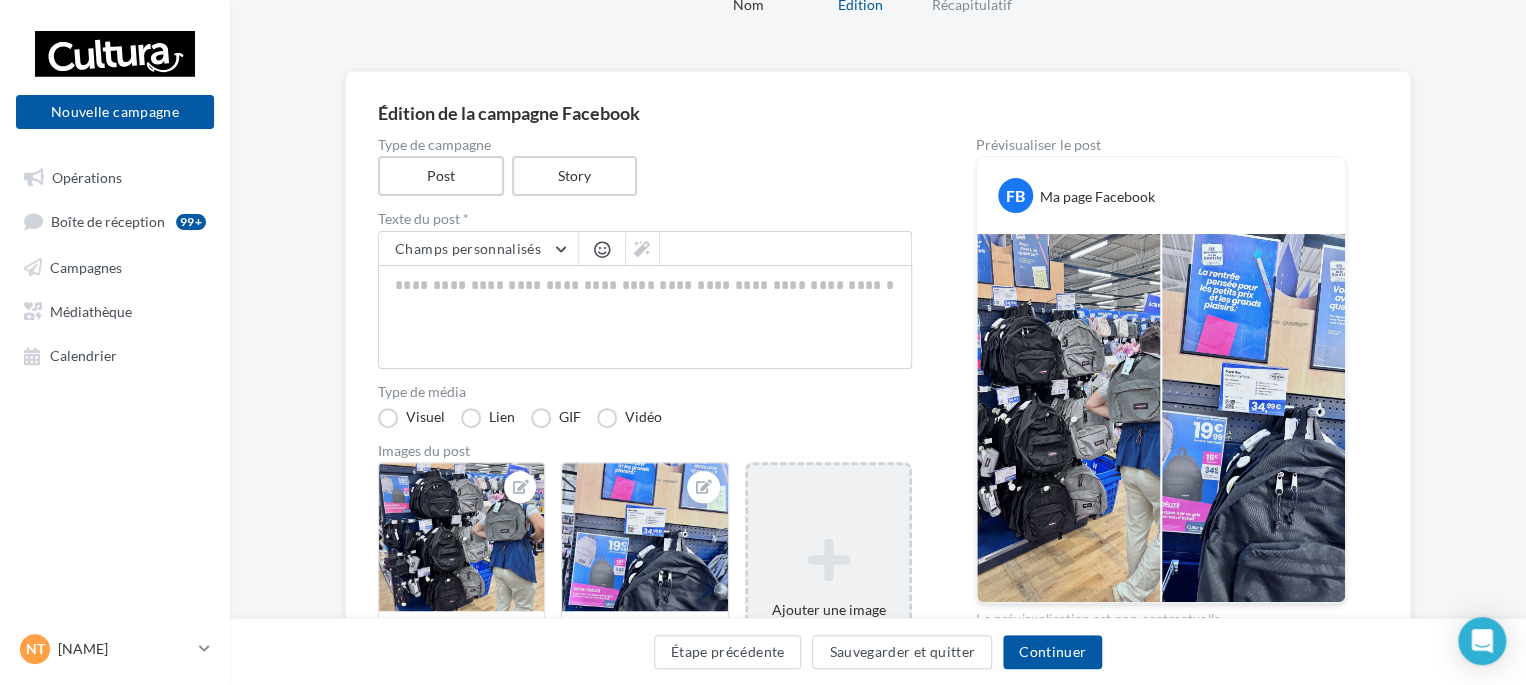 click at bounding box center (1097, 197) 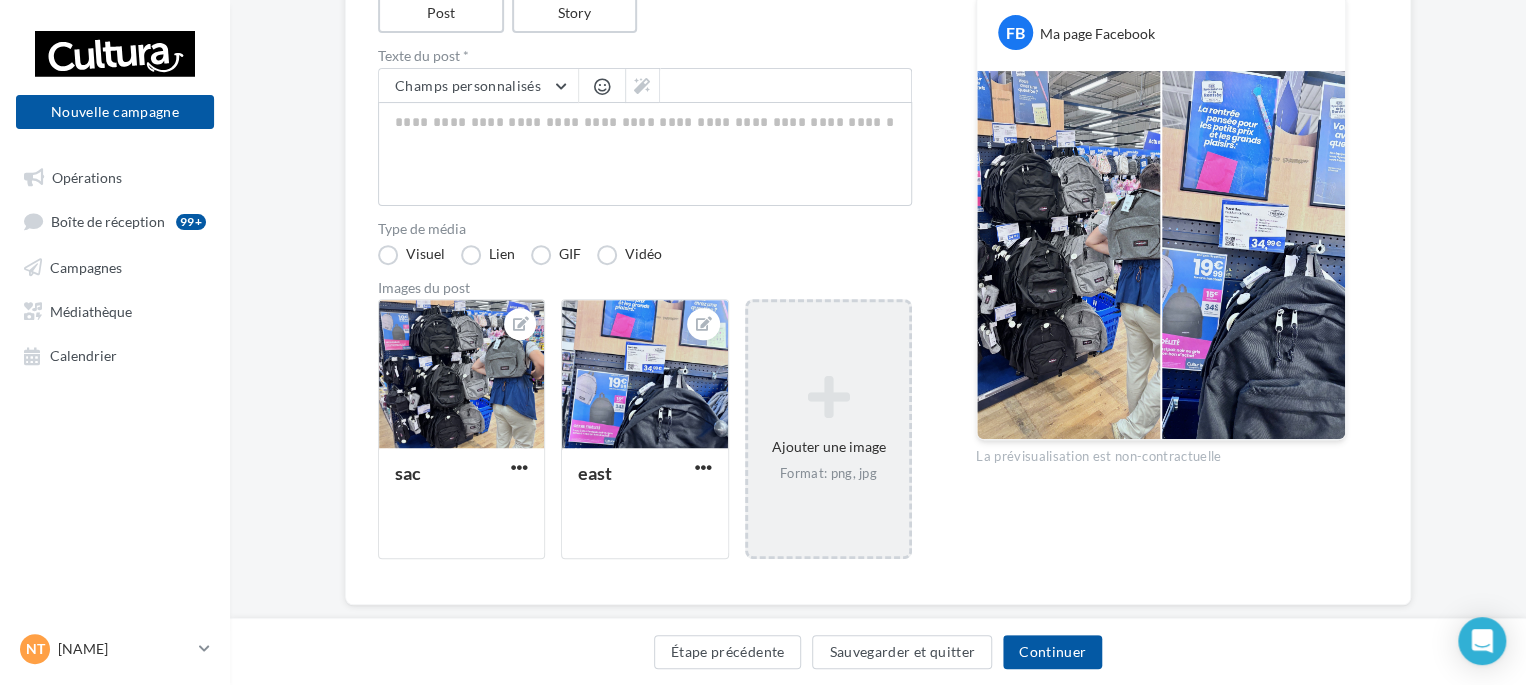 scroll, scrollTop: 297, scrollLeft: 0, axis: vertical 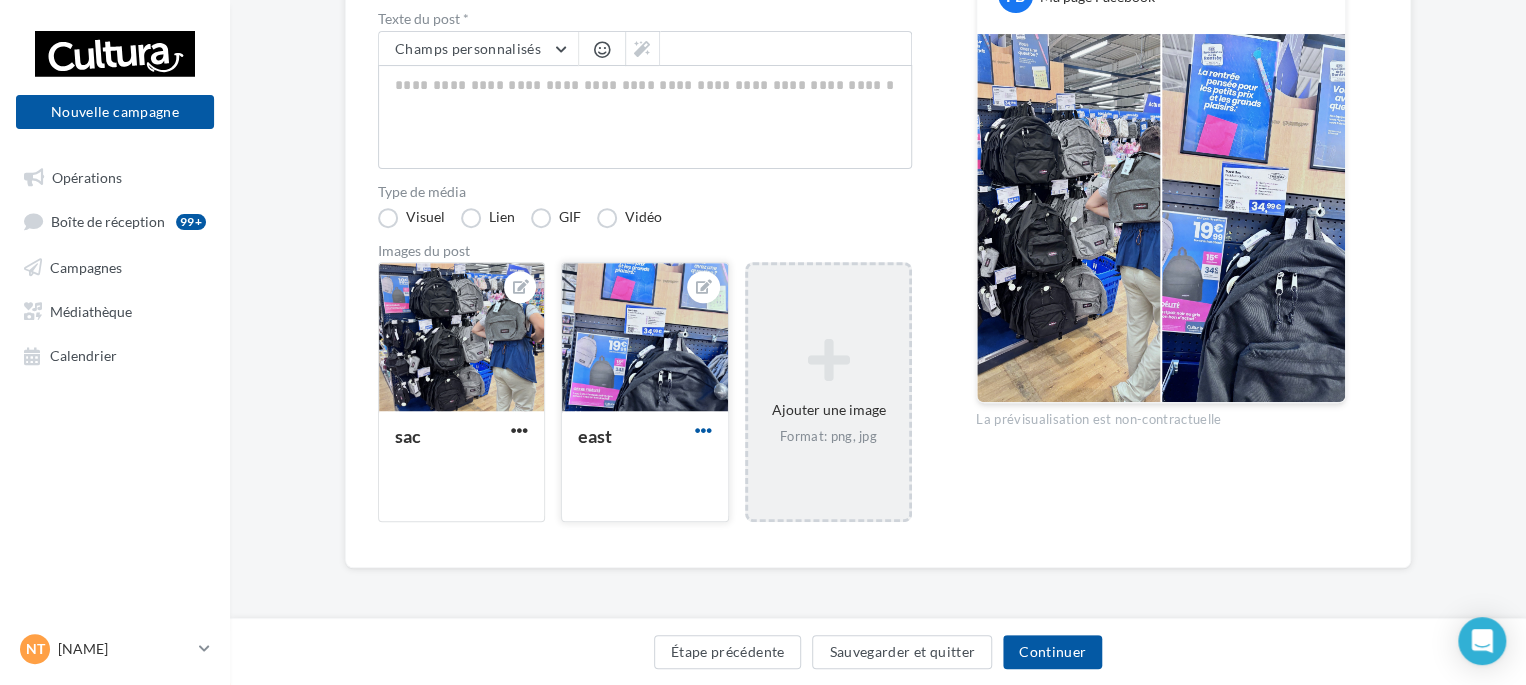 click at bounding box center [519, 430] 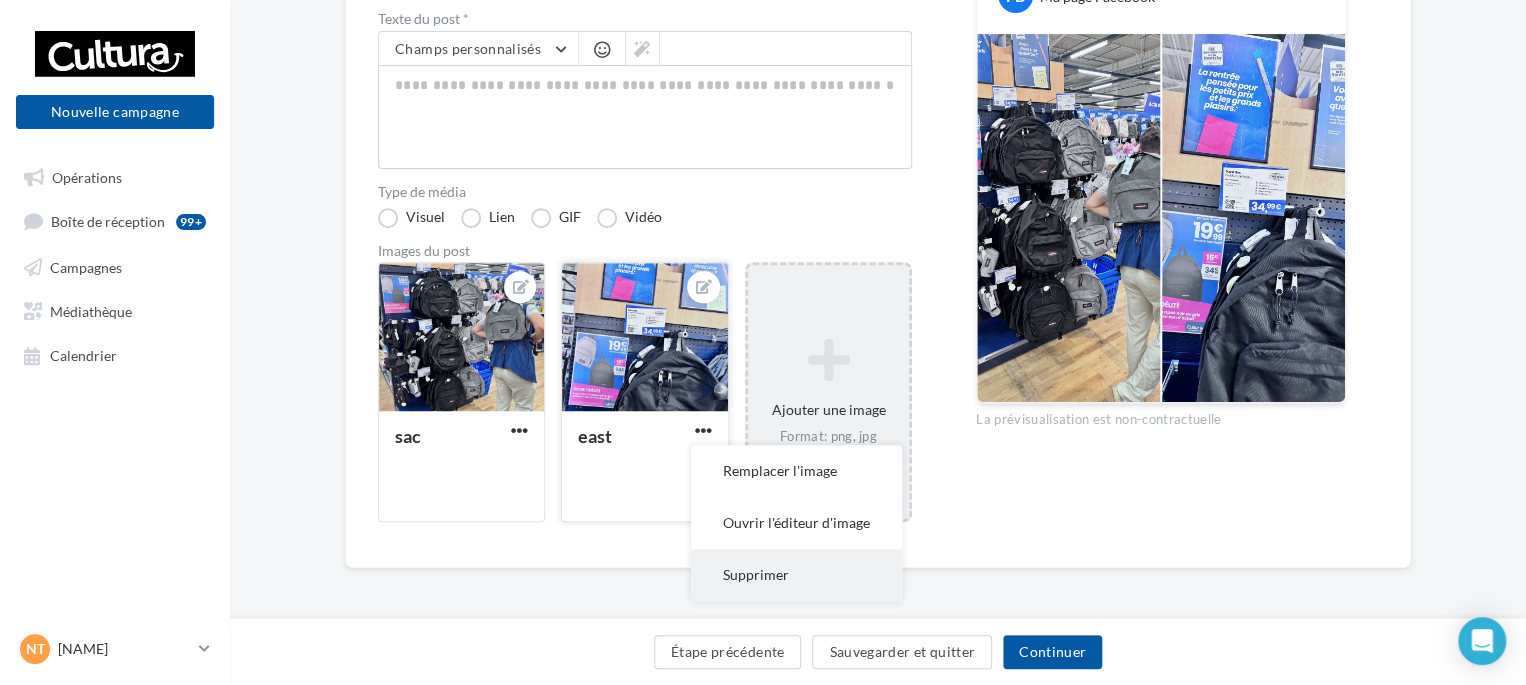 click on "Supprimer" at bounding box center (796, 471) 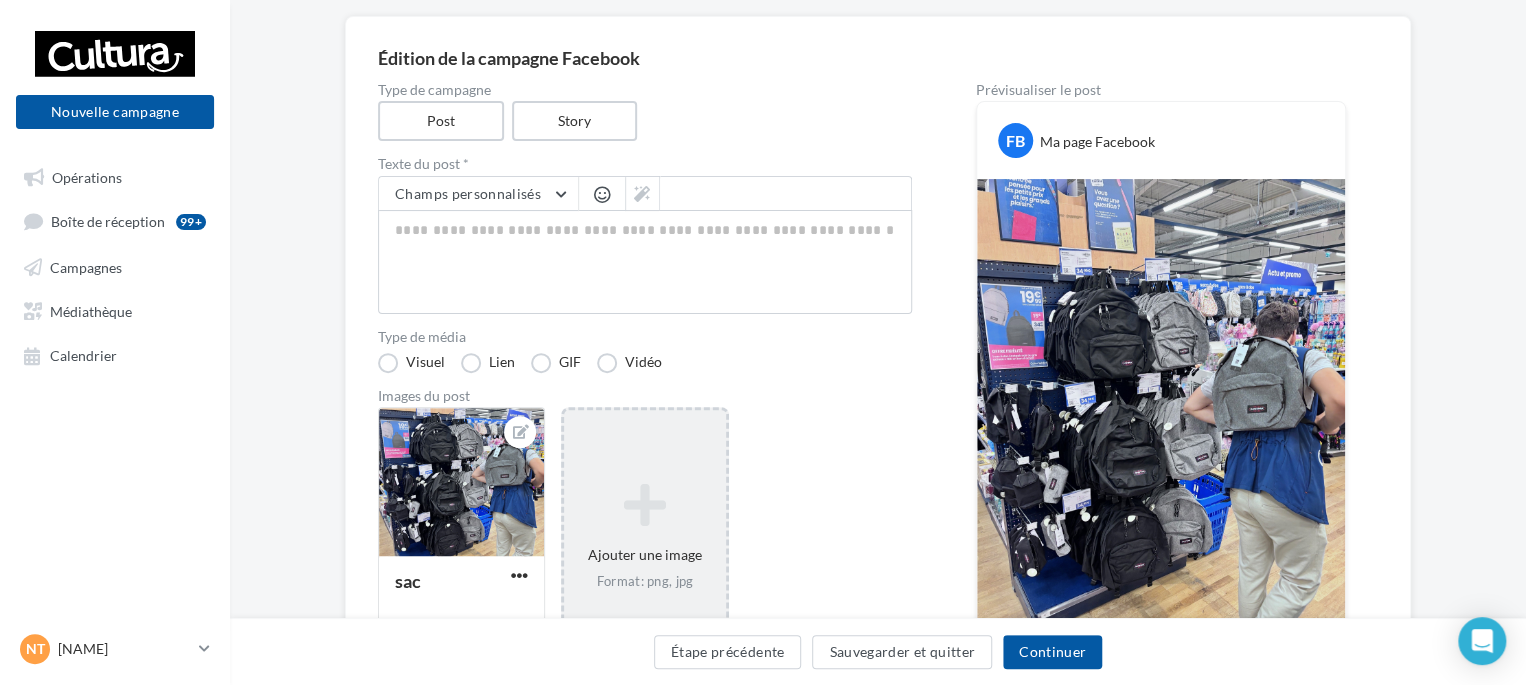 scroll, scrollTop: 0, scrollLeft: 0, axis: both 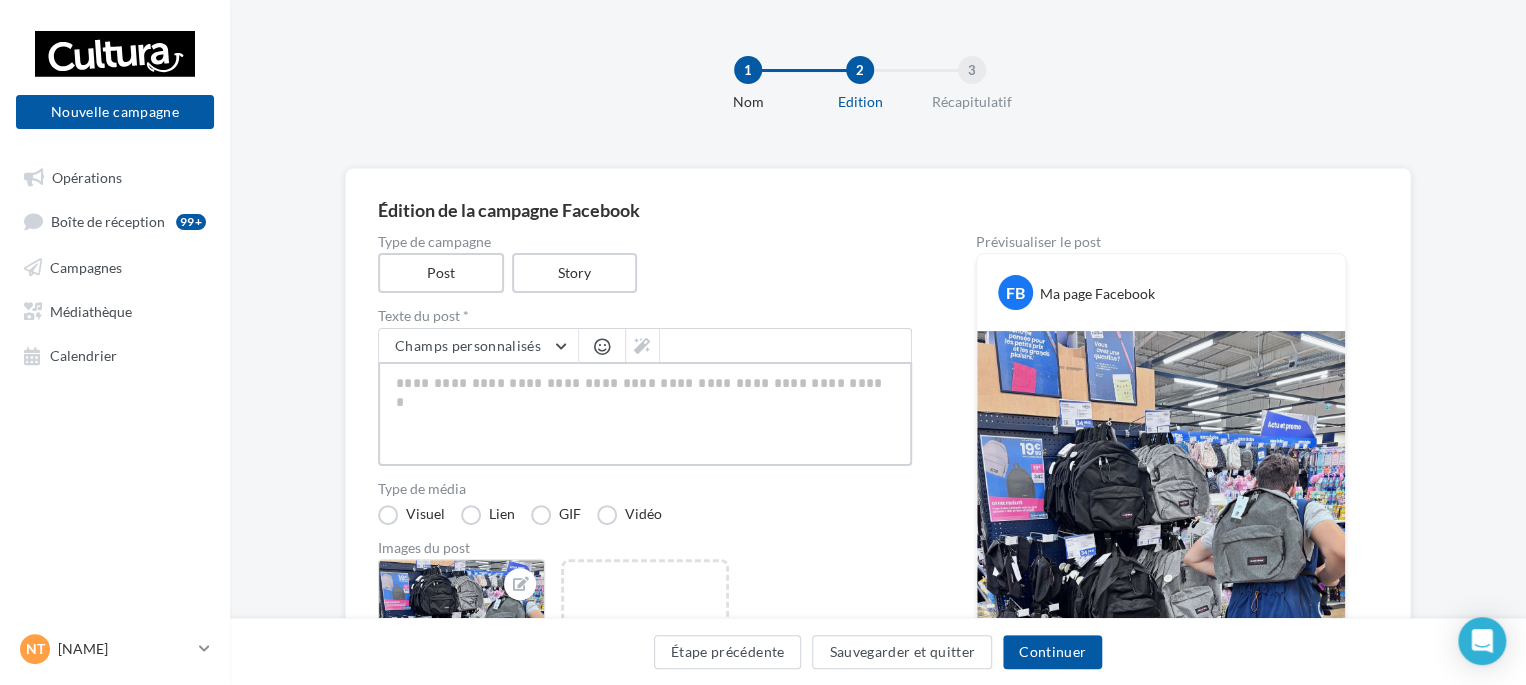 click at bounding box center (645, 414) 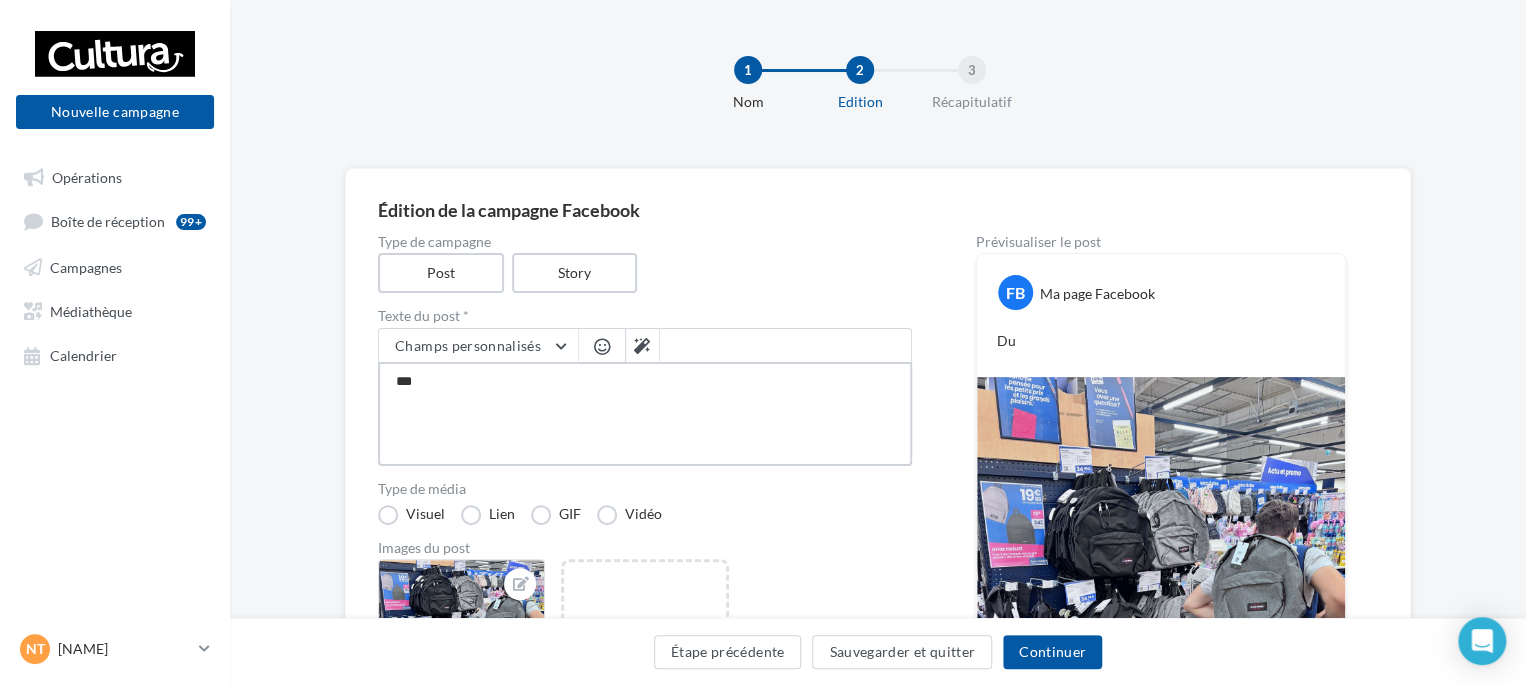click on "**" at bounding box center [645, 414] 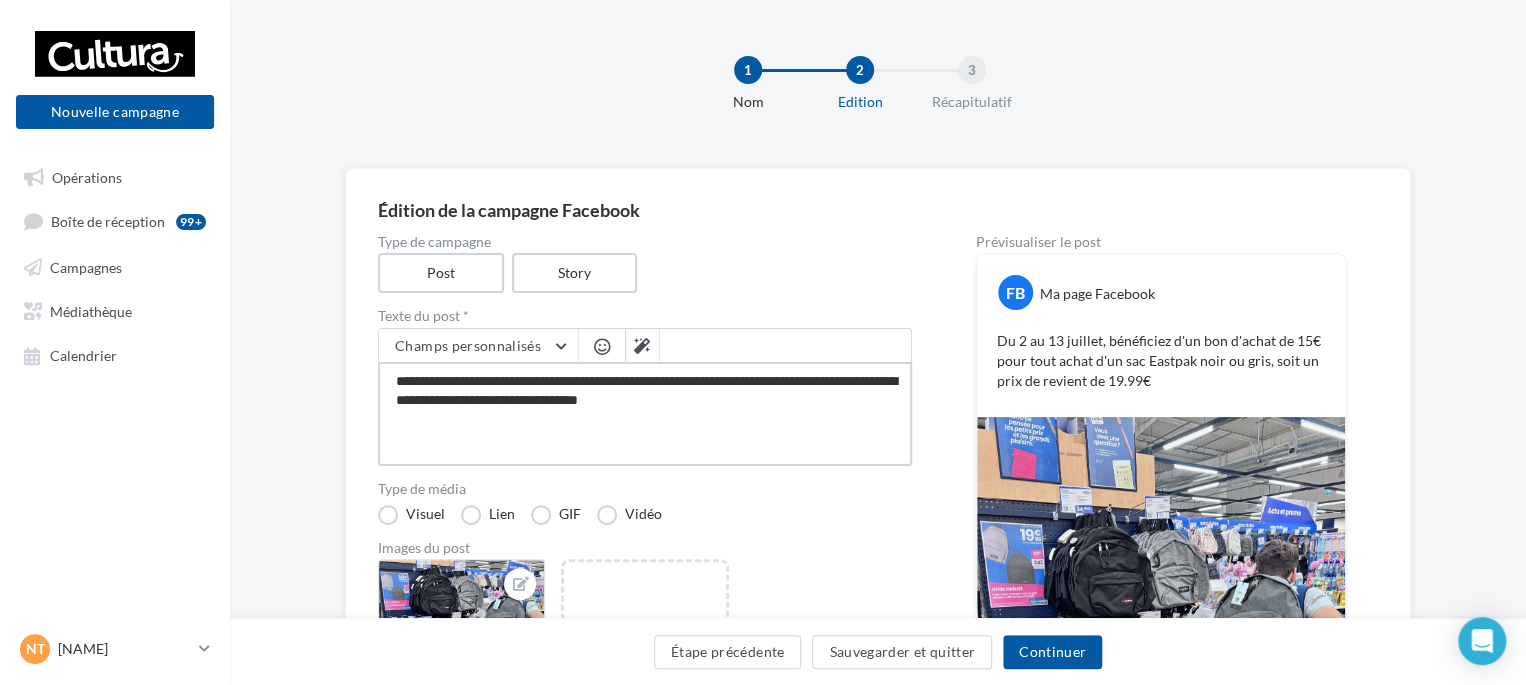 click on "**********" at bounding box center (645, 414) 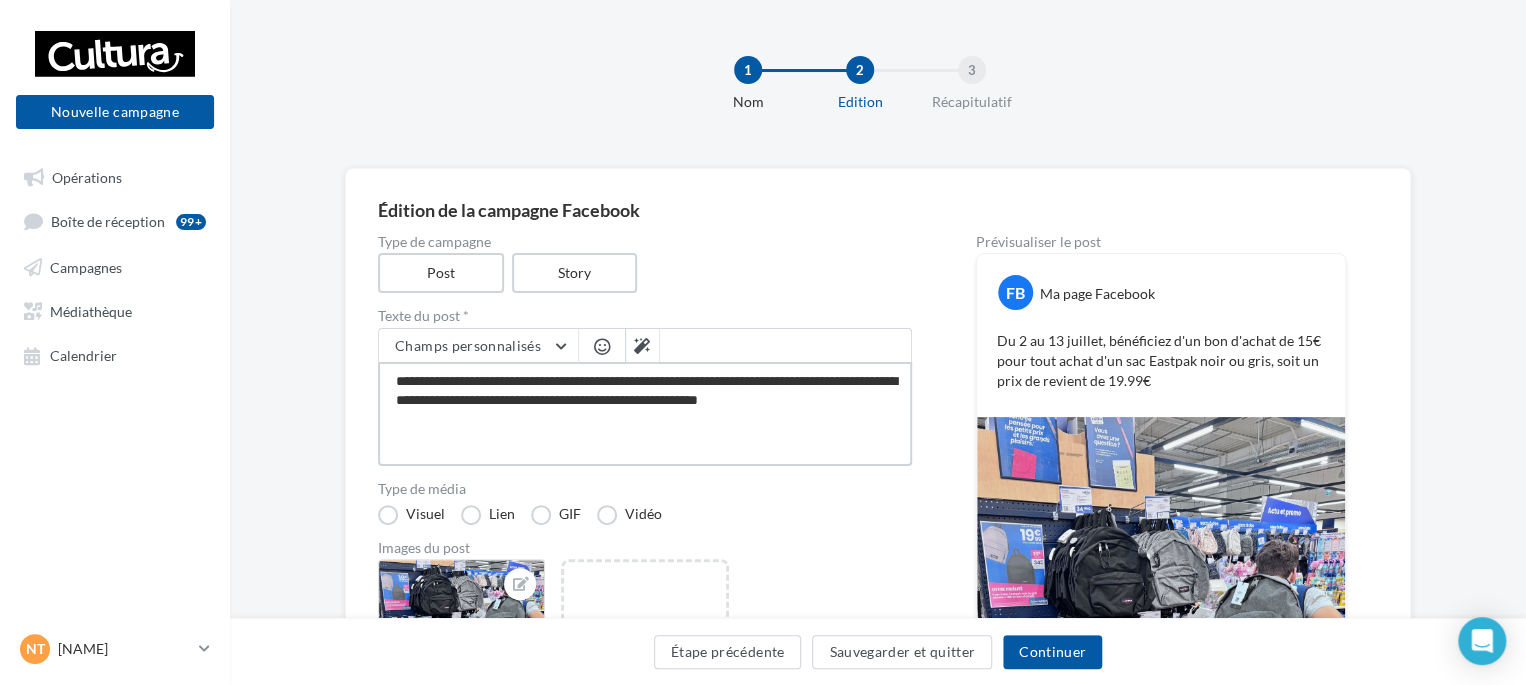 click on "**********" at bounding box center [645, 414] 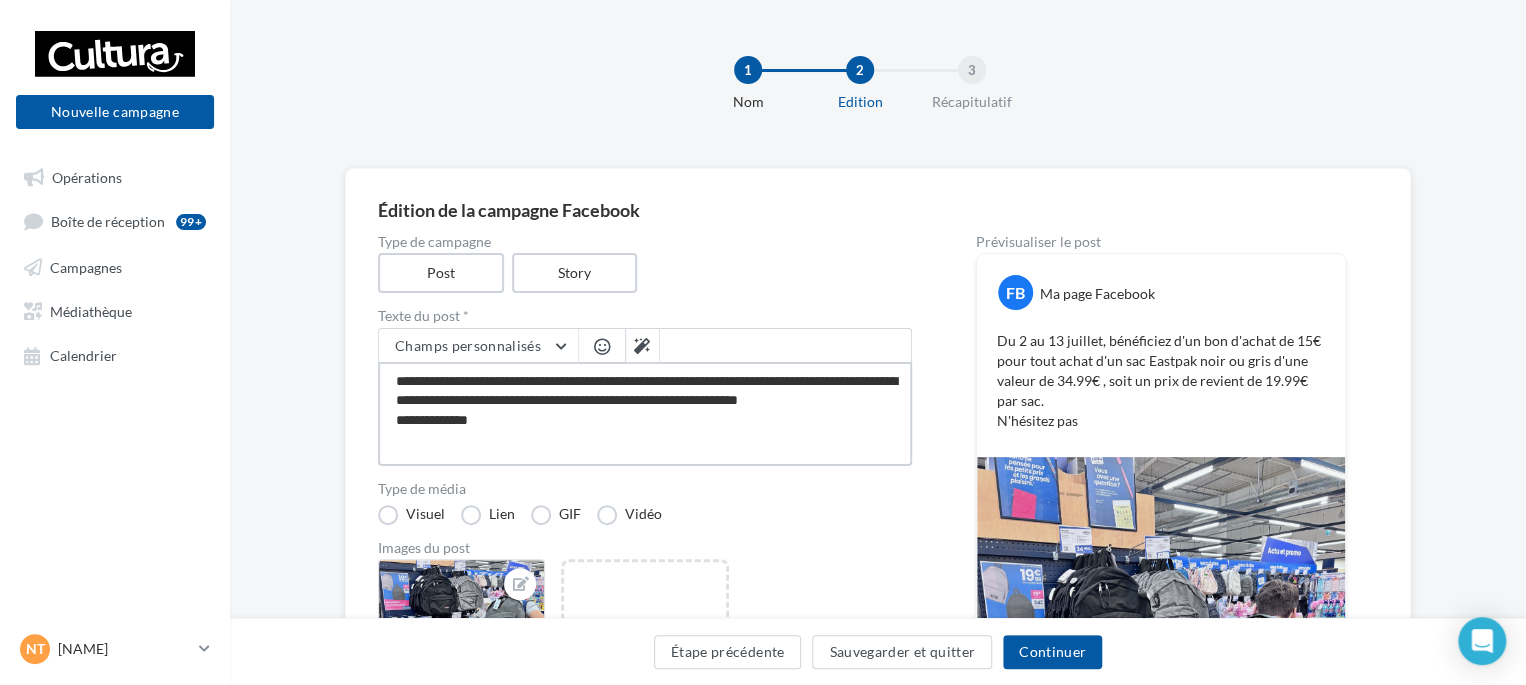 click on "**********" at bounding box center [645, 414] 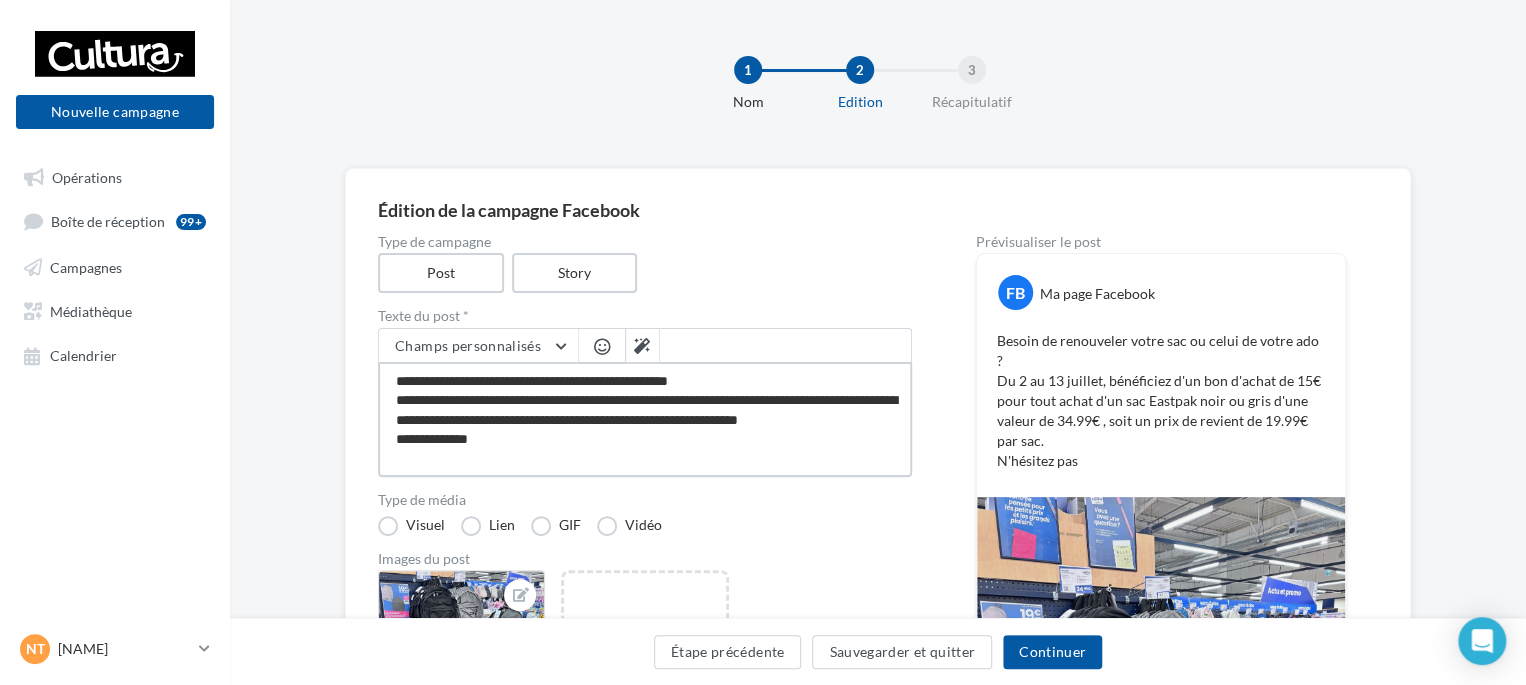 click on "**********" at bounding box center (645, 419) 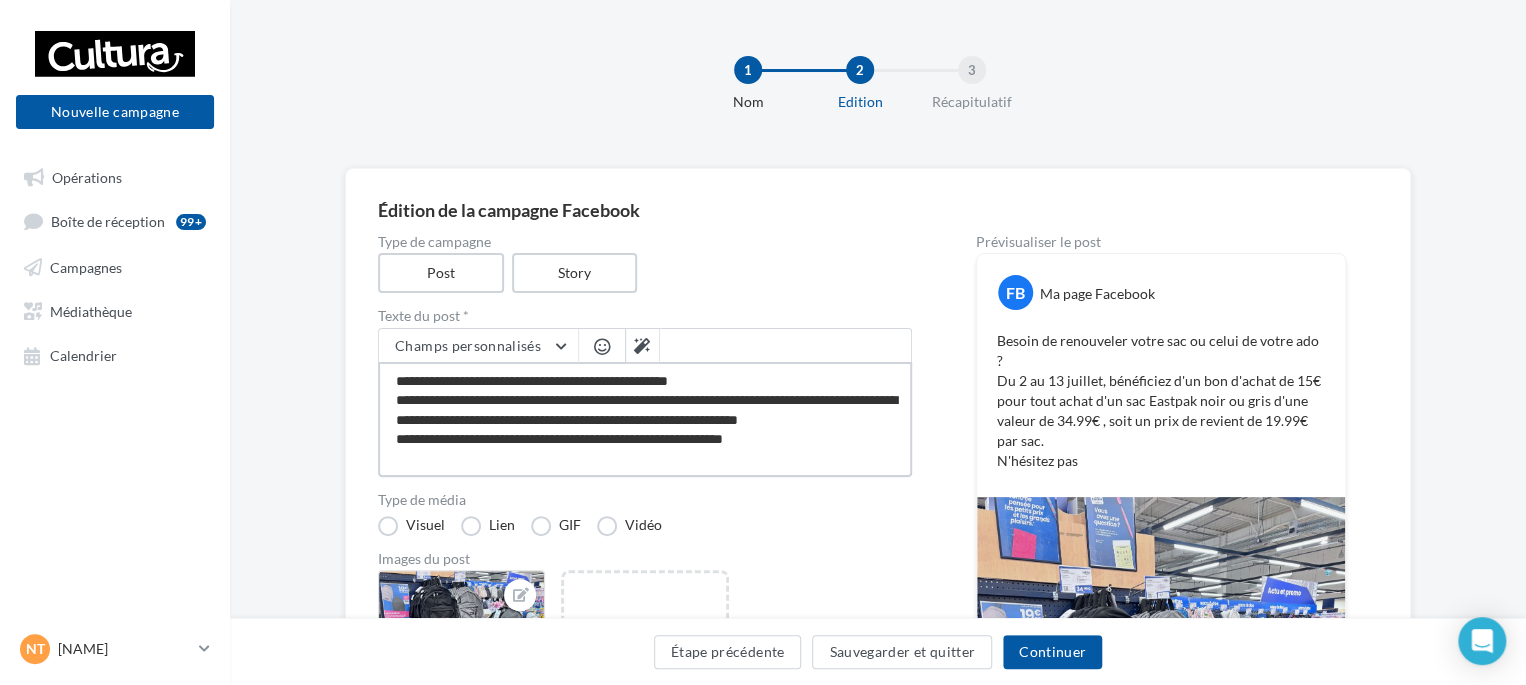scroll, scrollTop: 10, scrollLeft: 0, axis: vertical 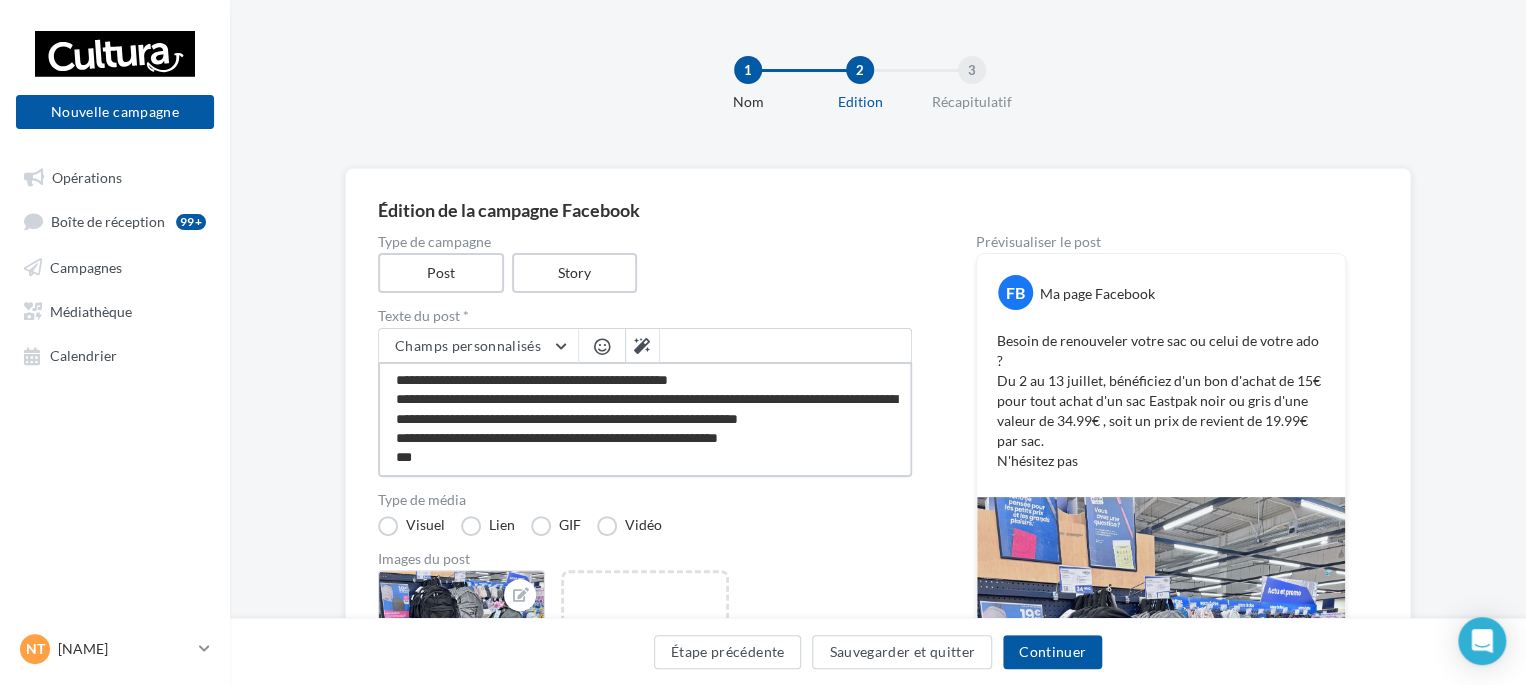 click on "**********" at bounding box center [645, 419] 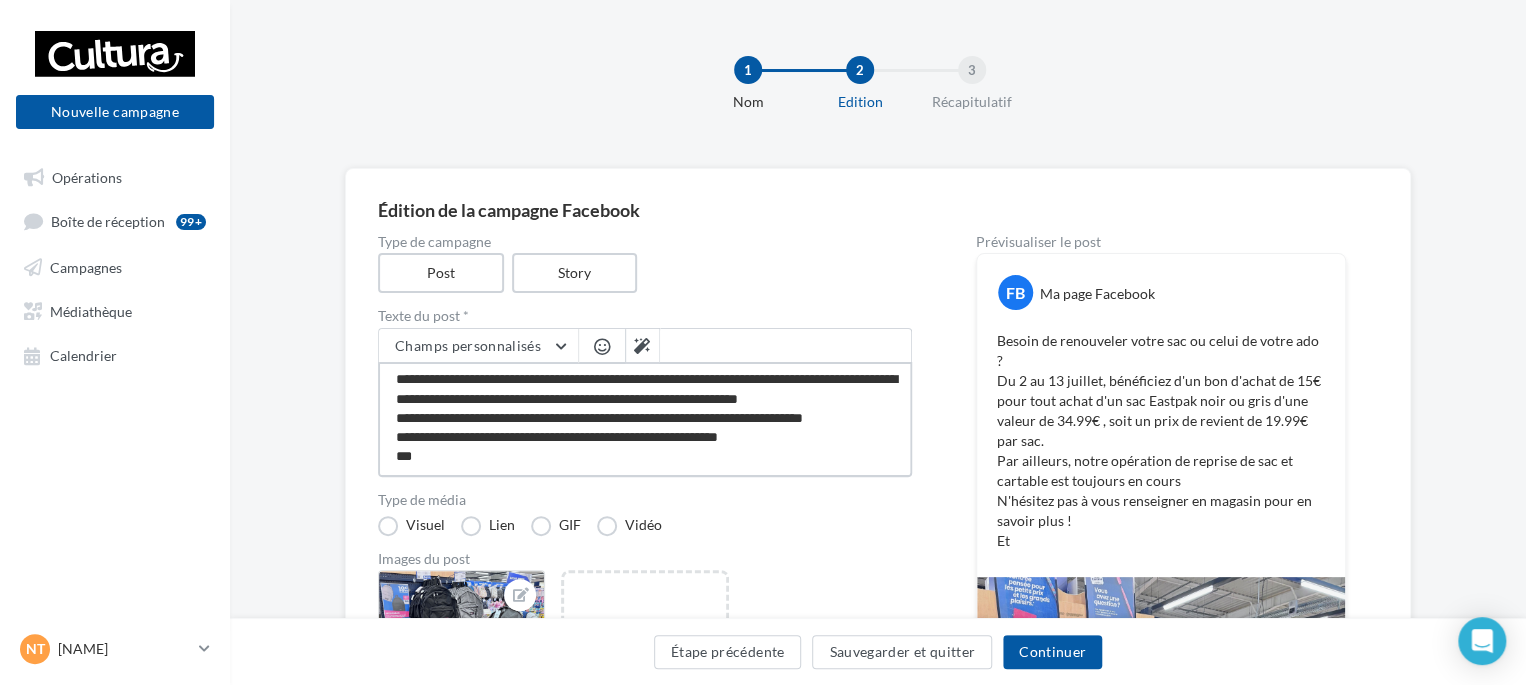 scroll, scrollTop: 38, scrollLeft: 0, axis: vertical 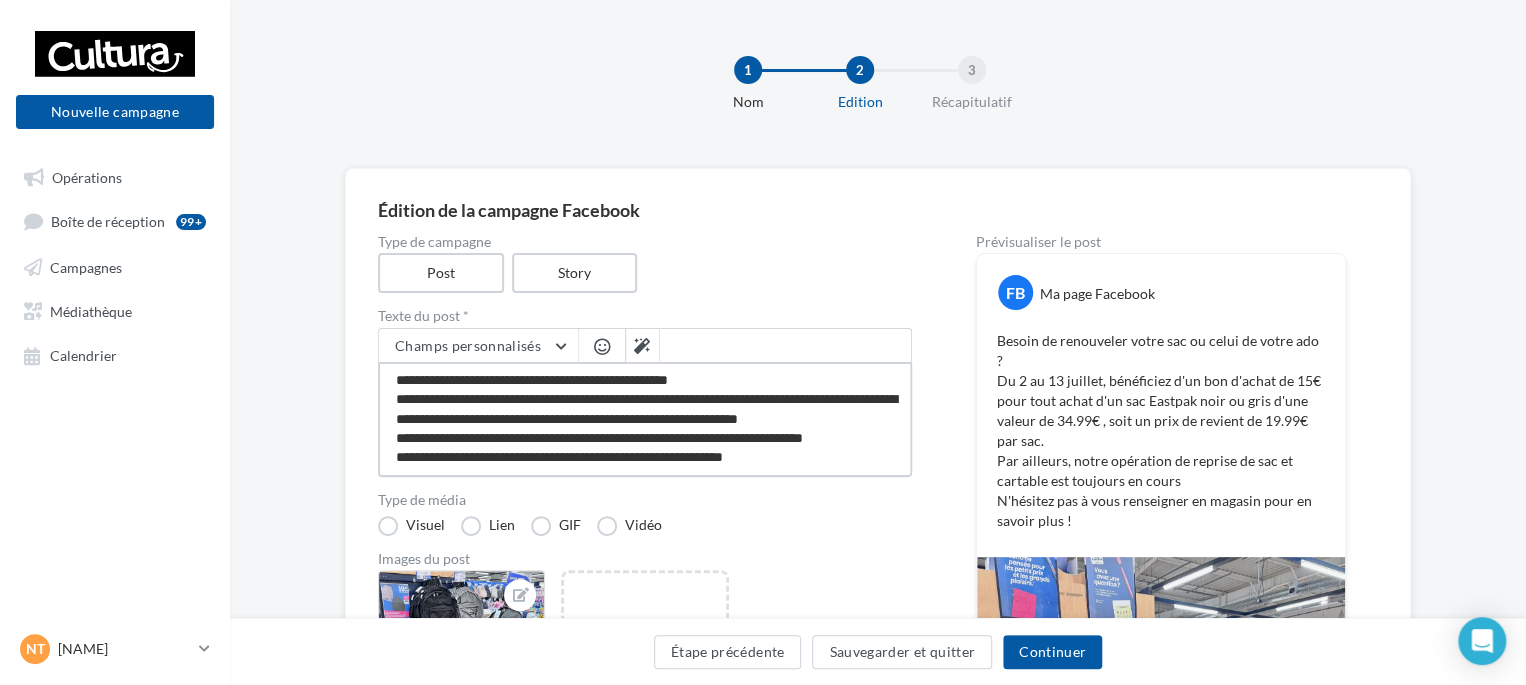 click on "**********" at bounding box center (645, 419) 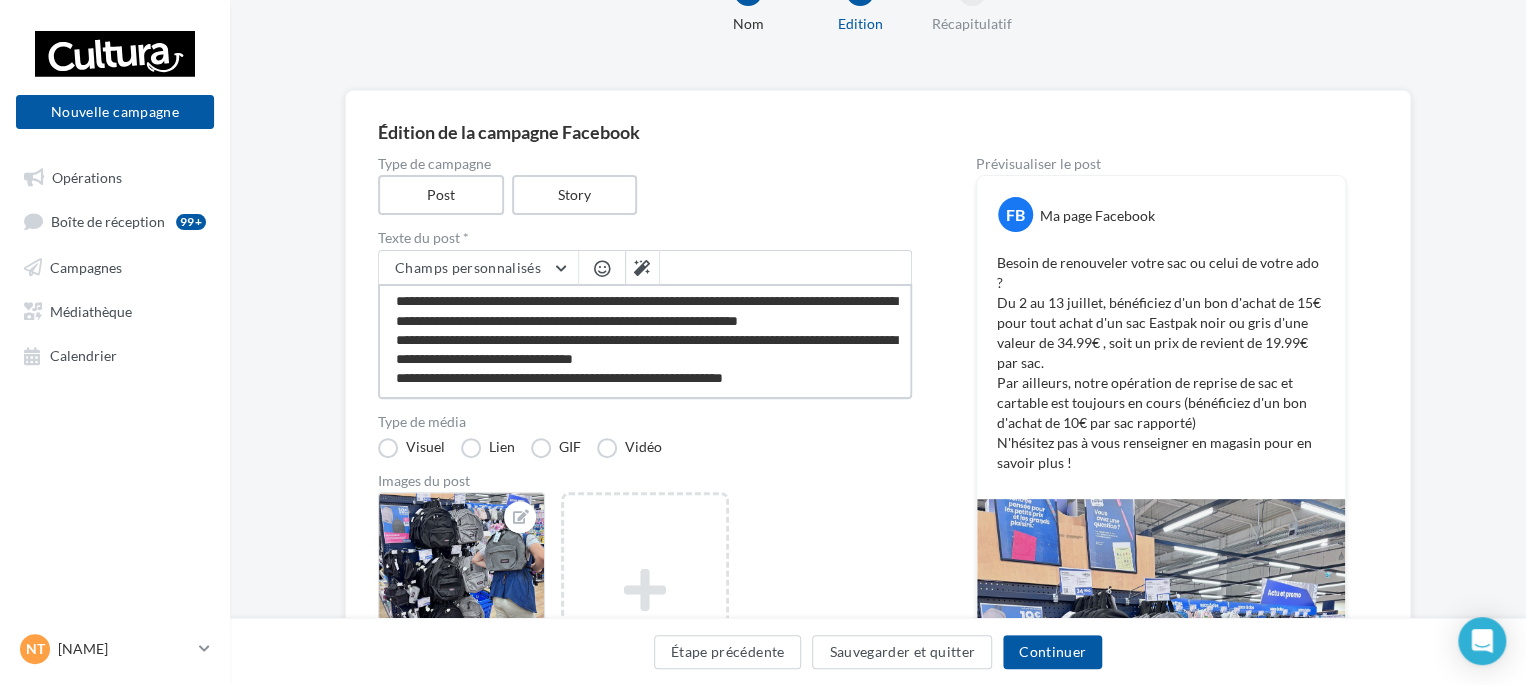 scroll, scrollTop: 100, scrollLeft: 0, axis: vertical 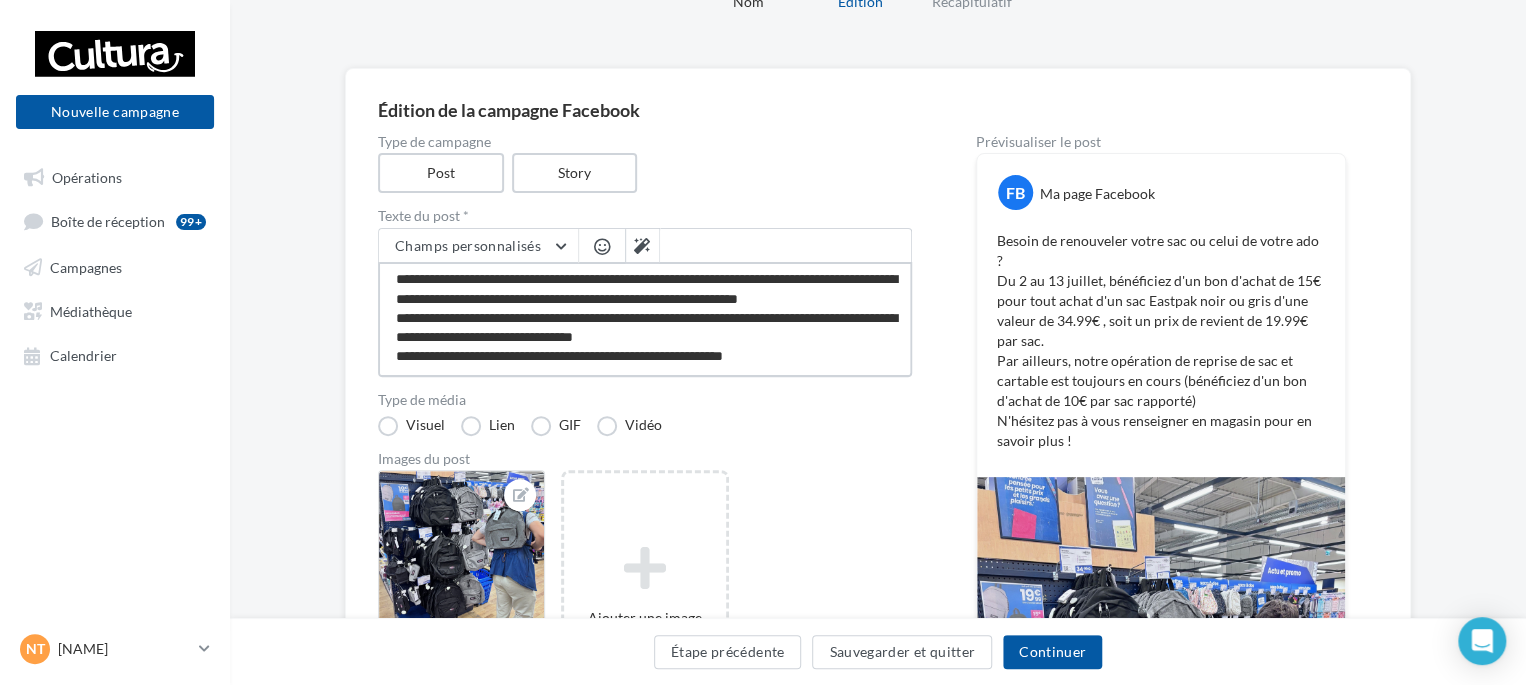 drag, startPoint x: 466, startPoint y: 322, endPoint x: 366, endPoint y: 322, distance: 100 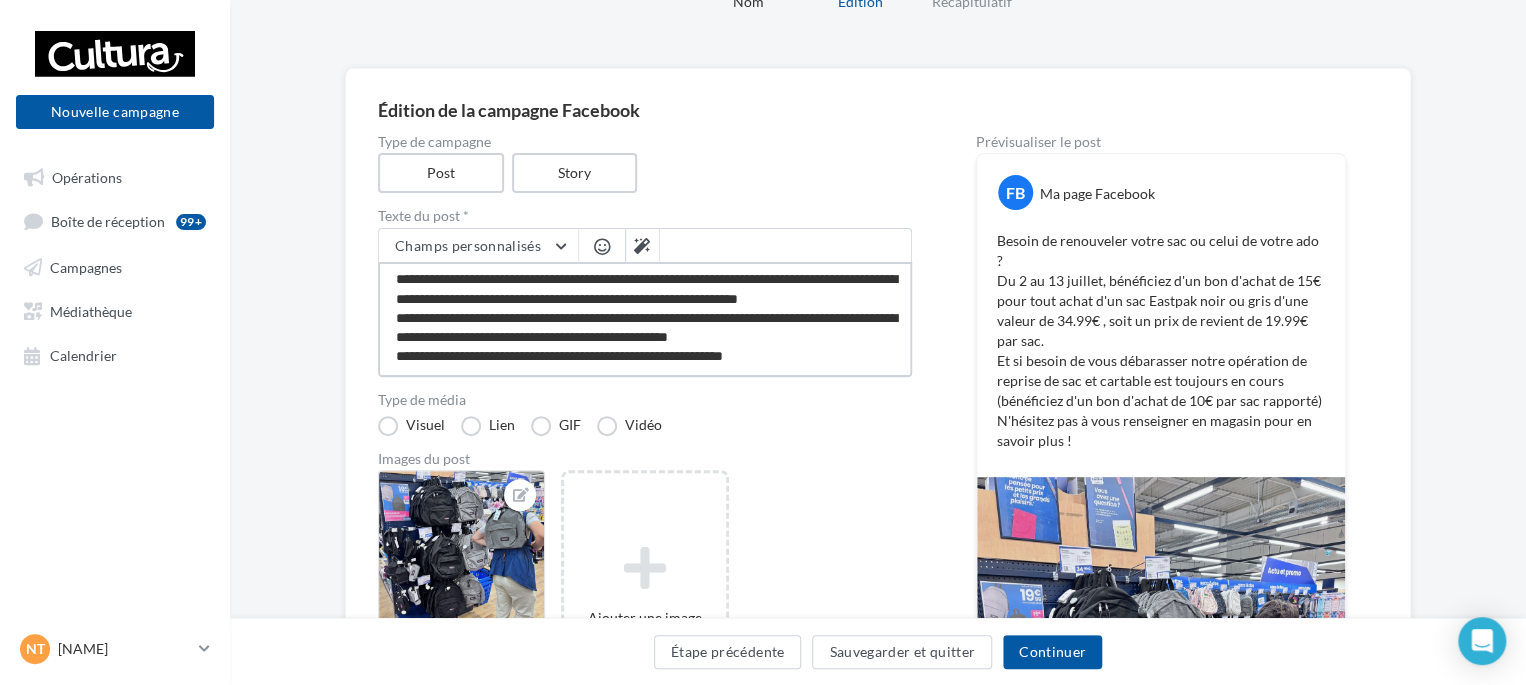 click on "**********" at bounding box center [645, 319] 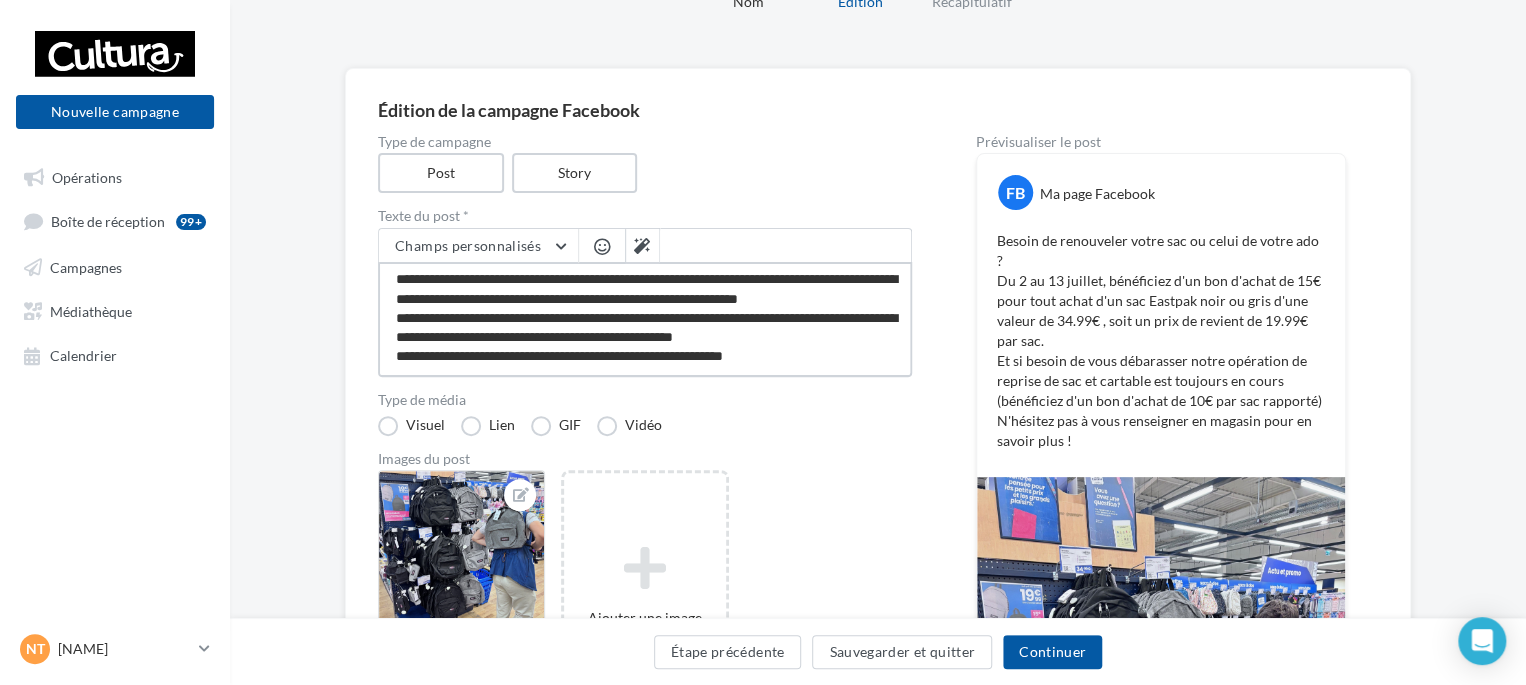 click on "**********" at bounding box center [645, 319] 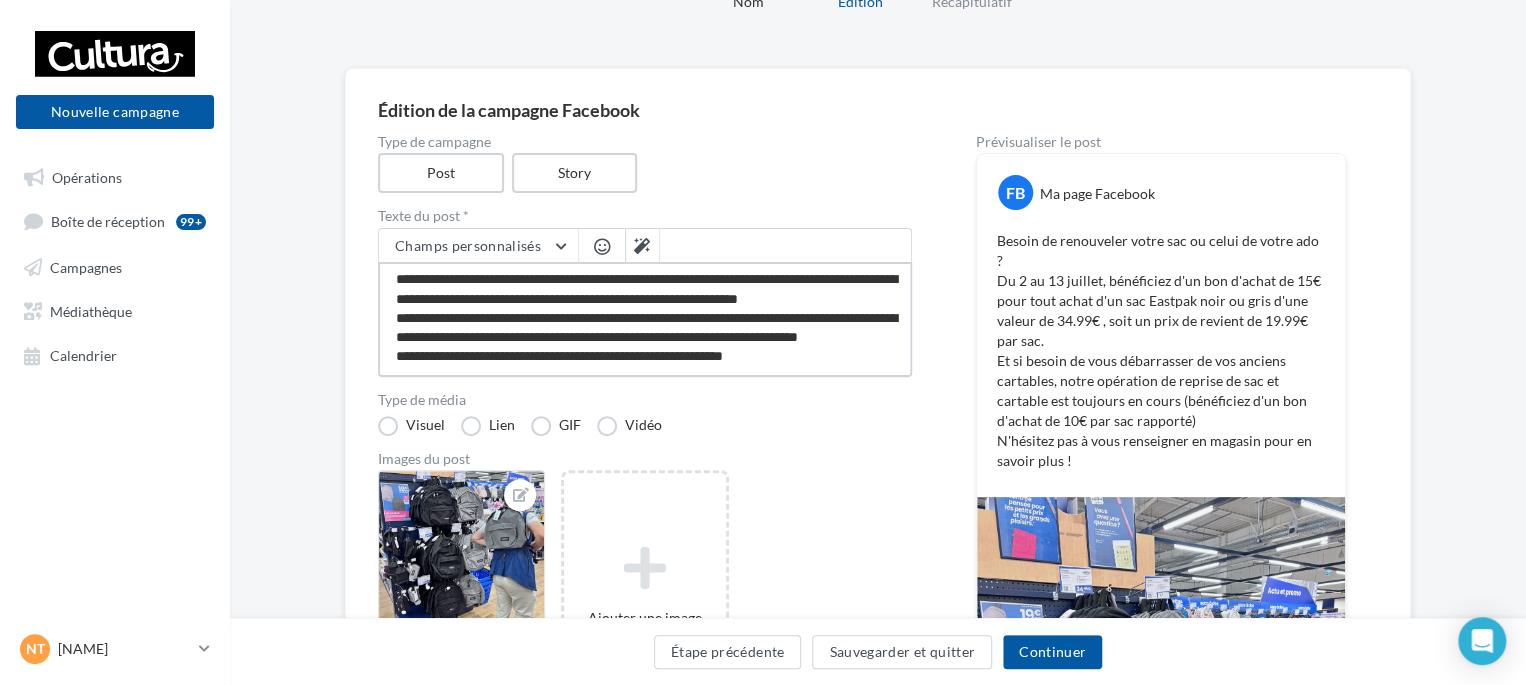 drag, startPoint x: 513, startPoint y: 316, endPoint x: 426, endPoint y: 315, distance: 87.005745 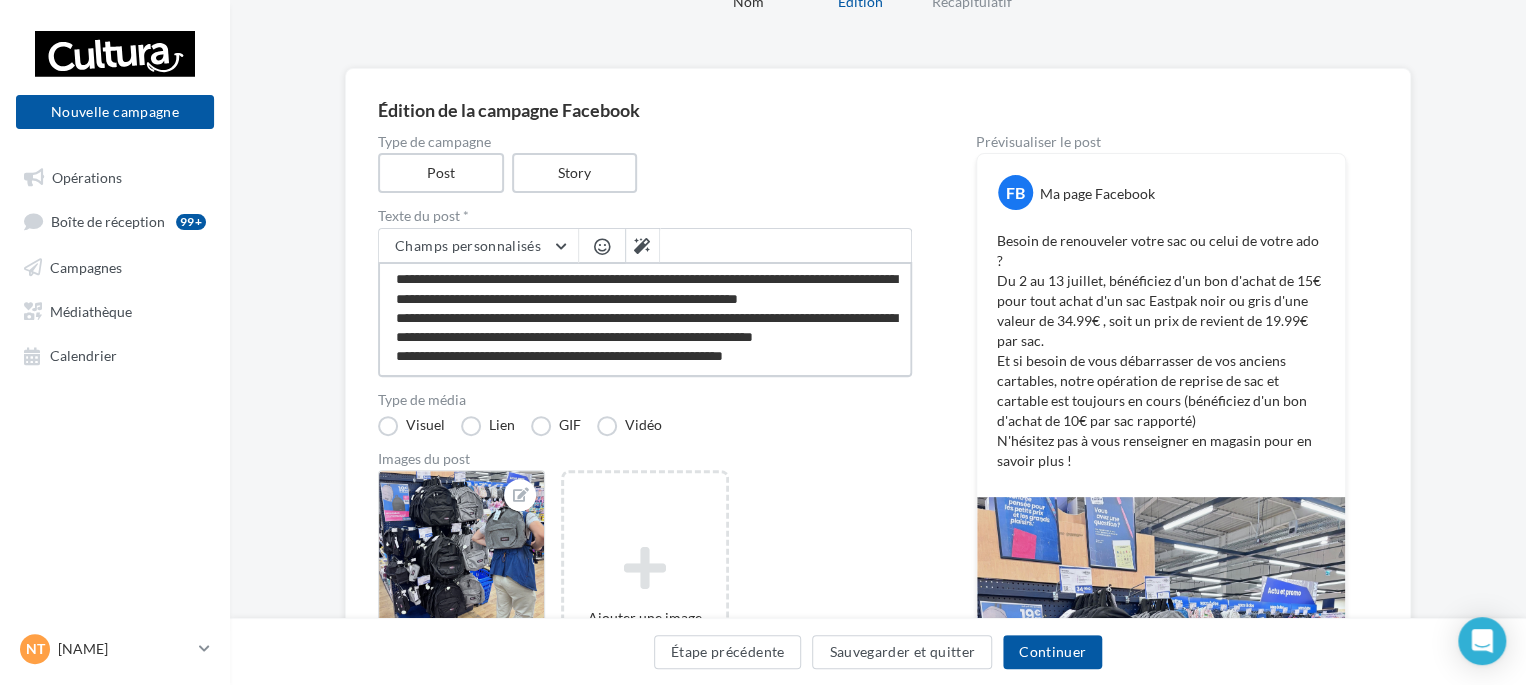 click on "**********" at bounding box center (645, 319) 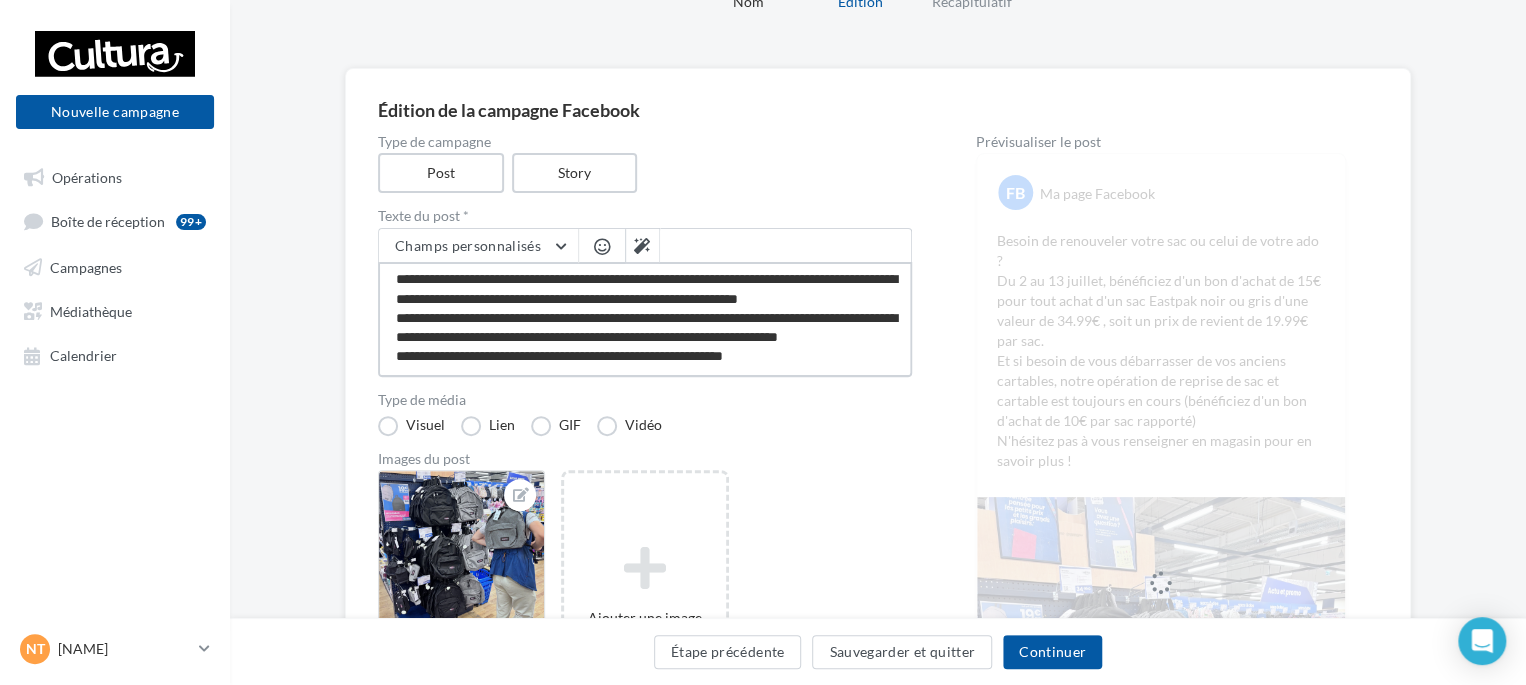 type on "**********" 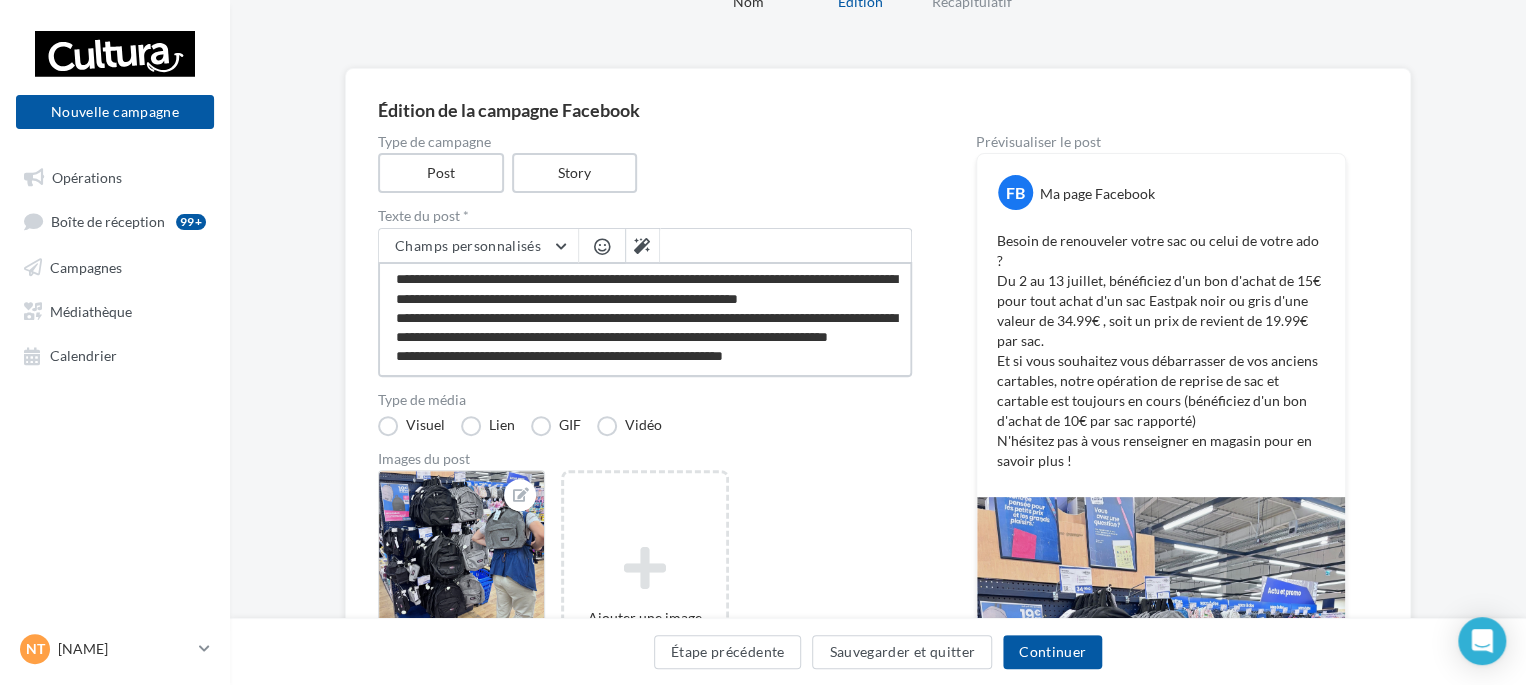 drag, startPoint x: 565, startPoint y: 341, endPoint x: 496, endPoint y: 343, distance: 69.02898 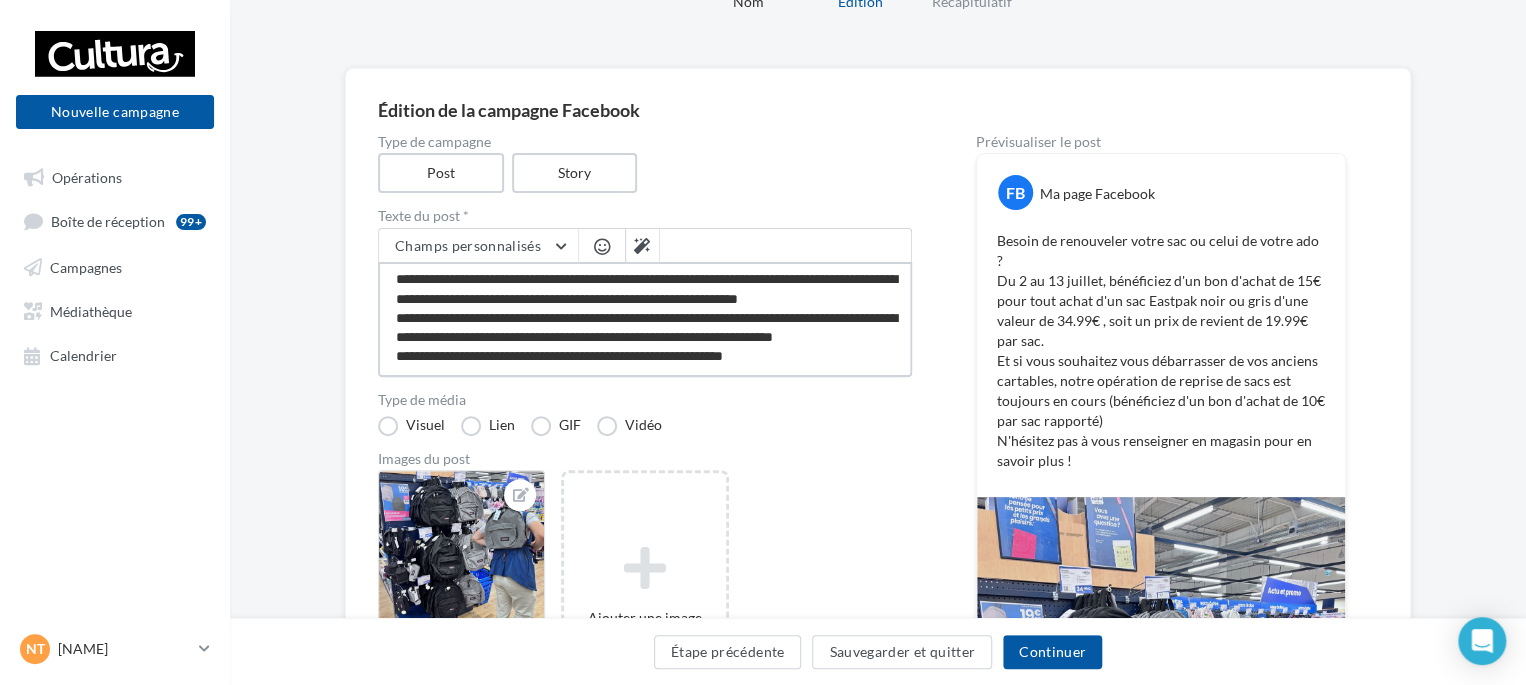 scroll, scrollTop: 77, scrollLeft: 0, axis: vertical 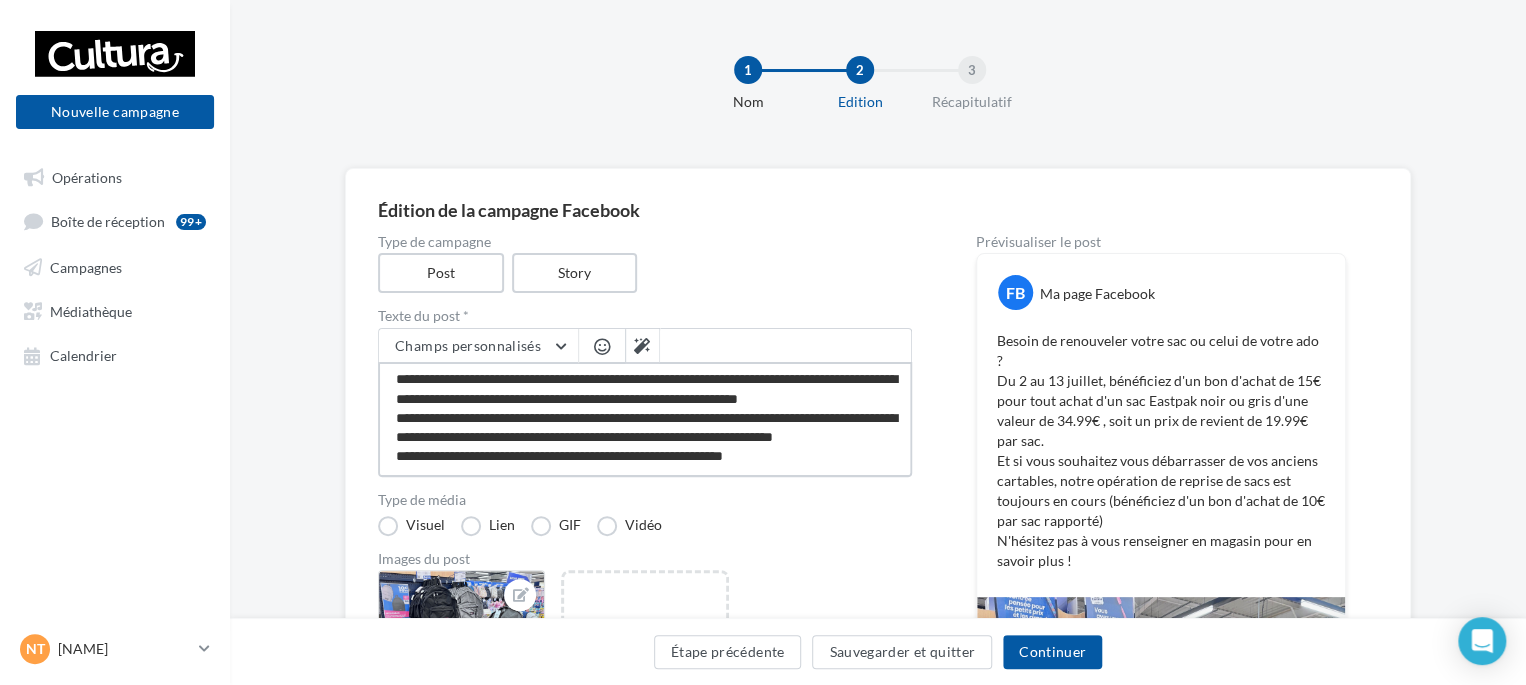 click on "**********" at bounding box center [645, 419] 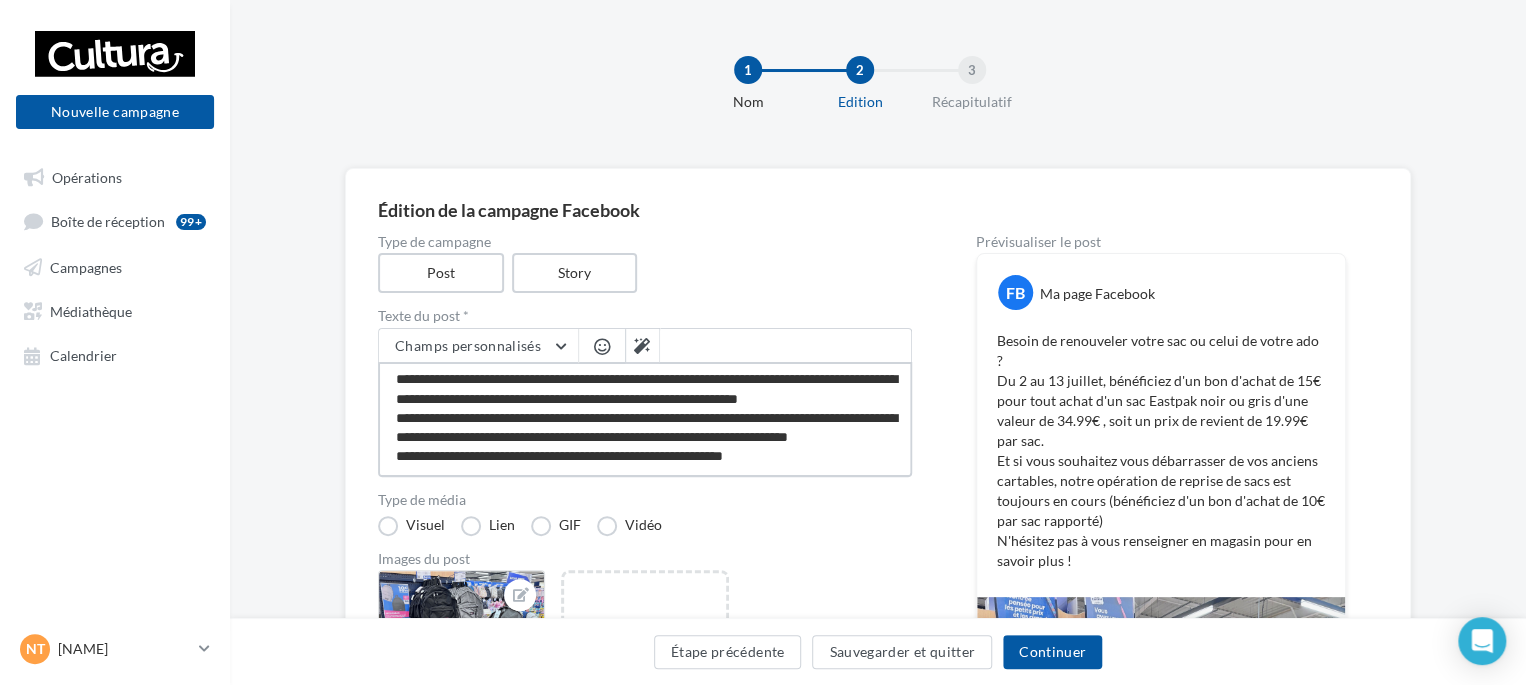 click on "**********" at bounding box center (645, 419) 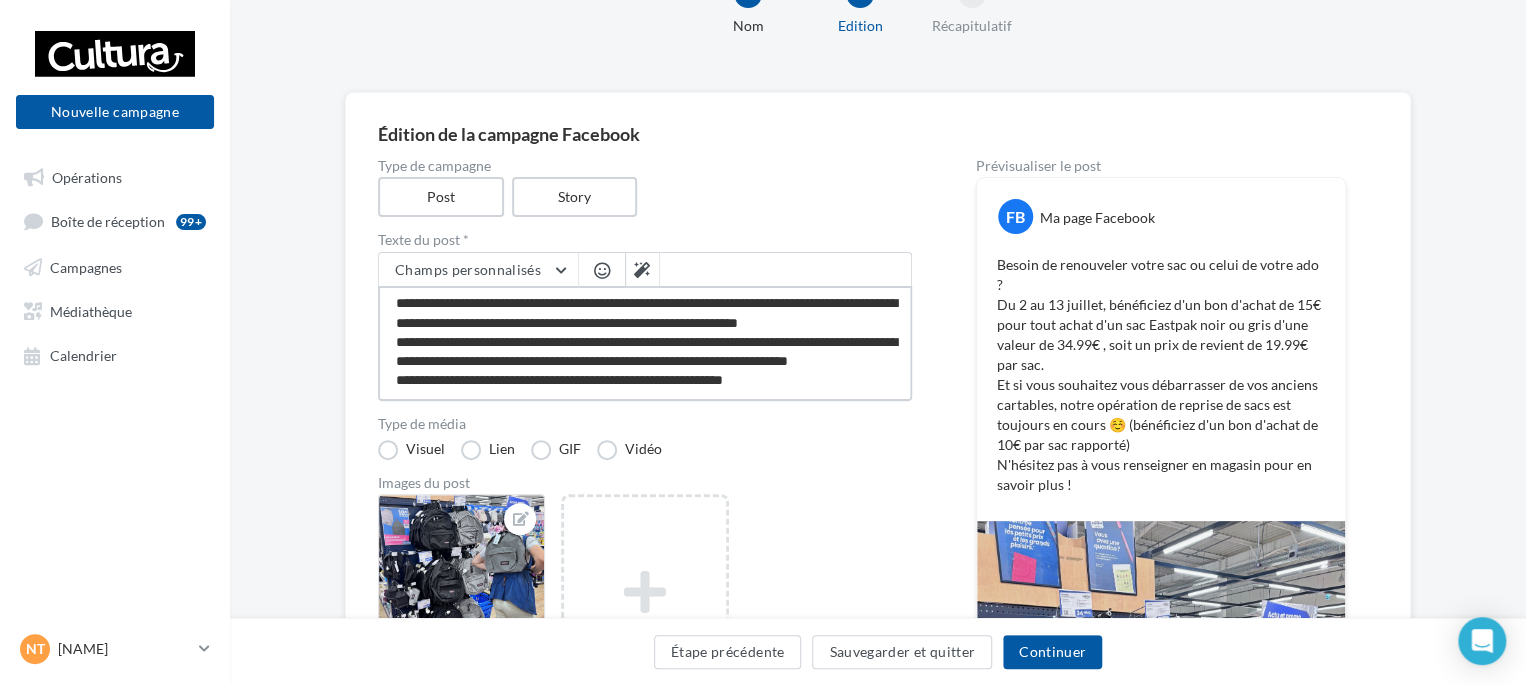scroll, scrollTop: 176, scrollLeft: 0, axis: vertical 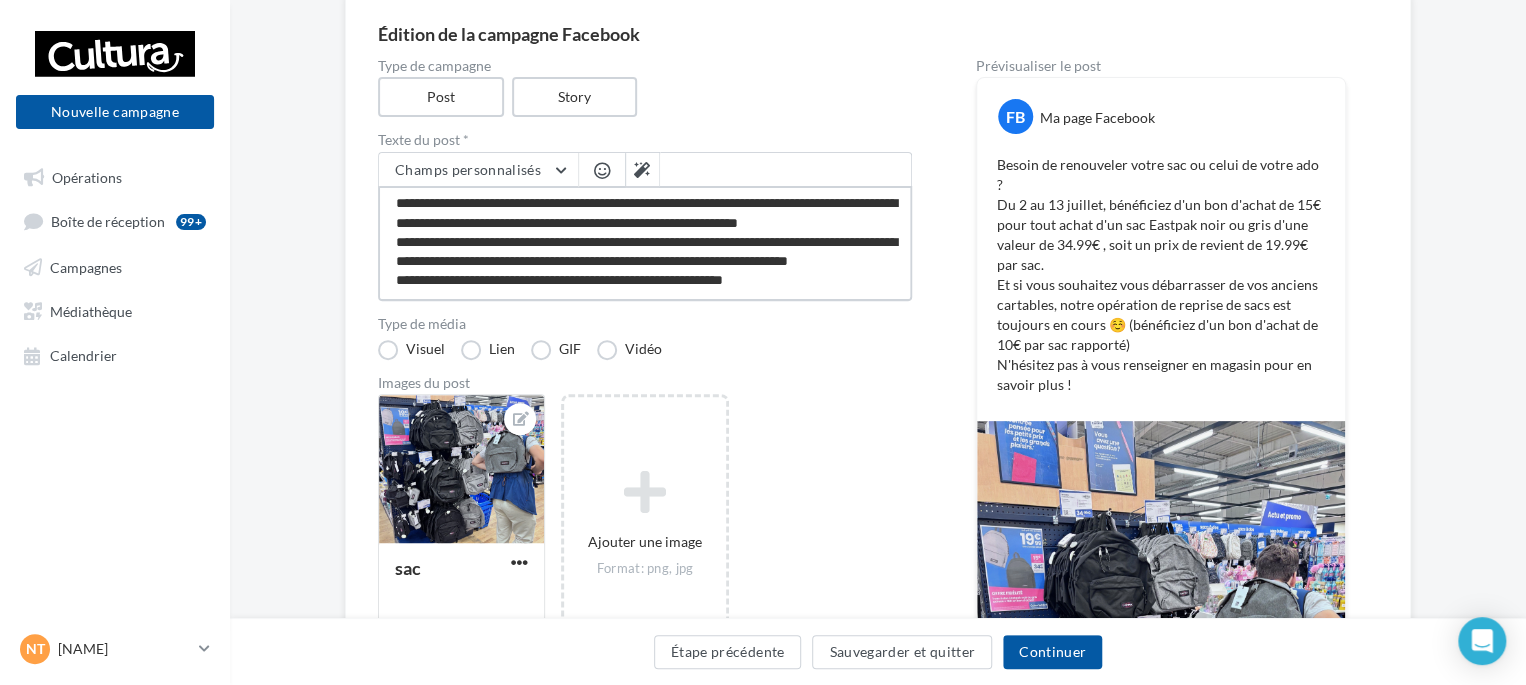 click on "**********" at bounding box center [645, 243] 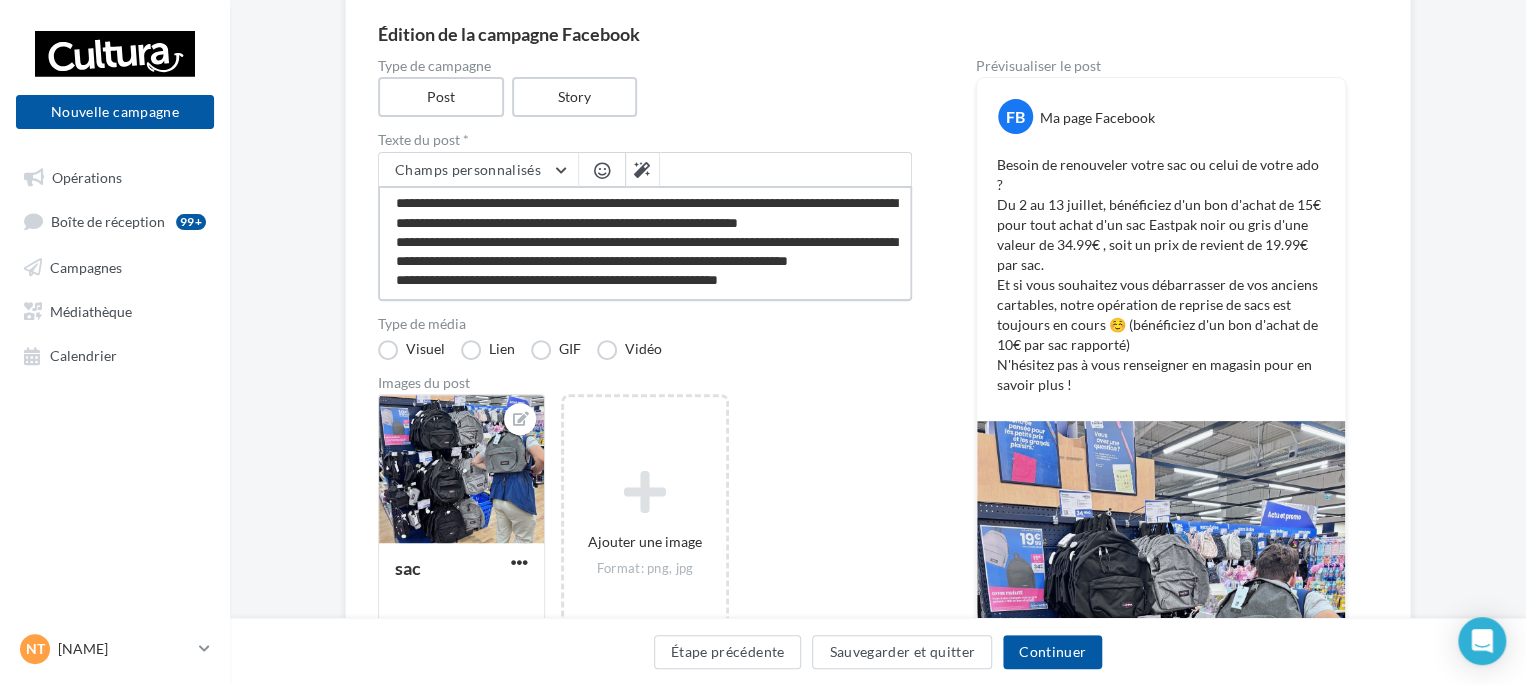 scroll, scrollTop: 58, scrollLeft: 0, axis: vertical 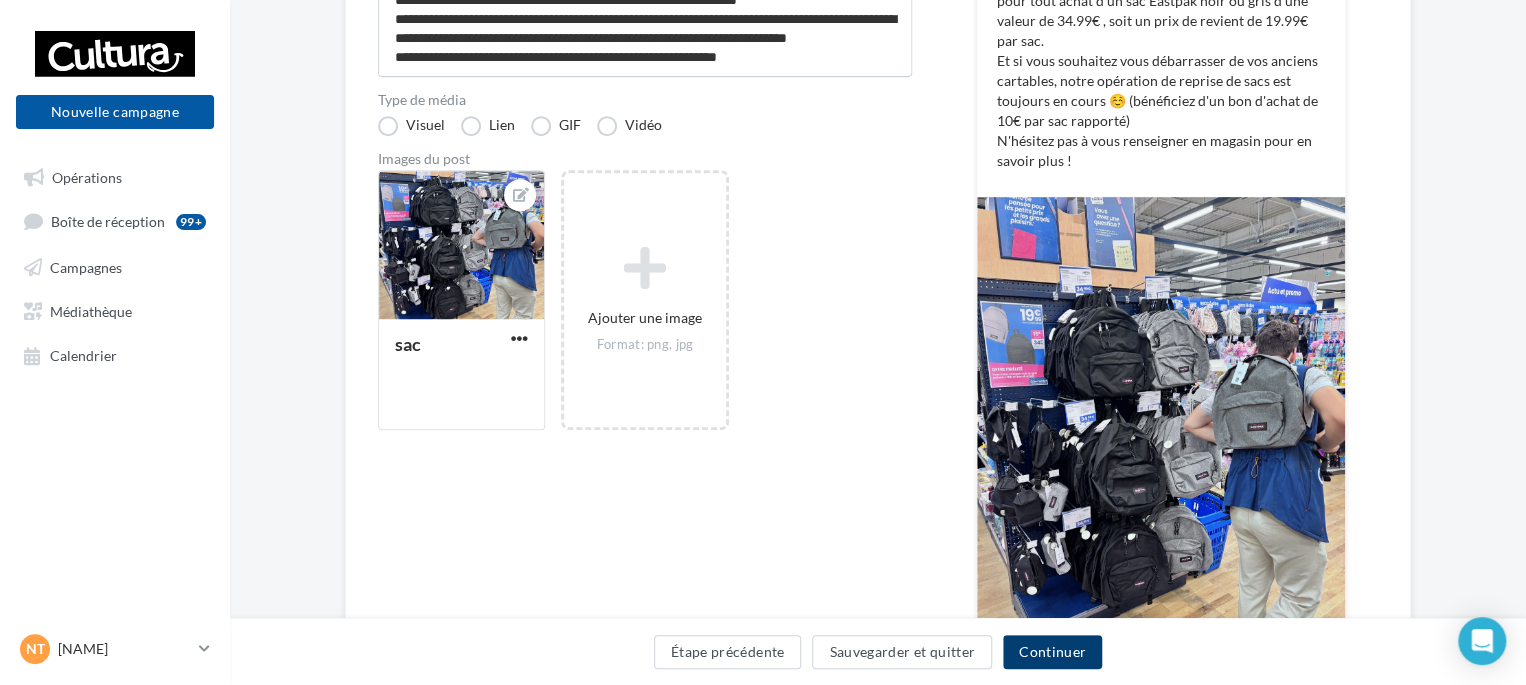 click on "Continuer" at bounding box center (1052, 652) 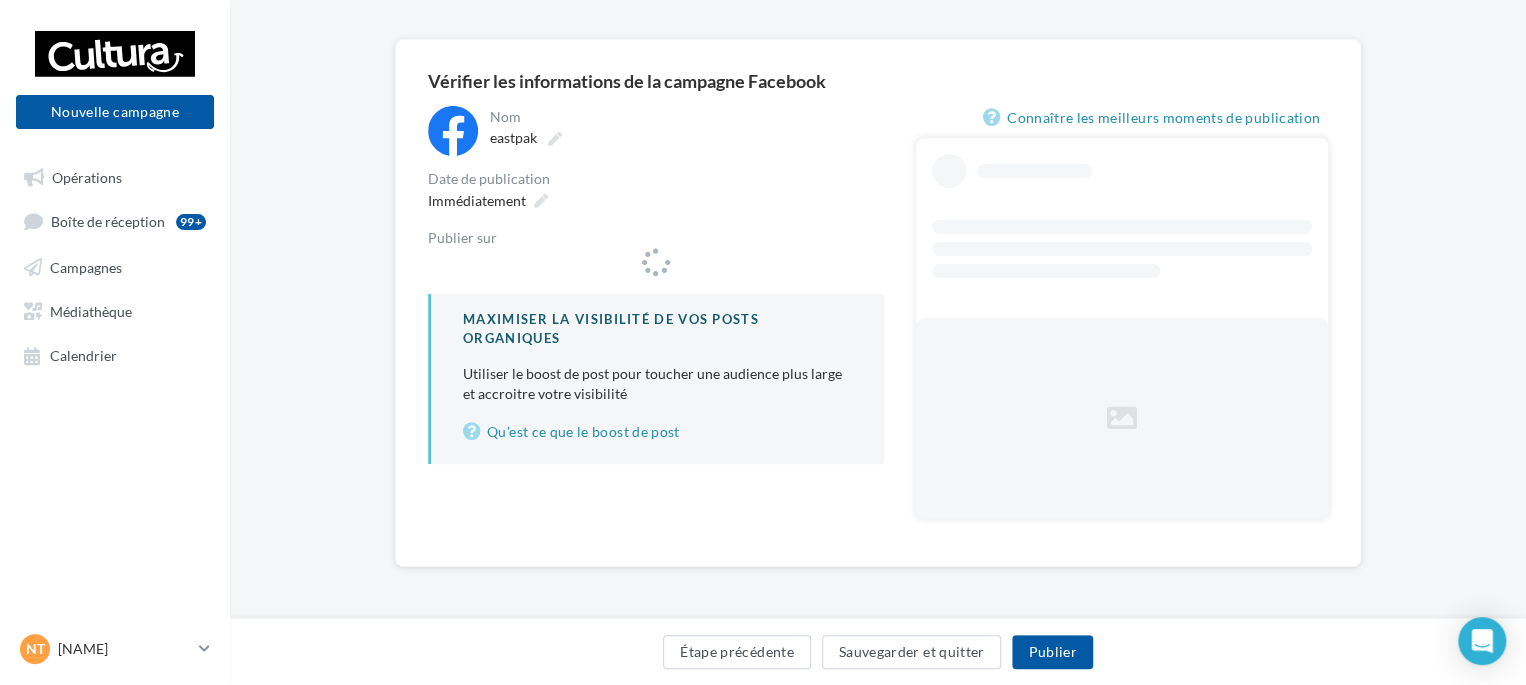 scroll, scrollTop: 0, scrollLeft: 0, axis: both 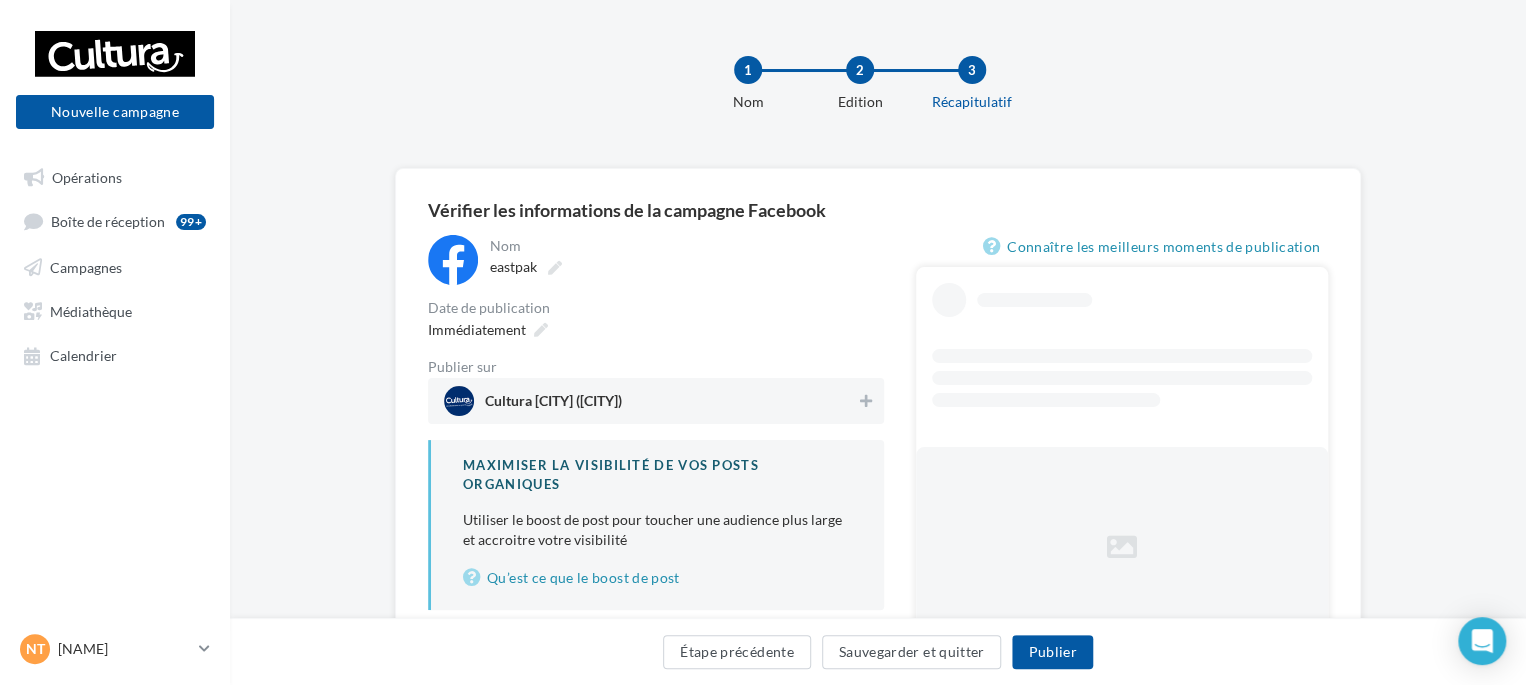 click on "Cultura [CITY] ([CITY])" at bounding box center [650, 401] 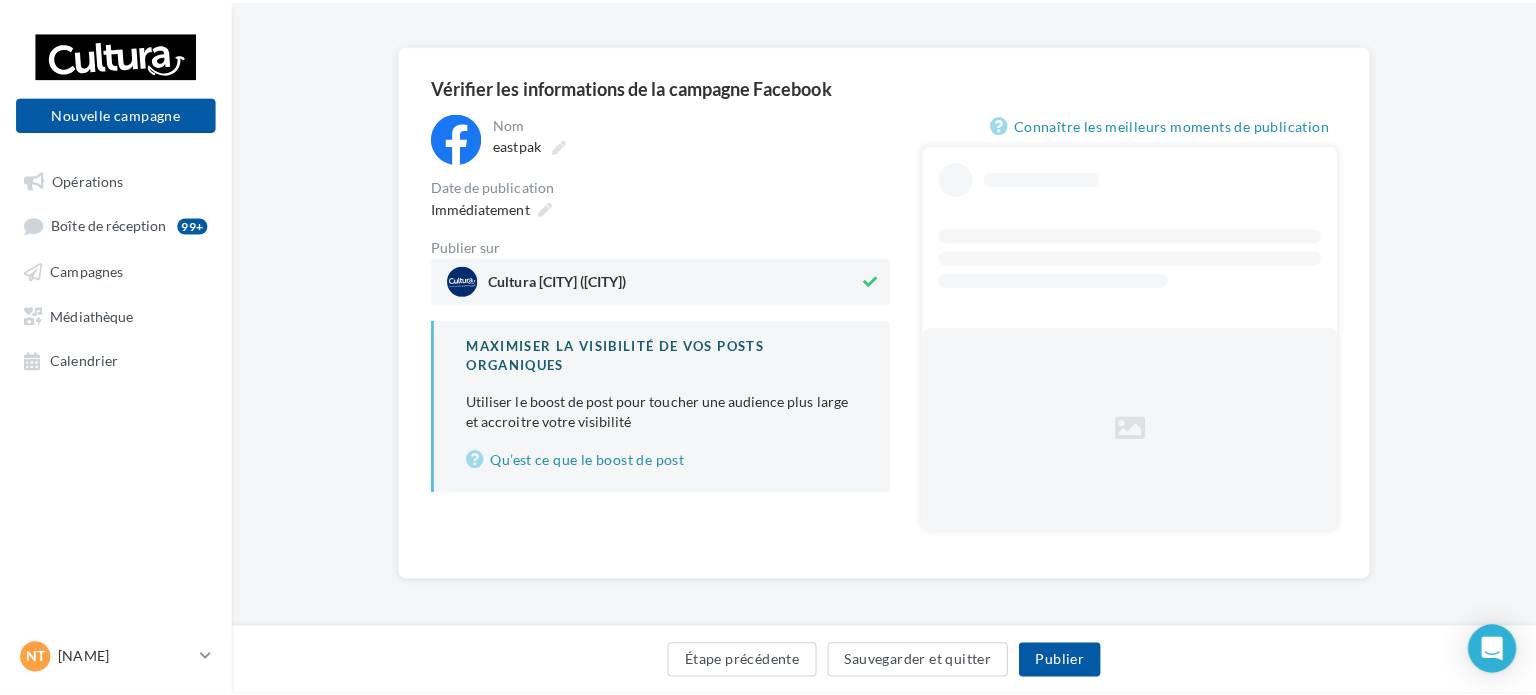 scroll, scrollTop: 128, scrollLeft: 0, axis: vertical 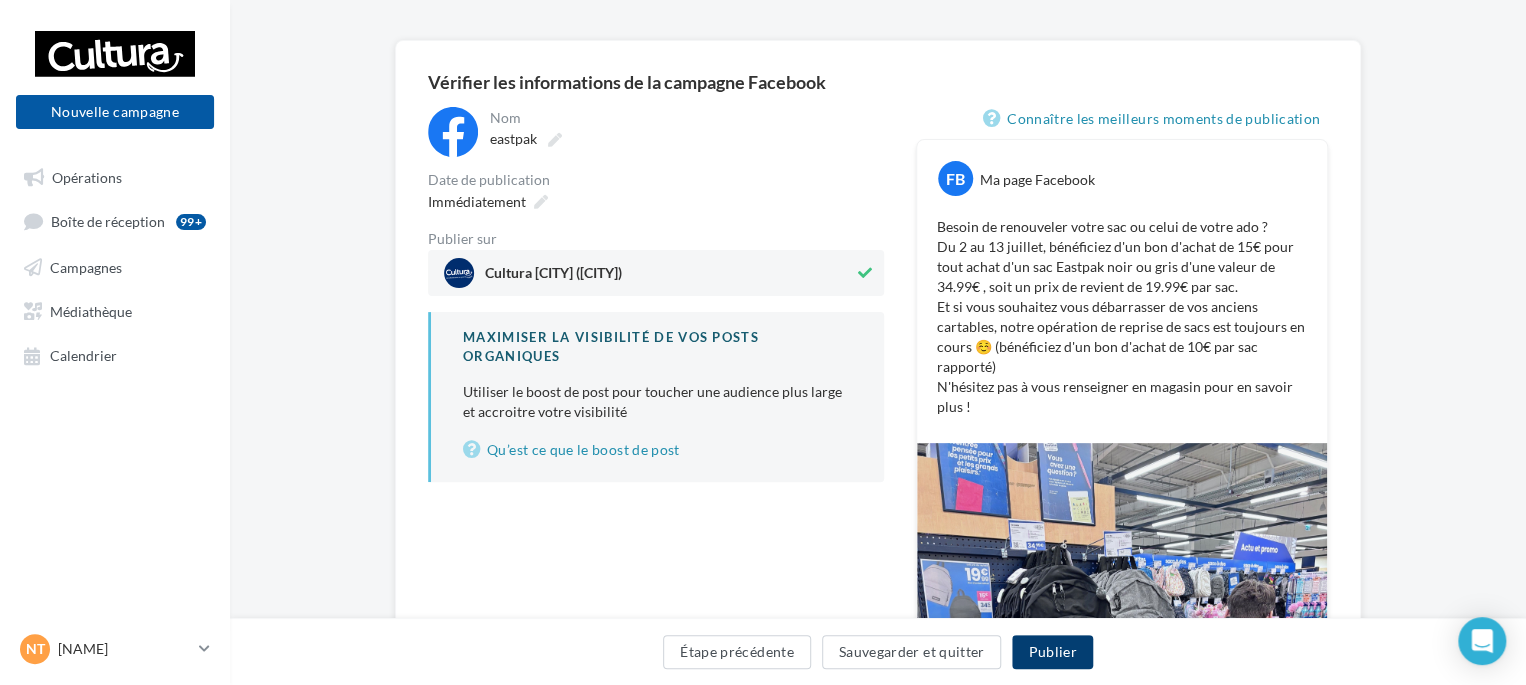 click on "Publier" at bounding box center [1052, 652] 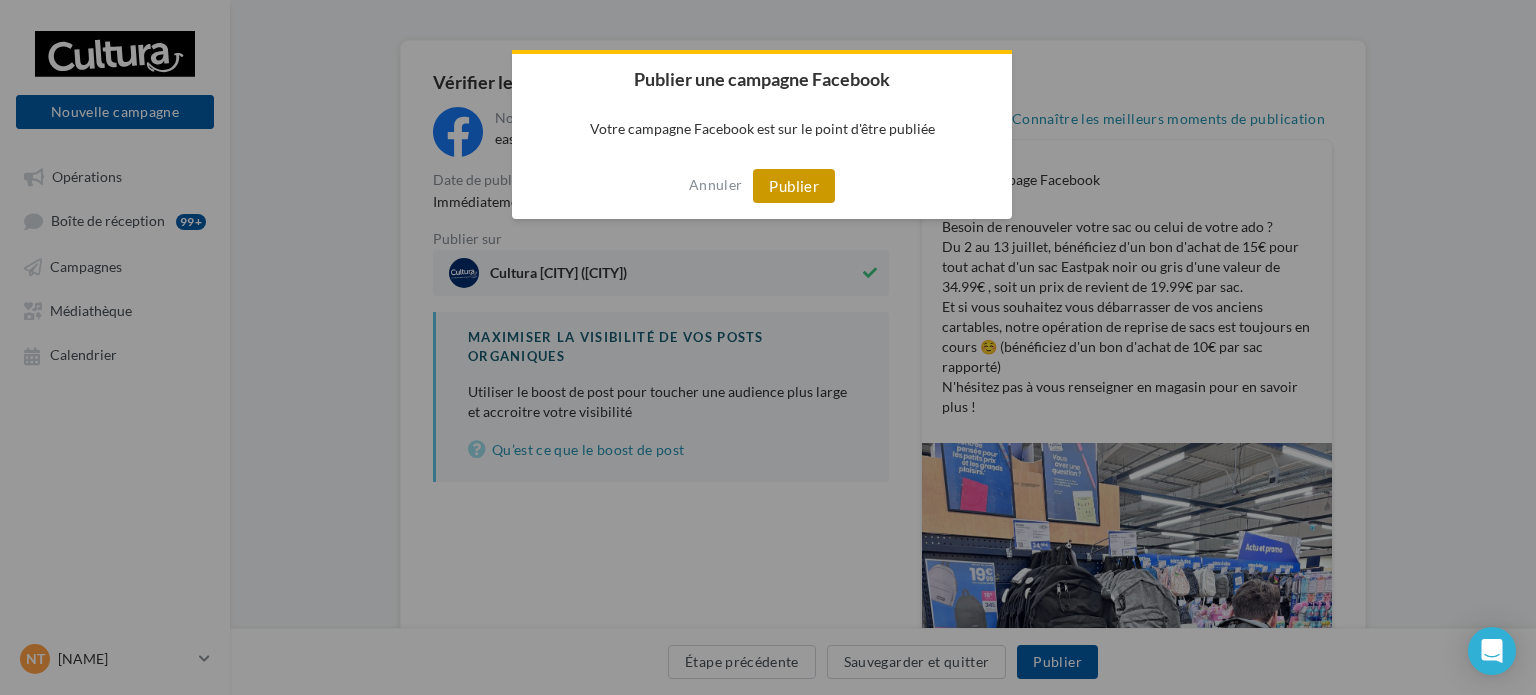 click on "Publier" at bounding box center [794, 186] 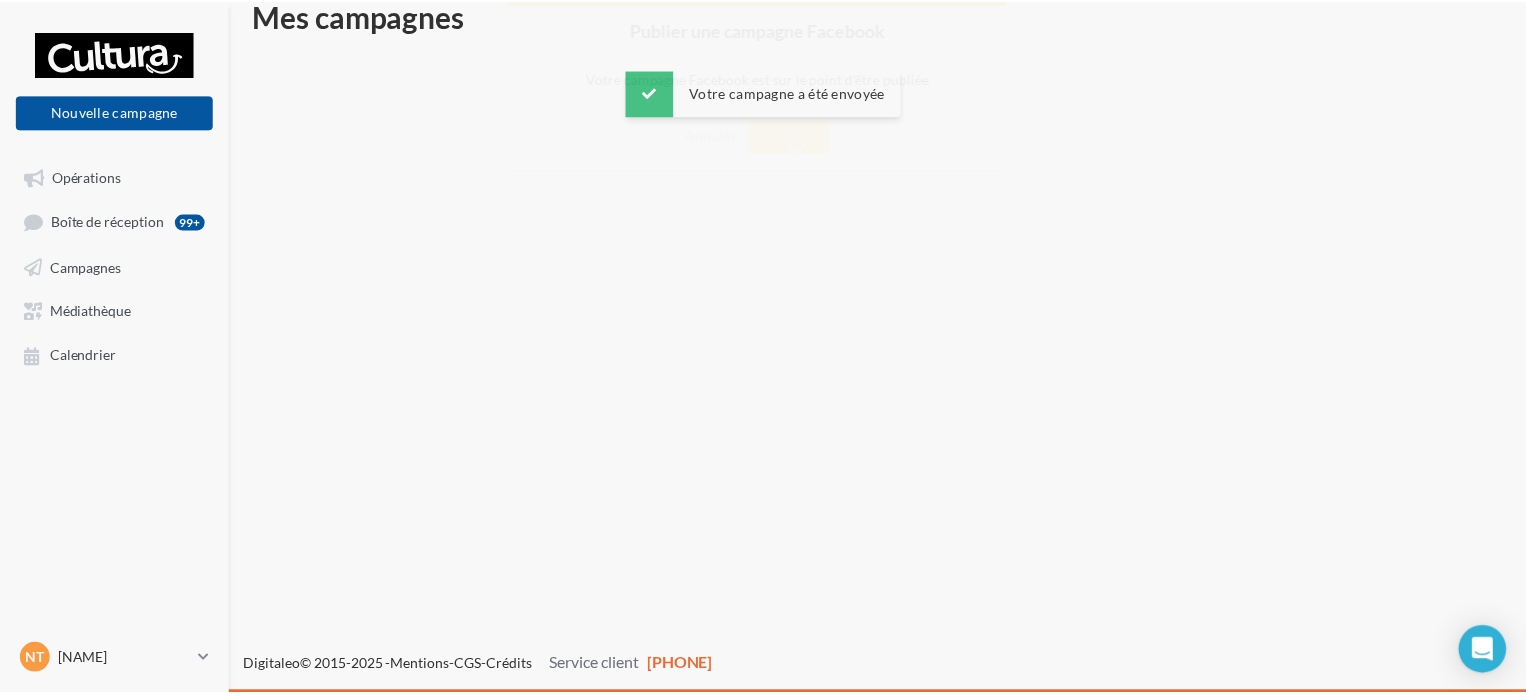 scroll, scrollTop: 32, scrollLeft: 0, axis: vertical 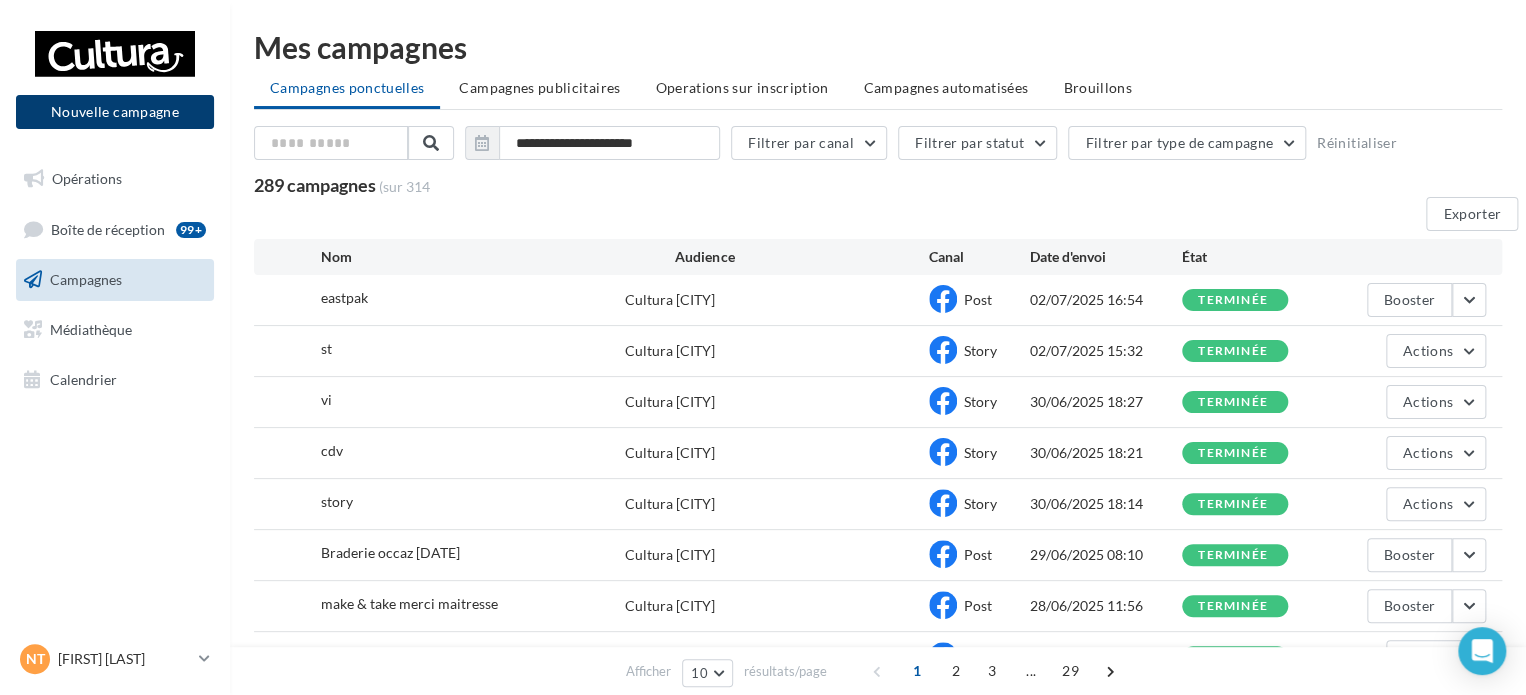 click on "Nouvelle campagne" at bounding box center (115, 112) 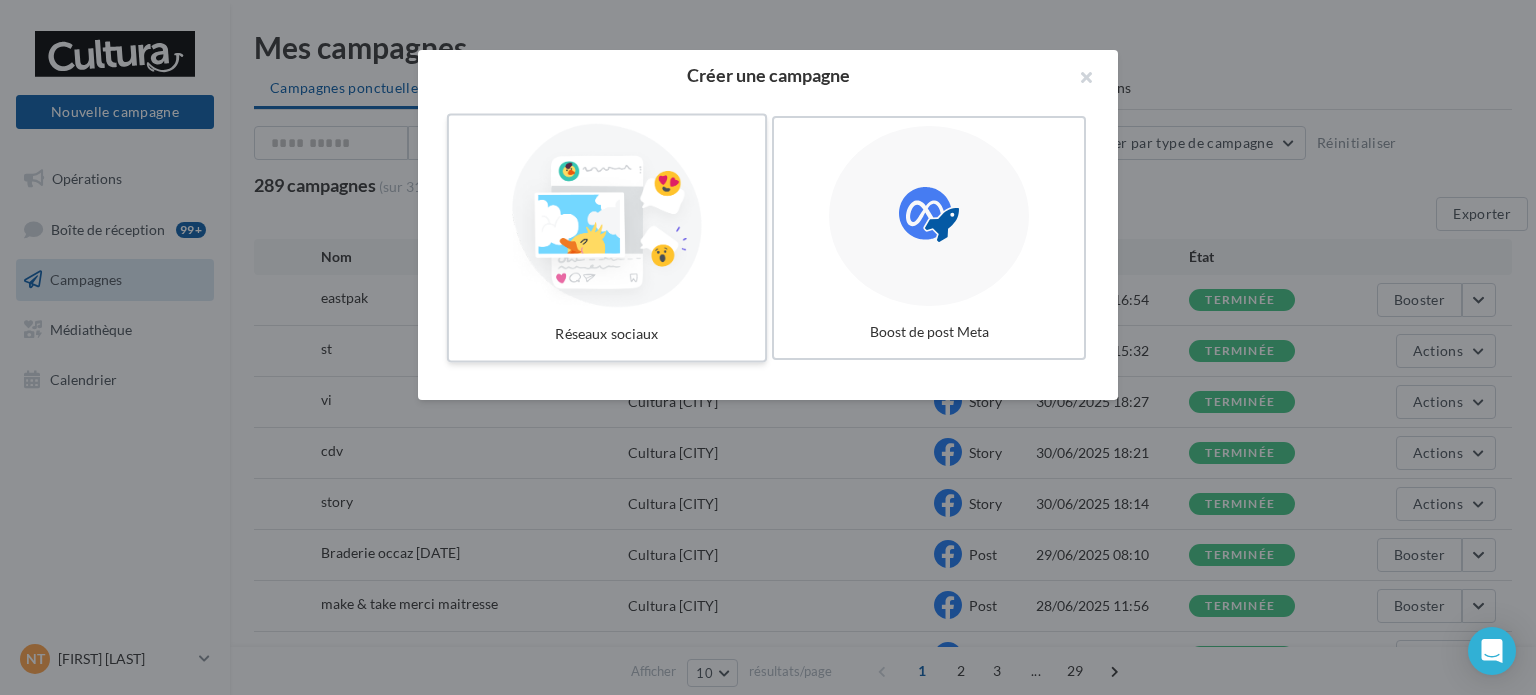 click at bounding box center (607, 216) 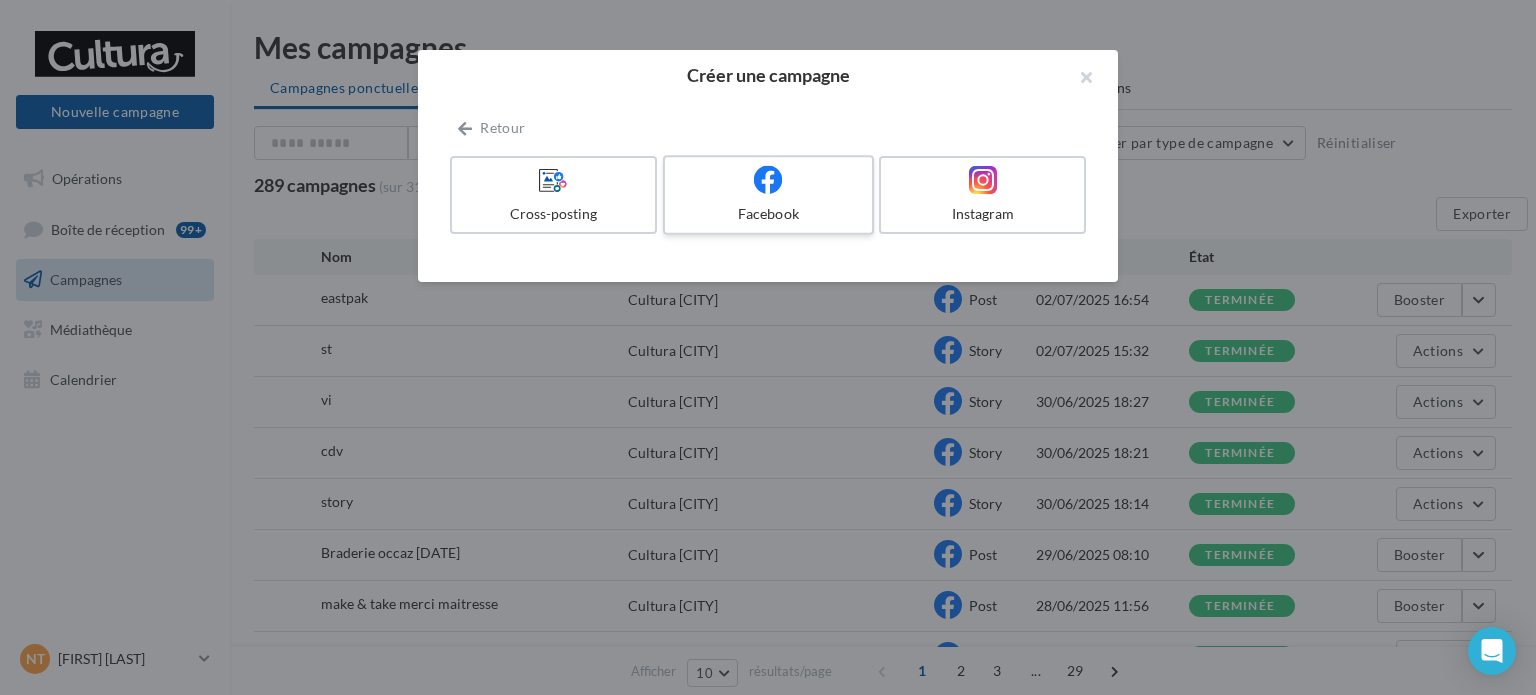 click on "Facebook" at bounding box center [768, 214] 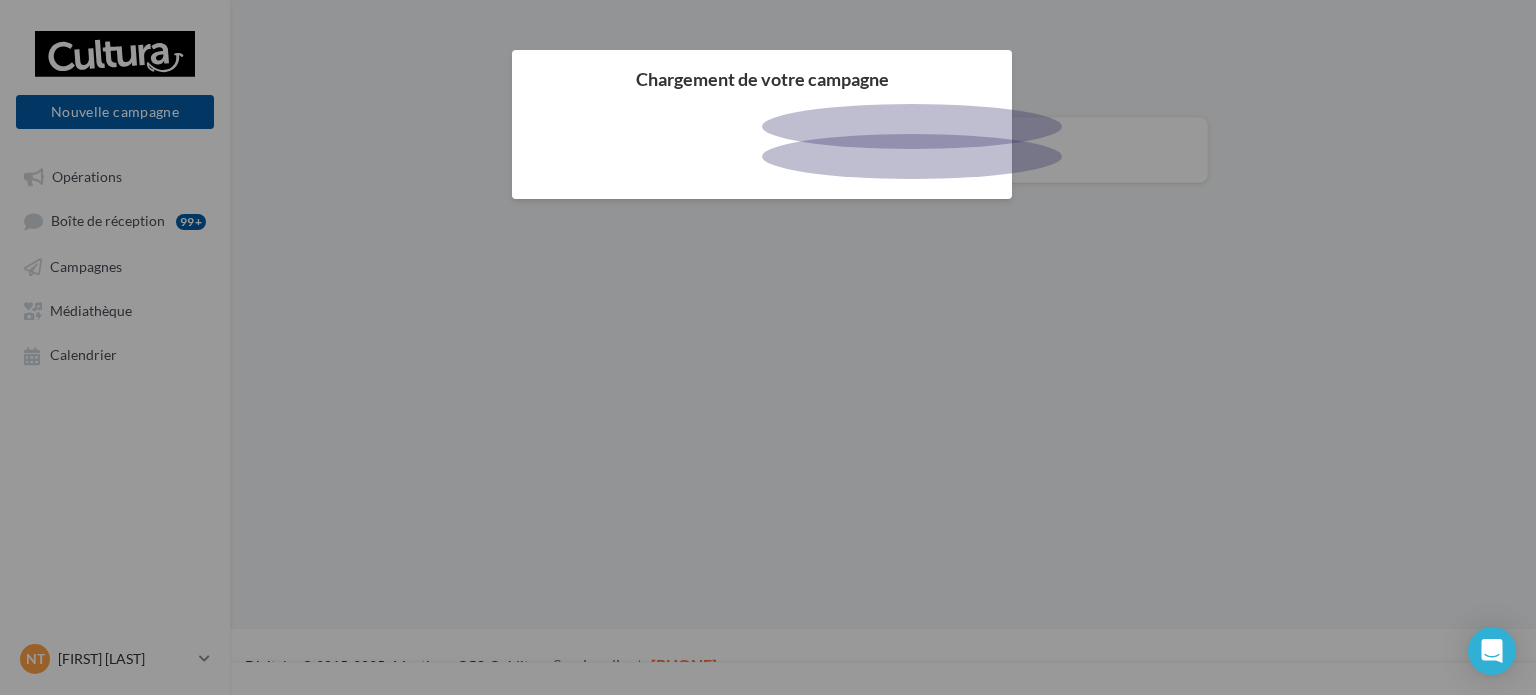 scroll, scrollTop: 0, scrollLeft: 0, axis: both 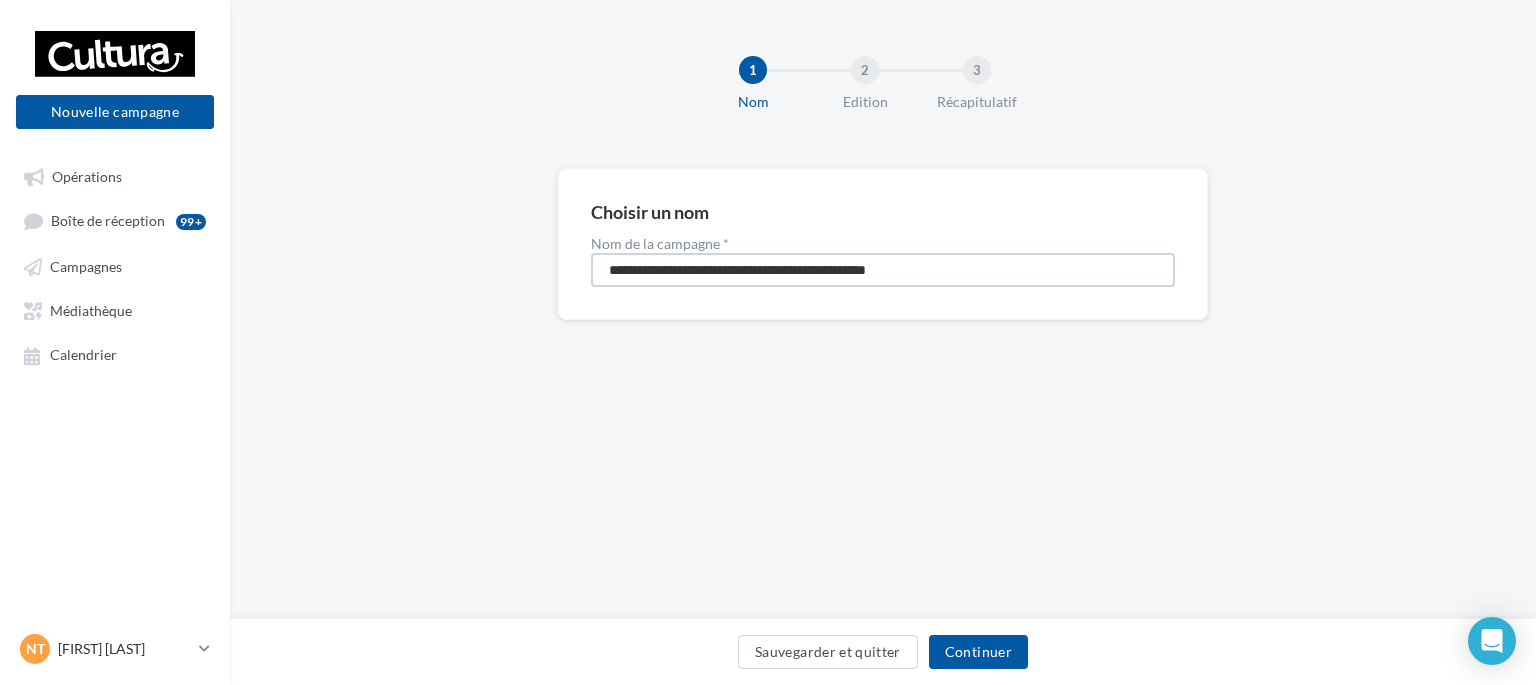 click on "**********" at bounding box center (883, 270) 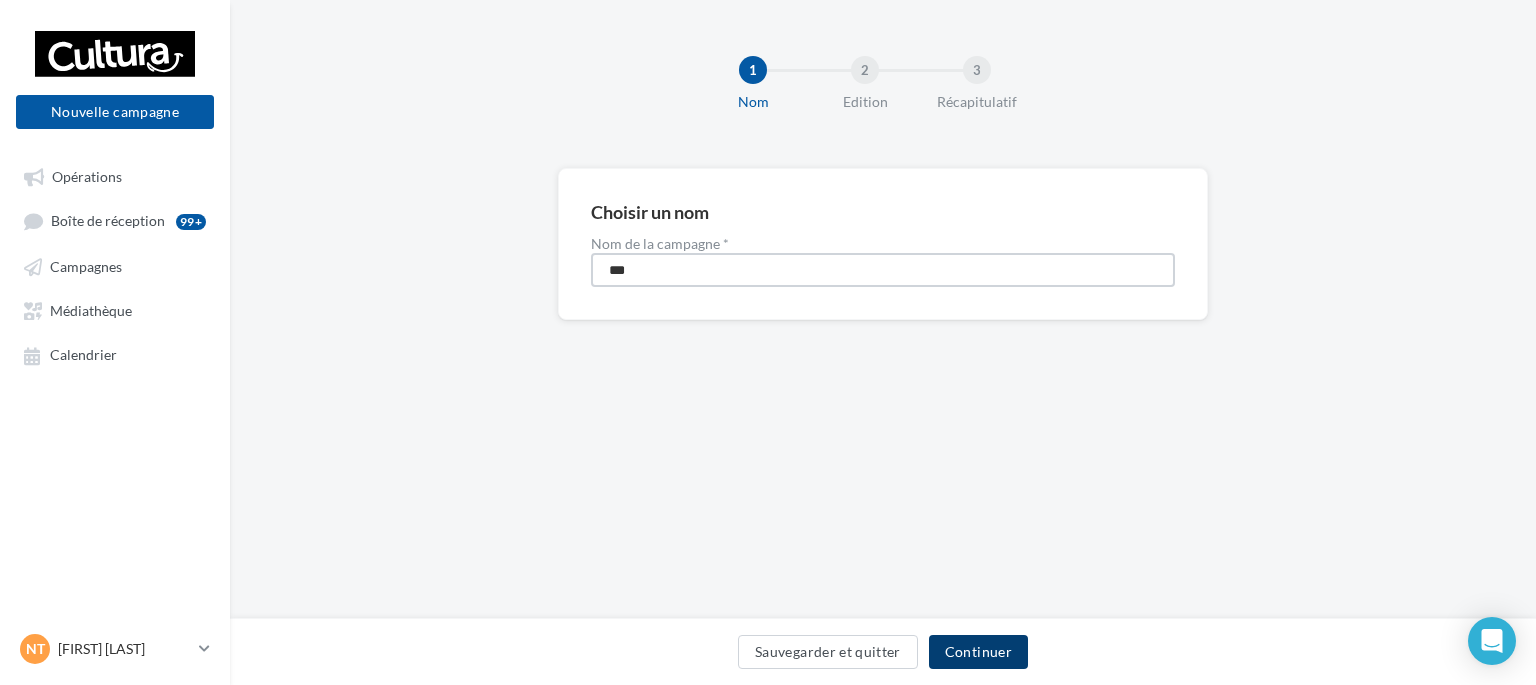 type on "***" 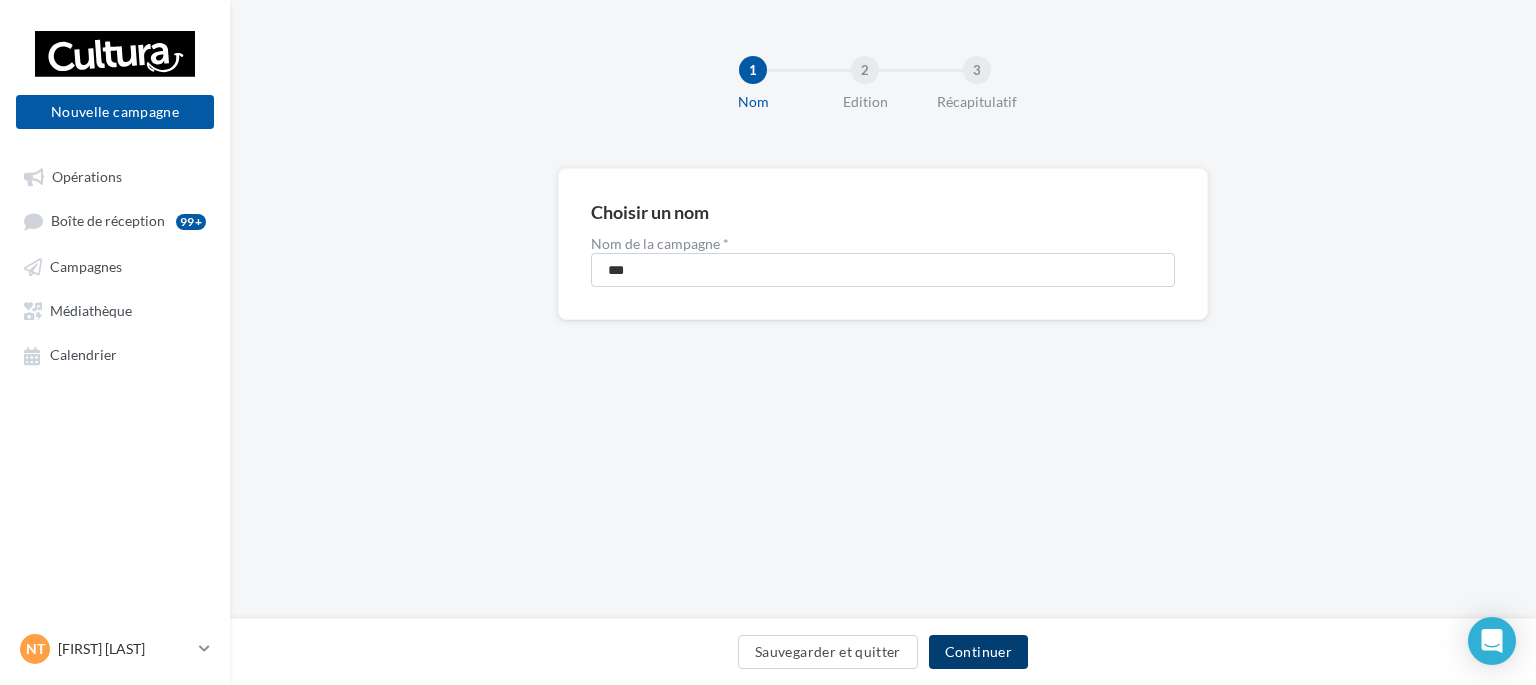 click on "Continuer" at bounding box center (978, 652) 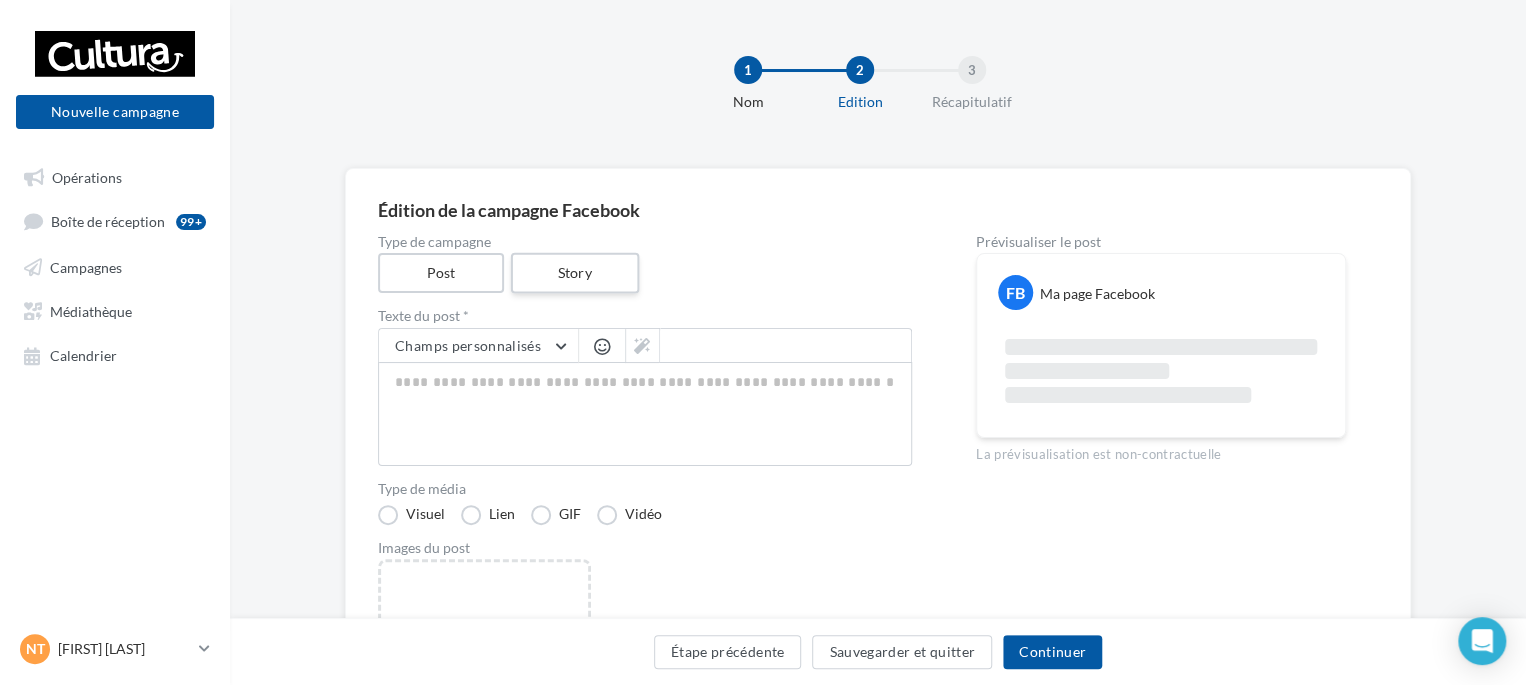 click on "Story" at bounding box center [574, 273] 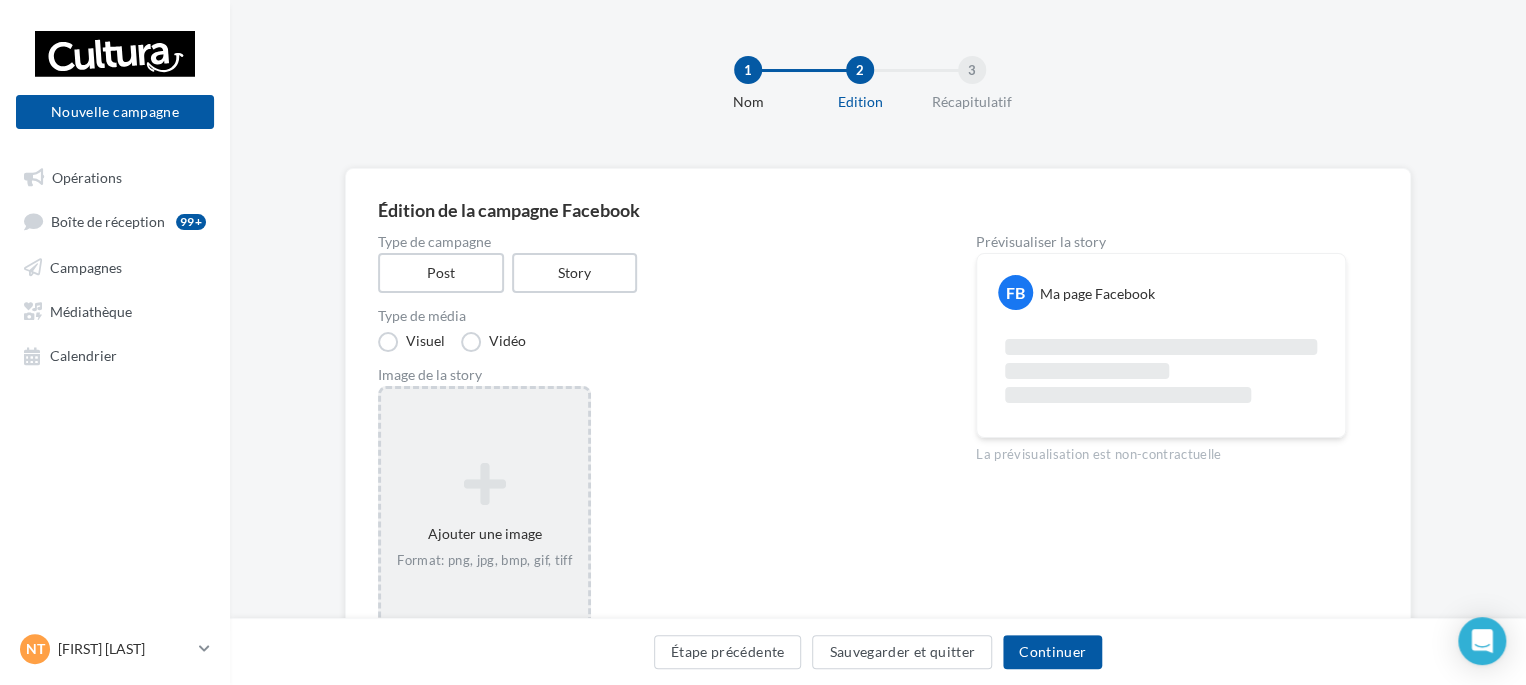 click at bounding box center [484, 484] 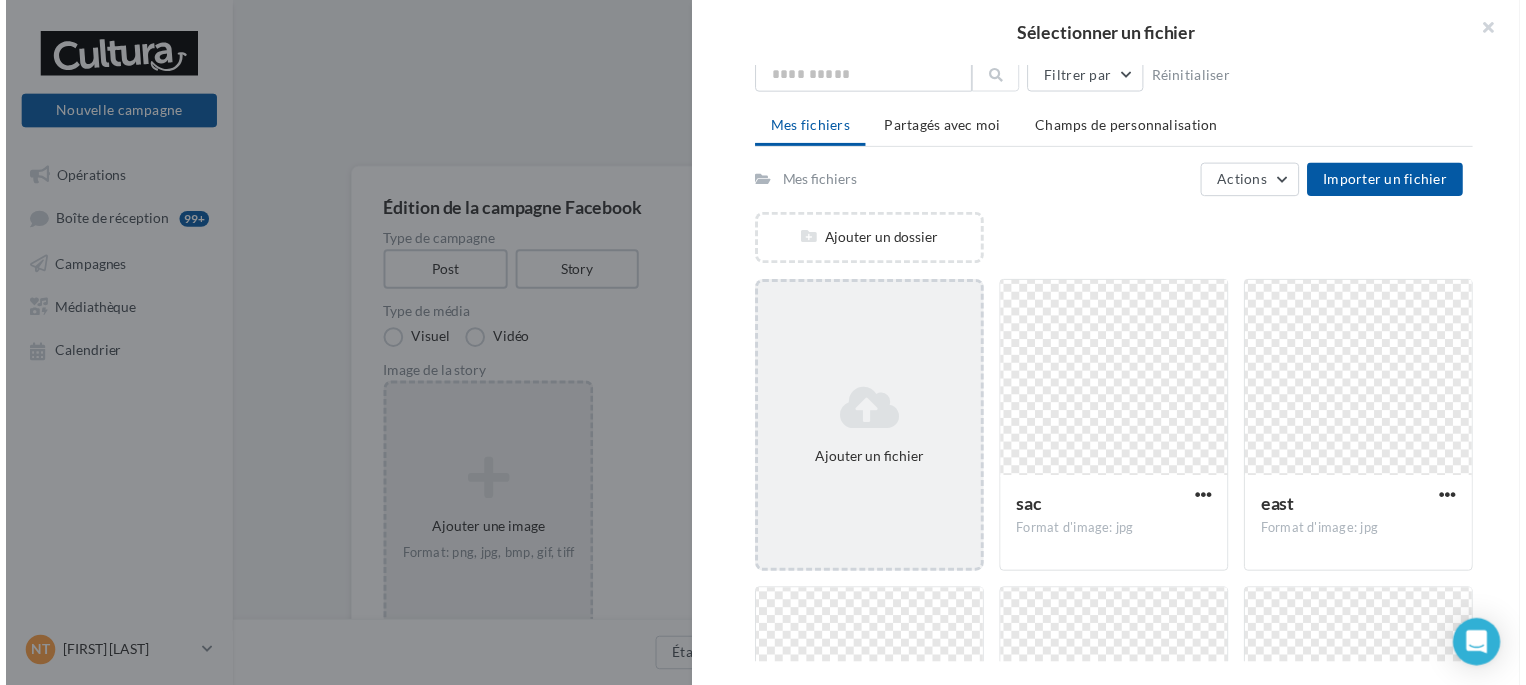 scroll, scrollTop: 0, scrollLeft: 0, axis: both 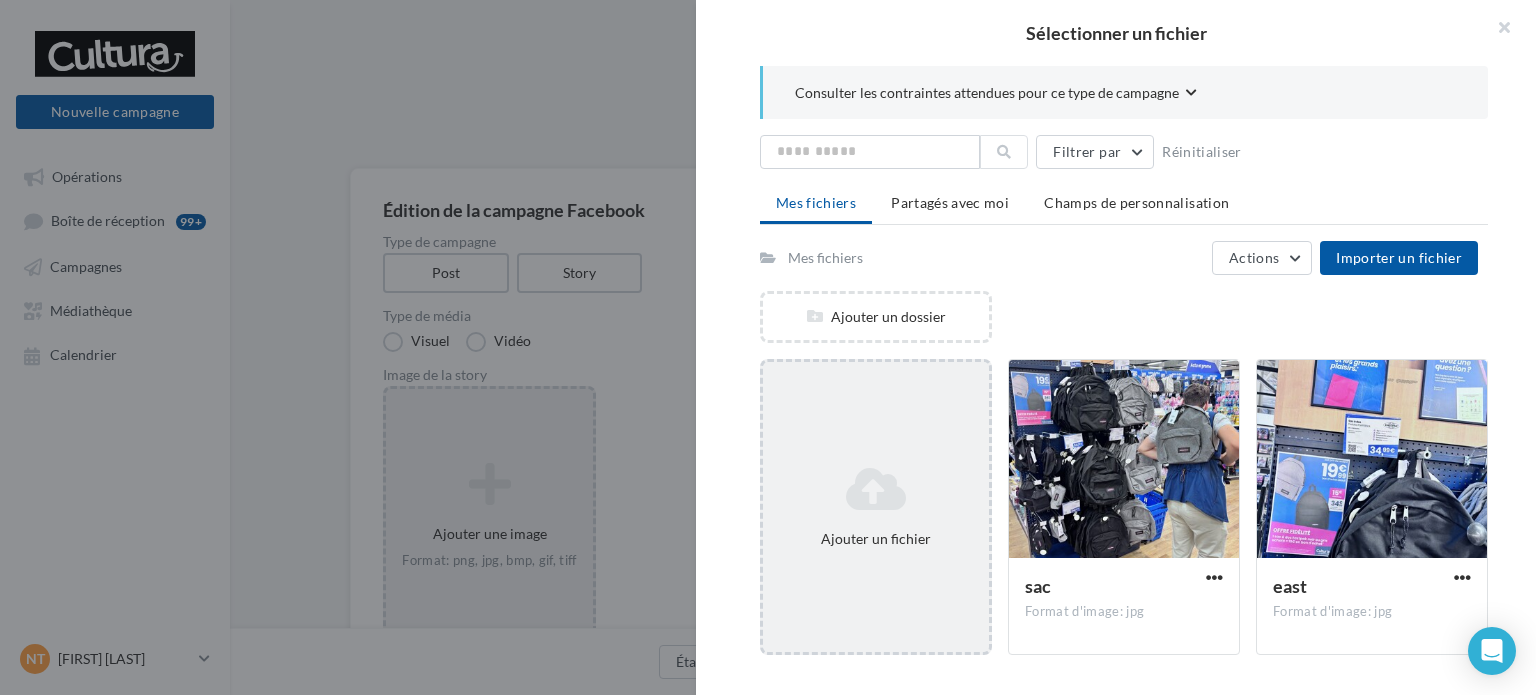 click on "Ajouter un fichier" at bounding box center [876, 507] 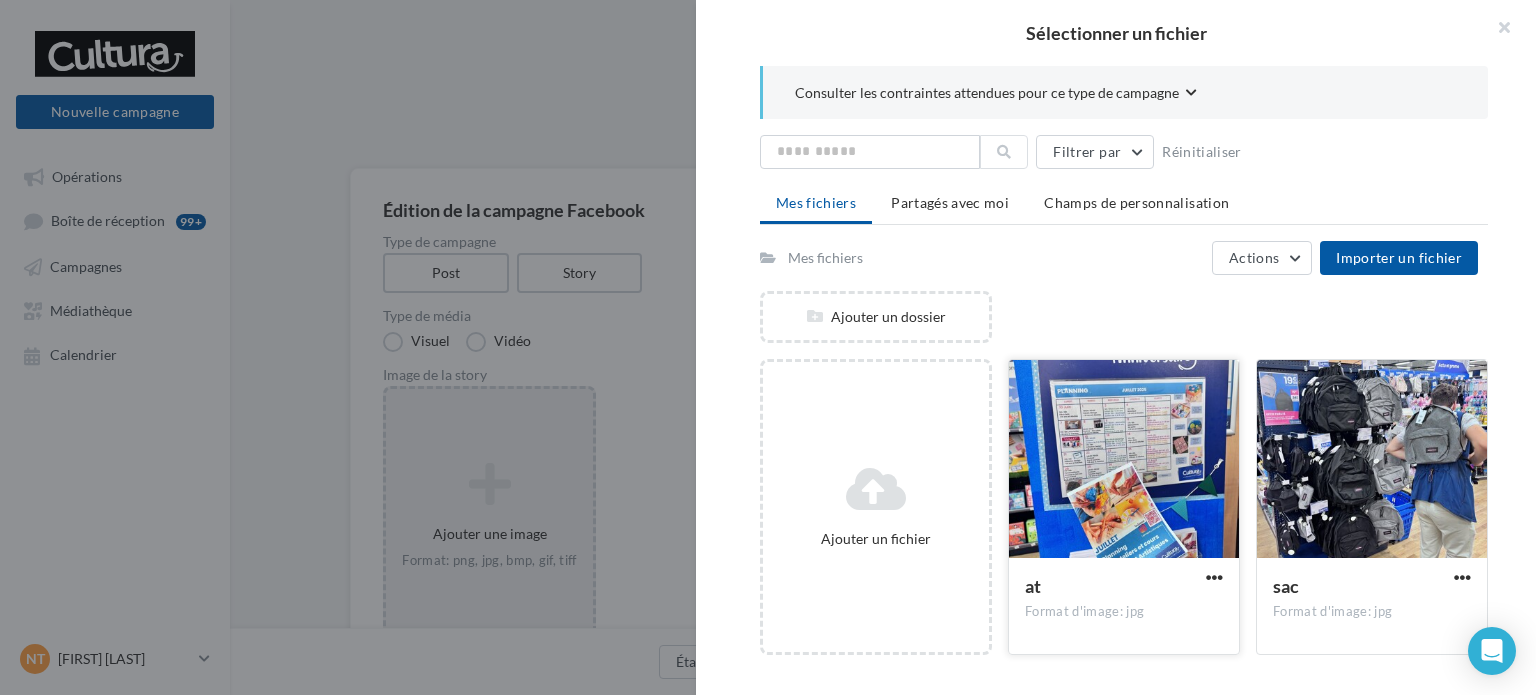 click at bounding box center [1124, 460] 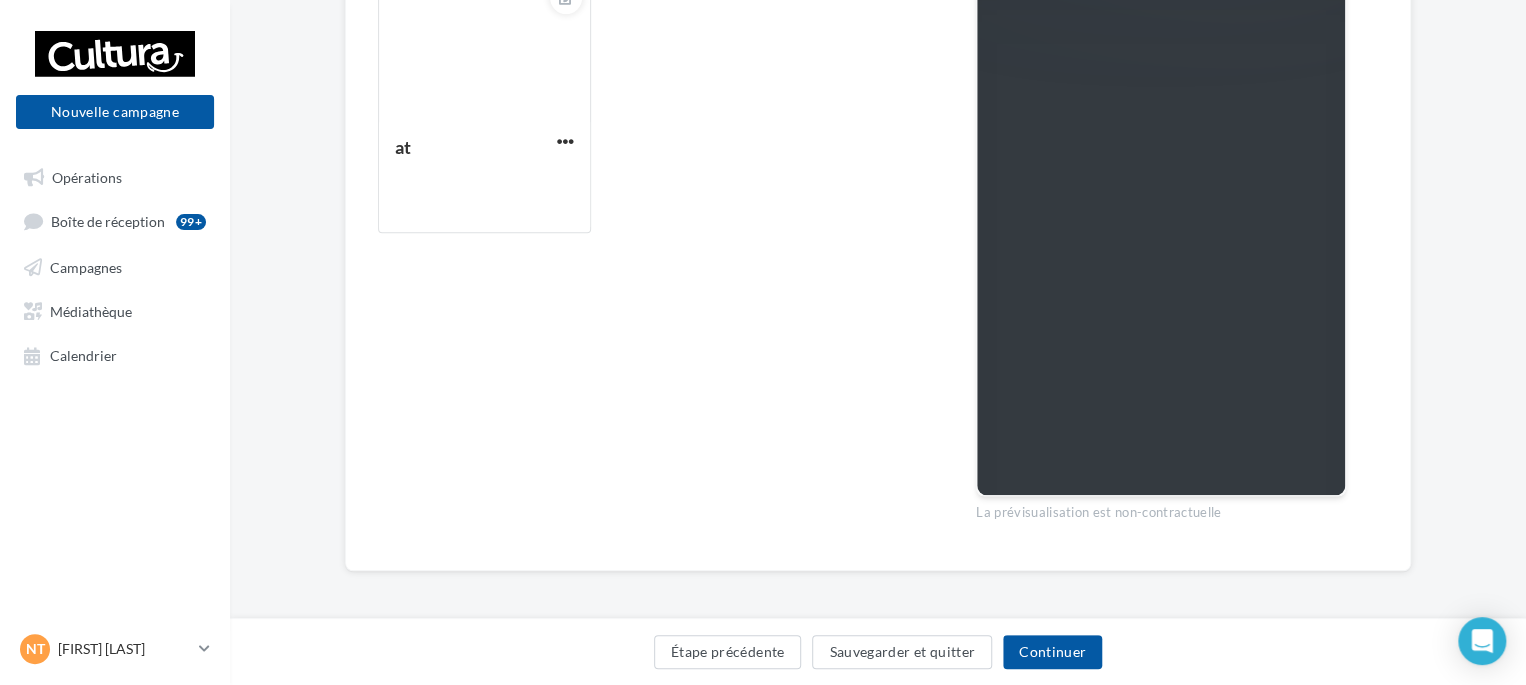 scroll, scrollTop: 417, scrollLeft: 0, axis: vertical 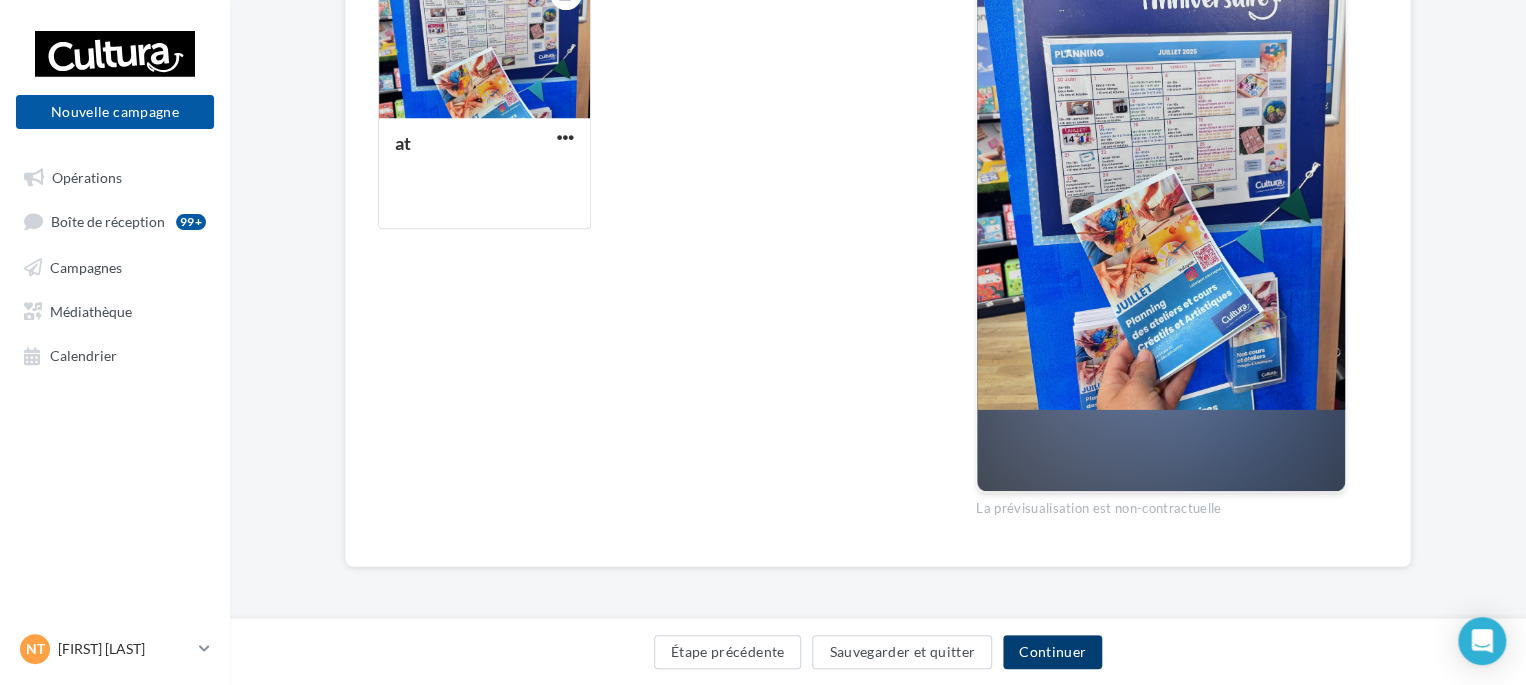 click on "Continuer" at bounding box center [1052, 652] 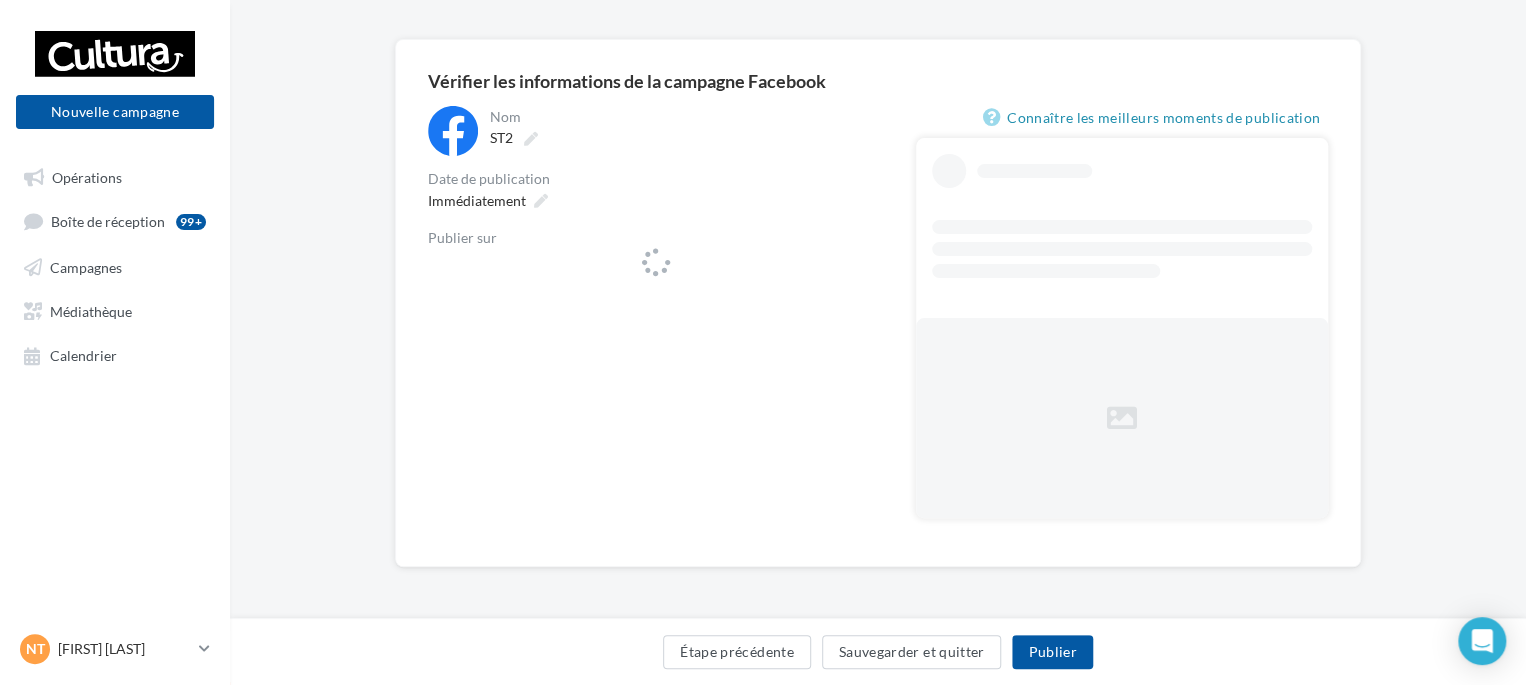 scroll, scrollTop: 128, scrollLeft: 0, axis: vertical 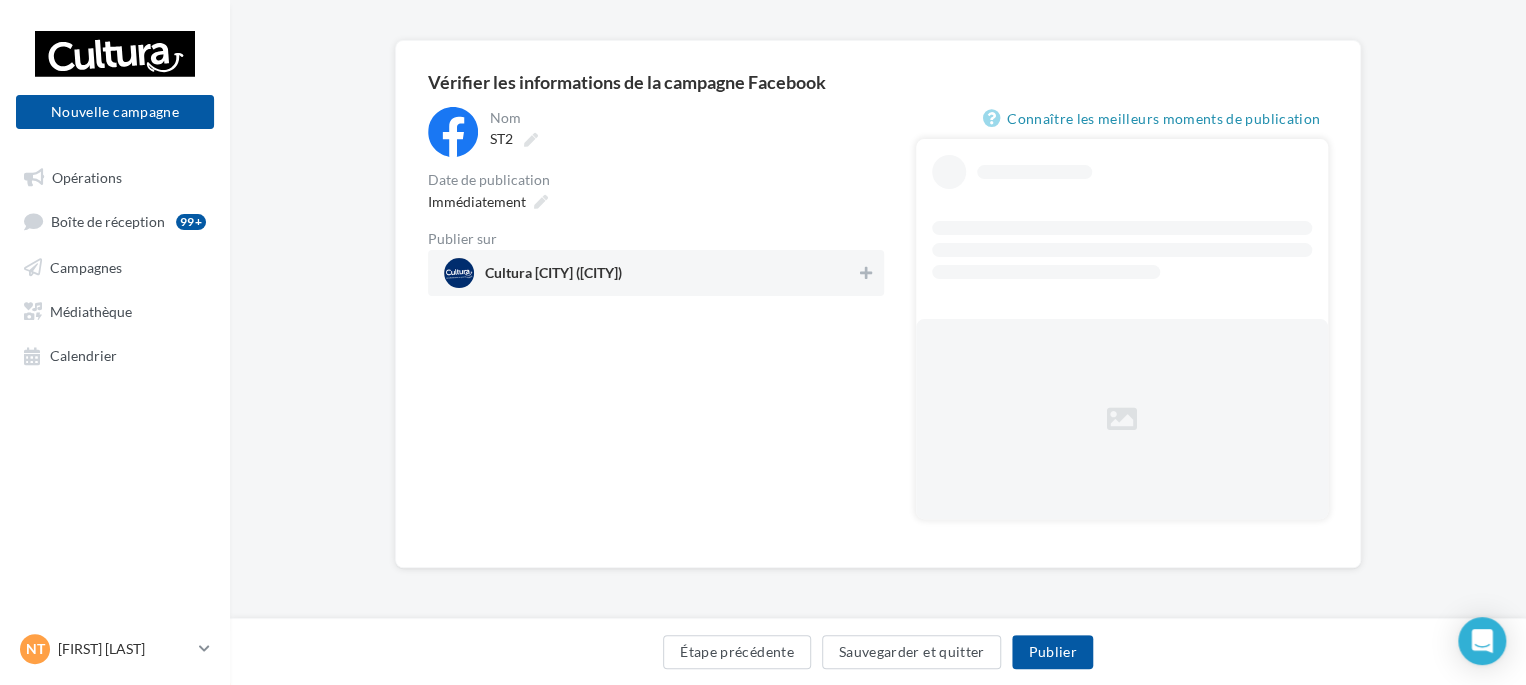 click on "Cultura [CITY] ([CITY])" at bounding box center [650, 273] 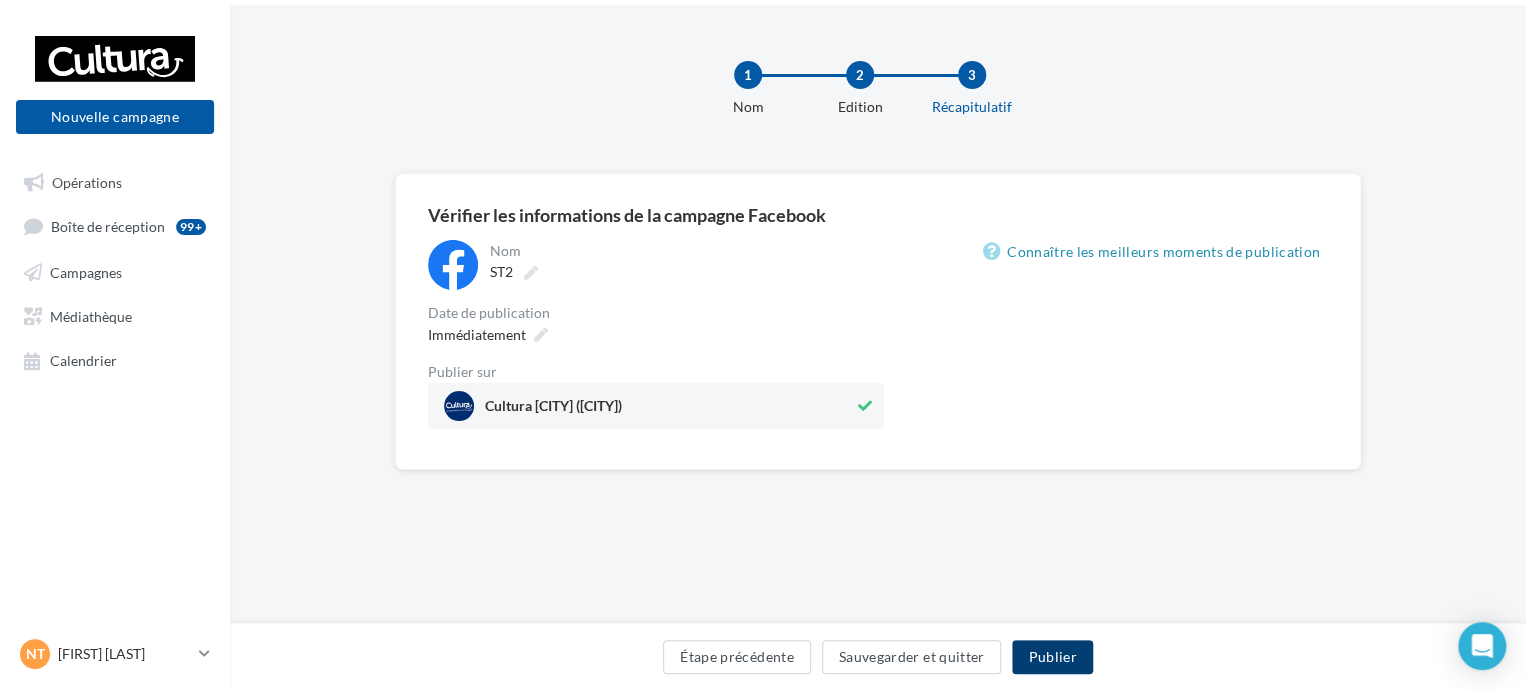 scroll, scrollTop: 0, scrollLeft: 0, axis: both 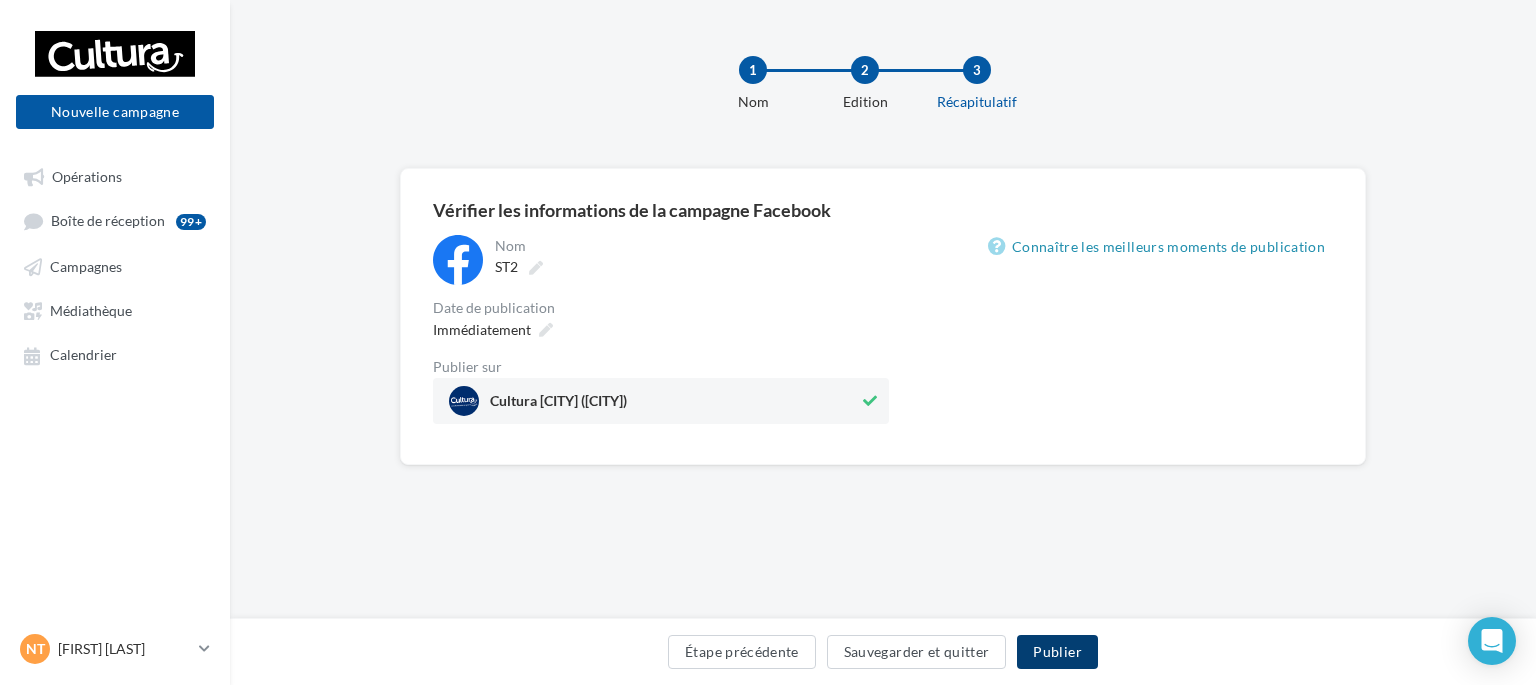 click on "Publier" at bounding box center (1057, 652) 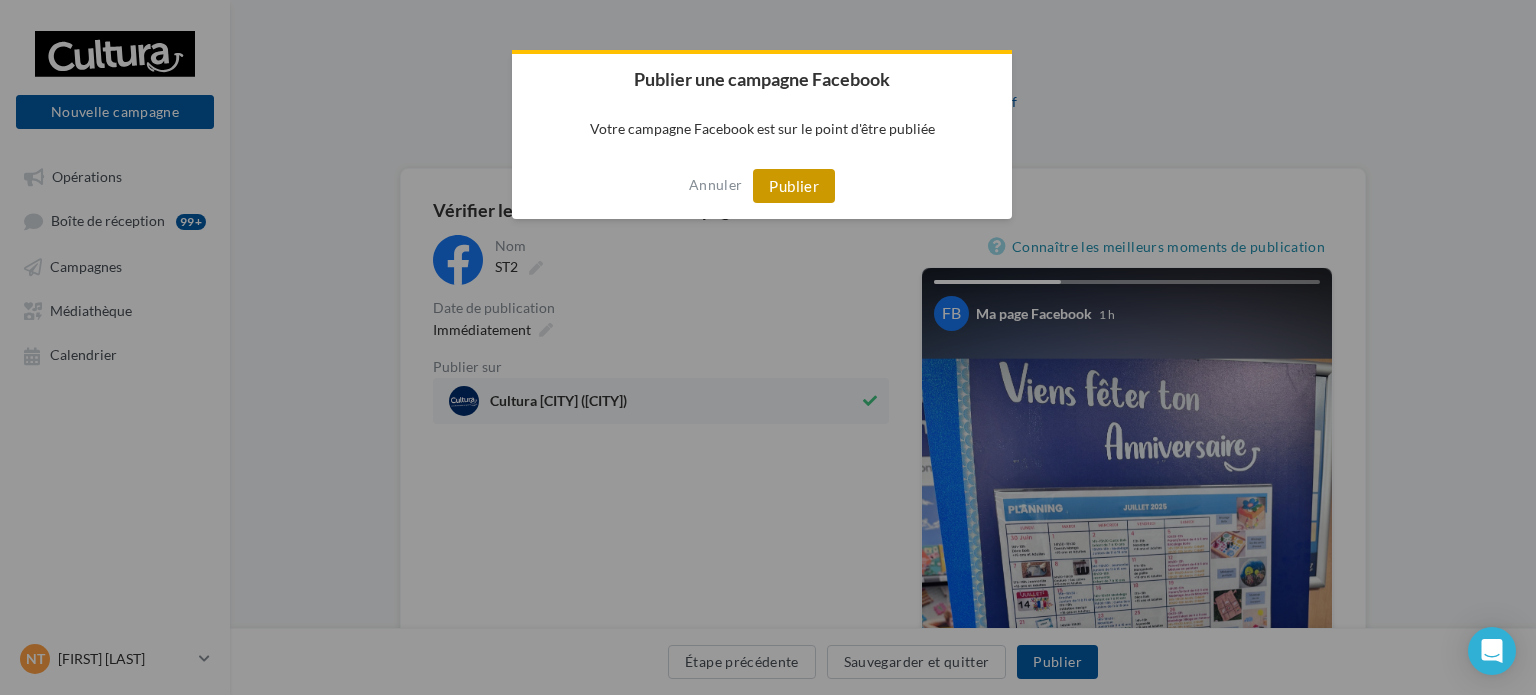 click on "Publier" at bounding box center [794, 186] 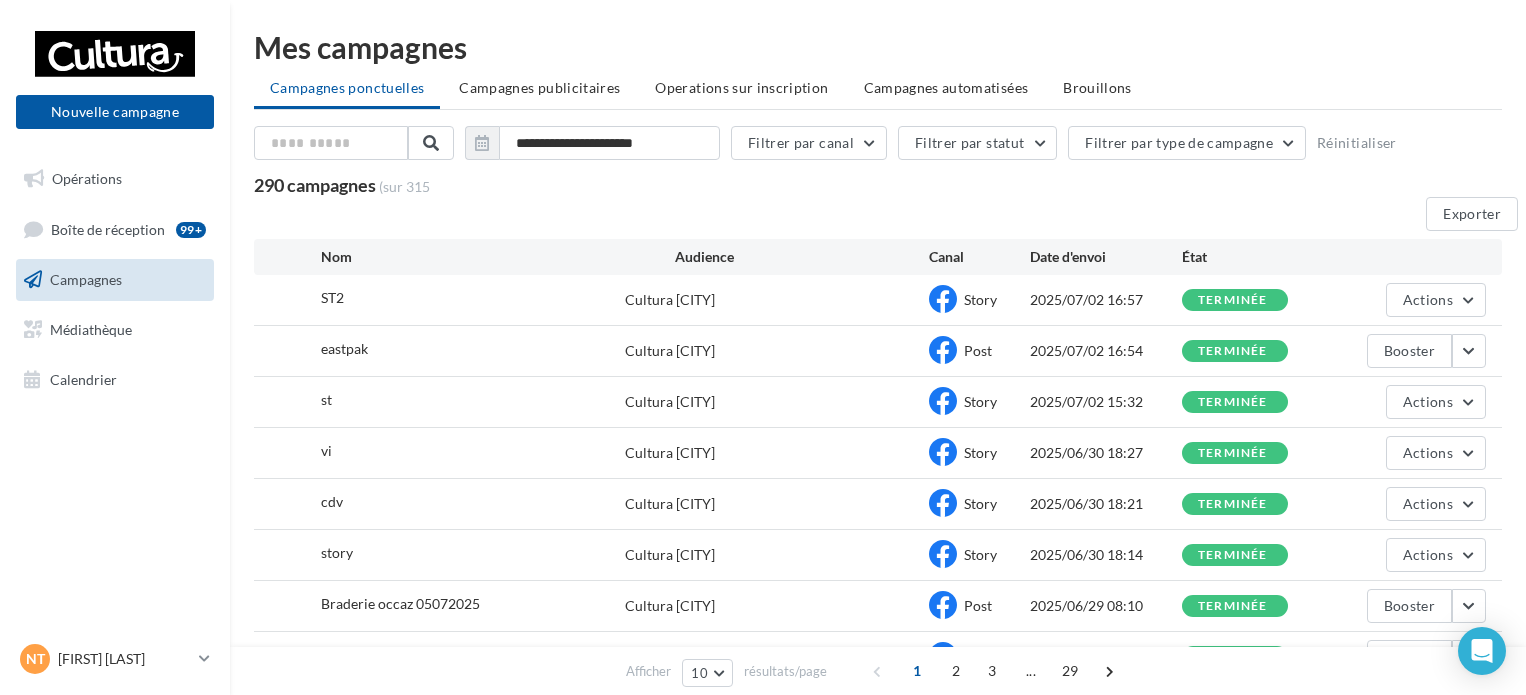 scroll, scrollTop: 0, scrollLeft: 0, axis: both 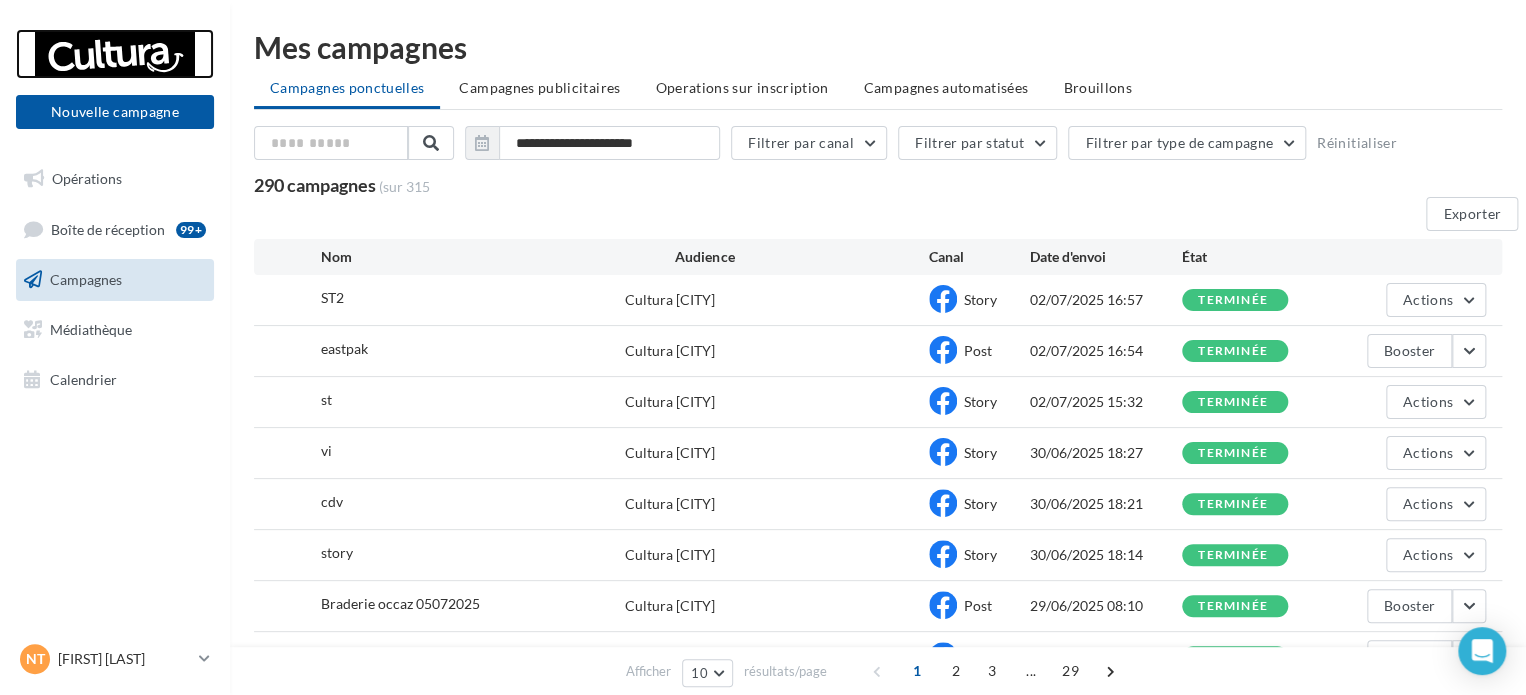click at bounding box center [115, 54] 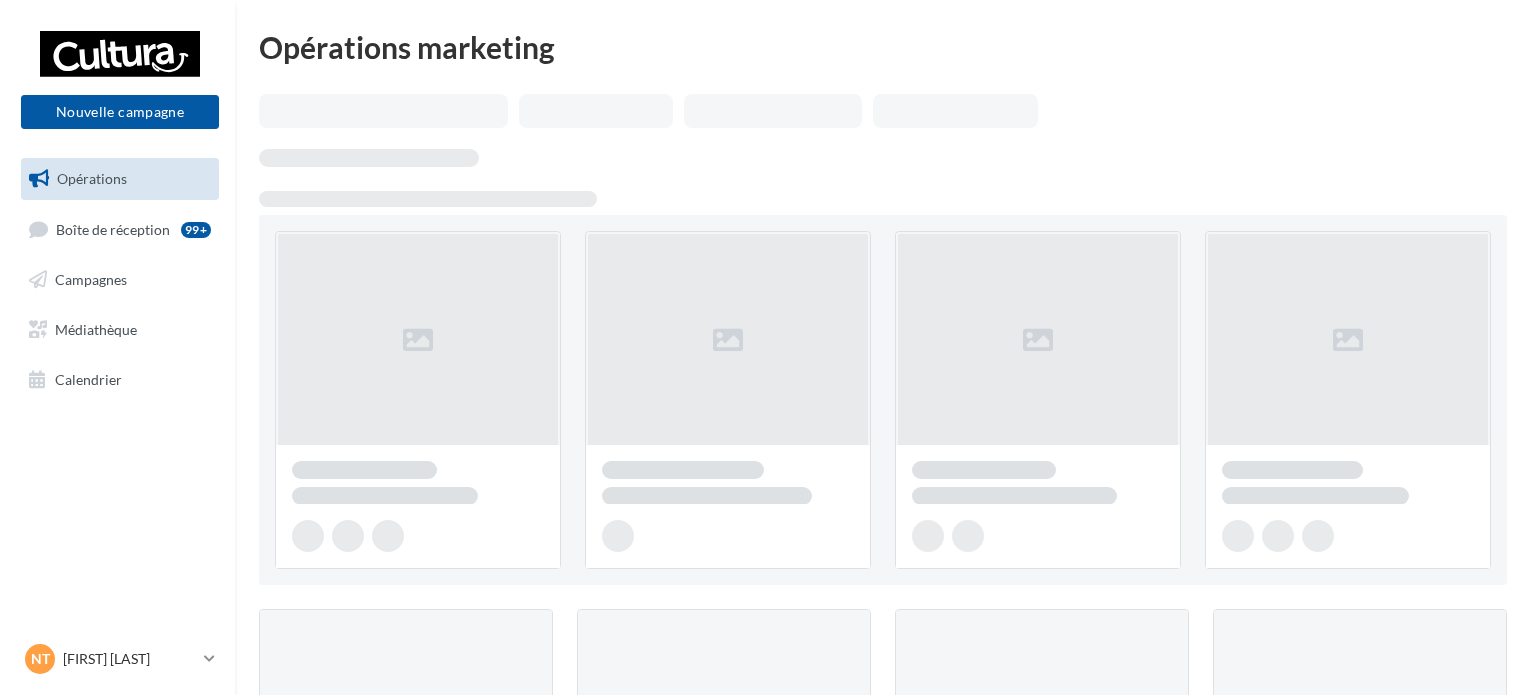 scroll, scrollTop: 0, scrollLeft: 0, axis: both 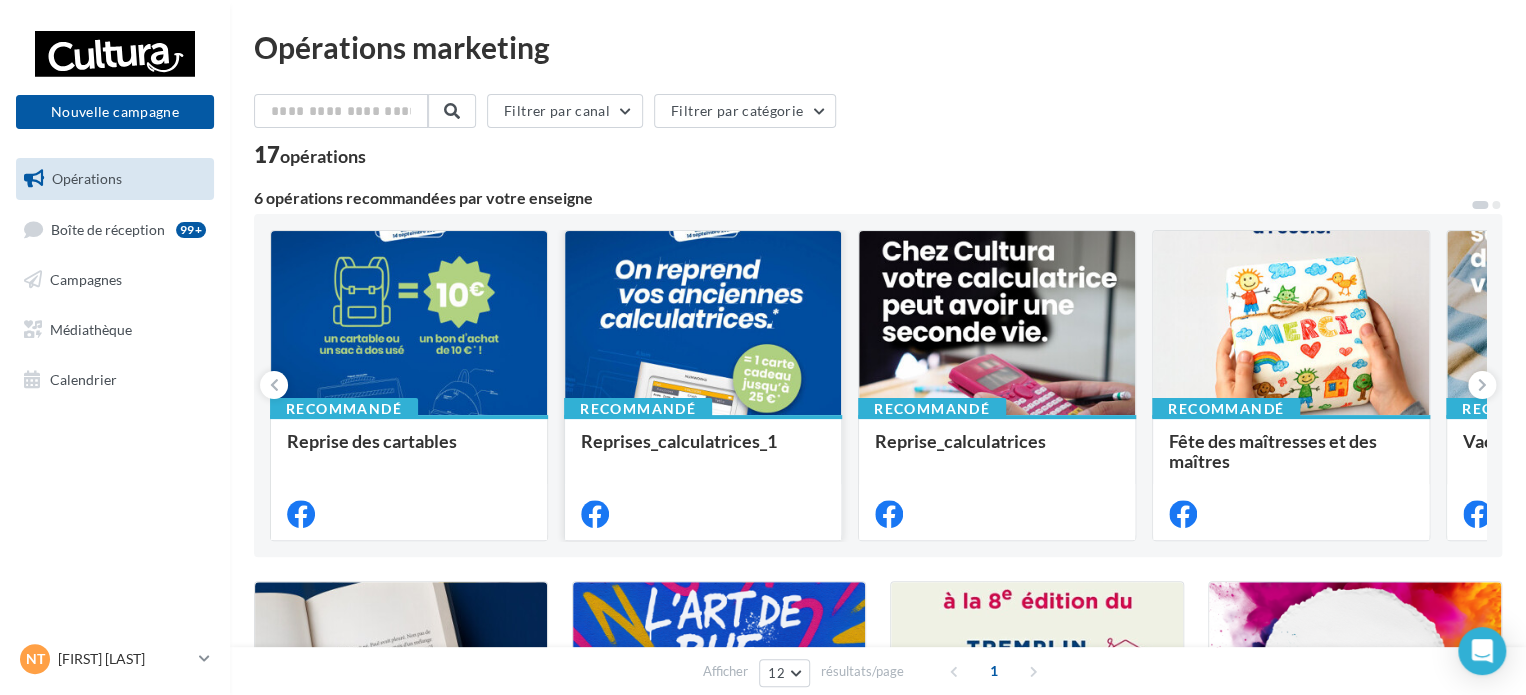 click at bounding box center [409, 324] 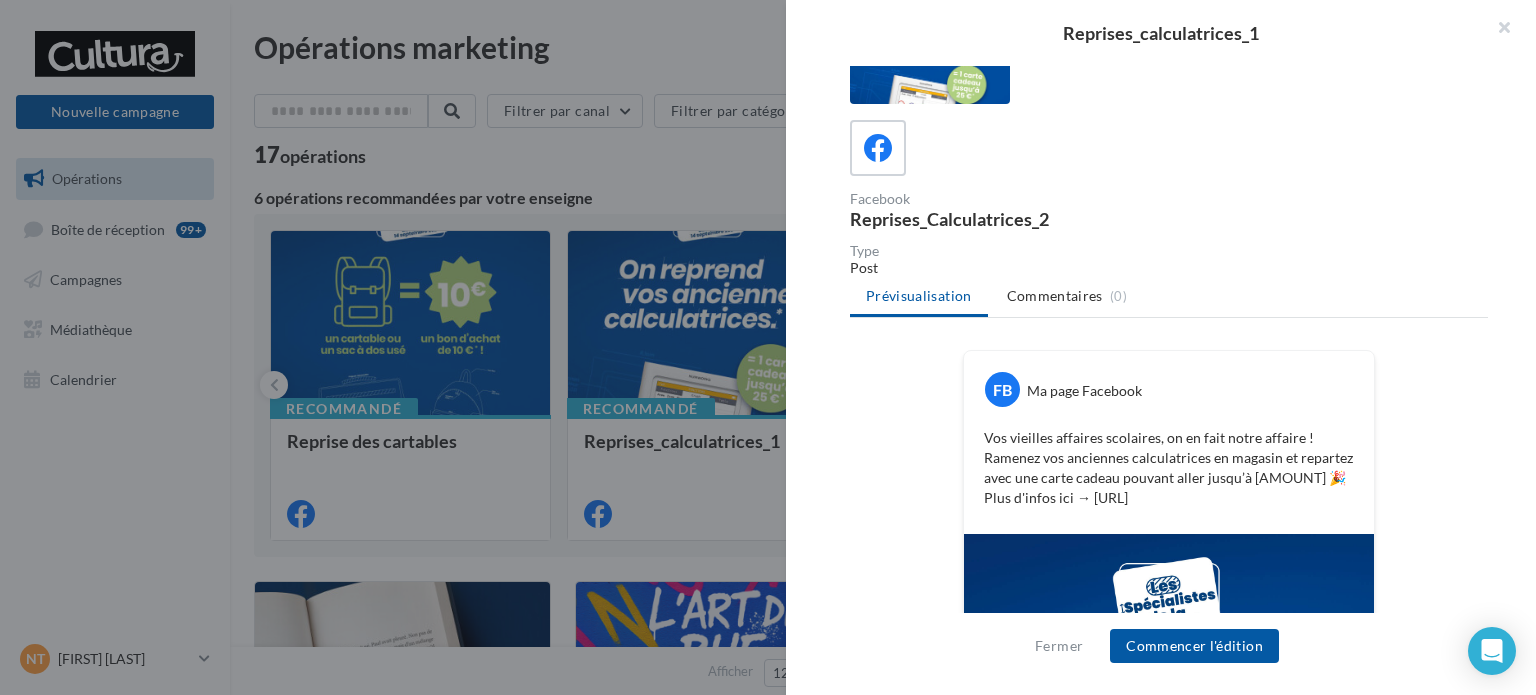 scroll, scrollTop: 100, scrollLeft: 0, axis: vertical 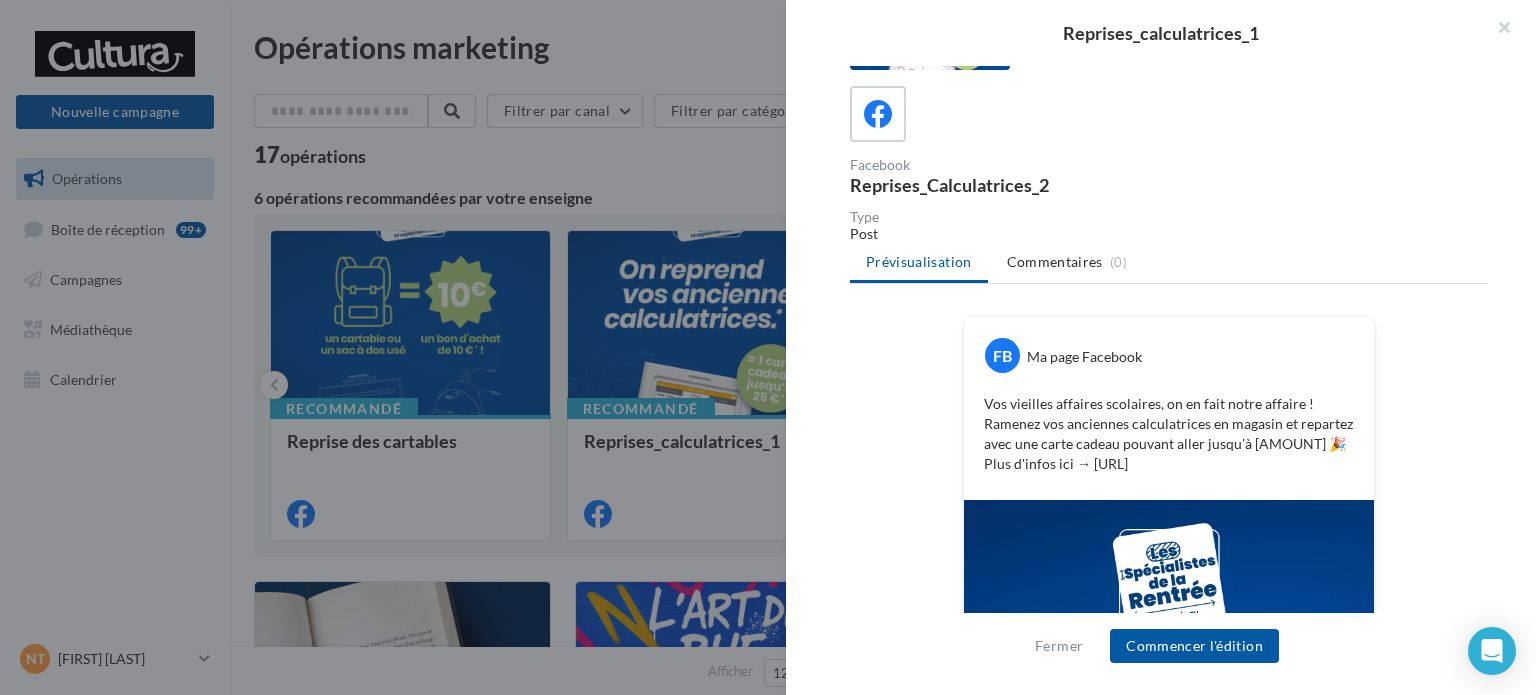 click at bounding box center [768, 347] 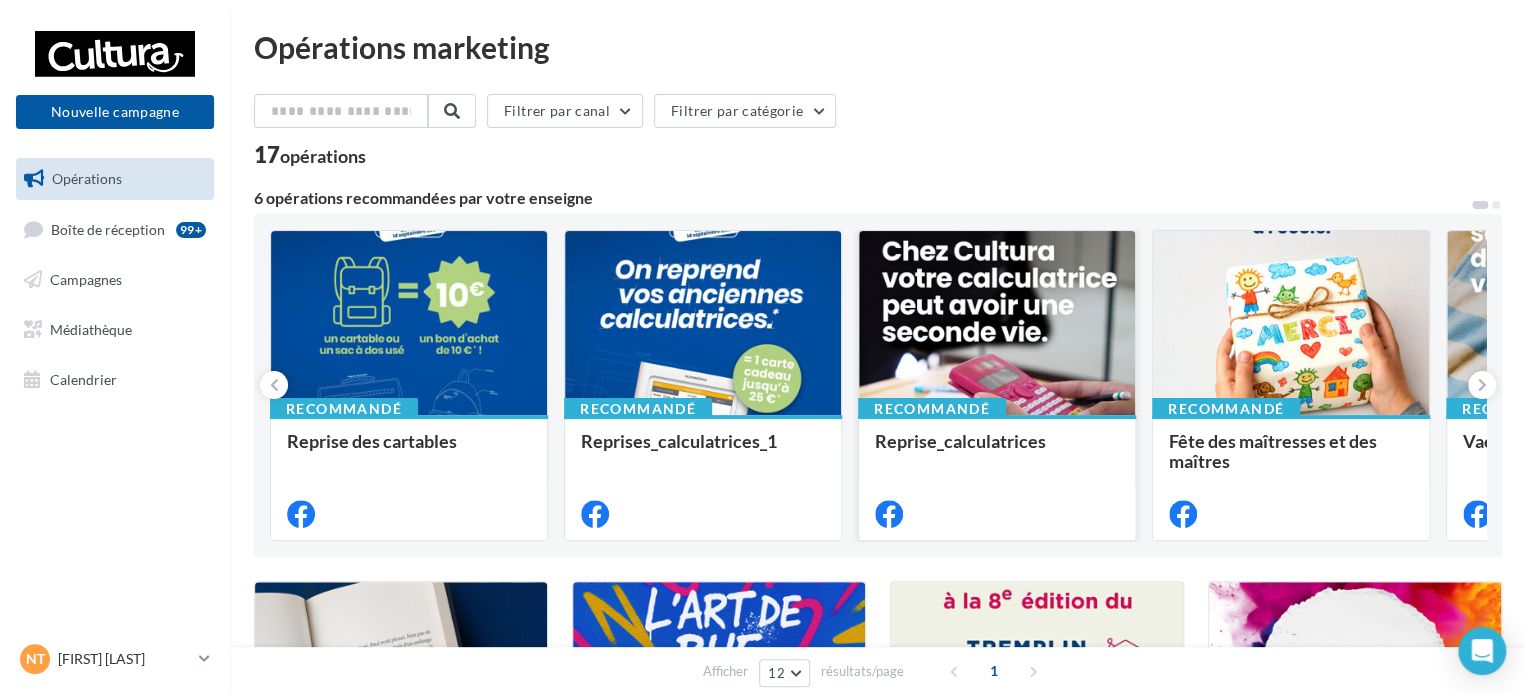click at bounding box center (409, 324) 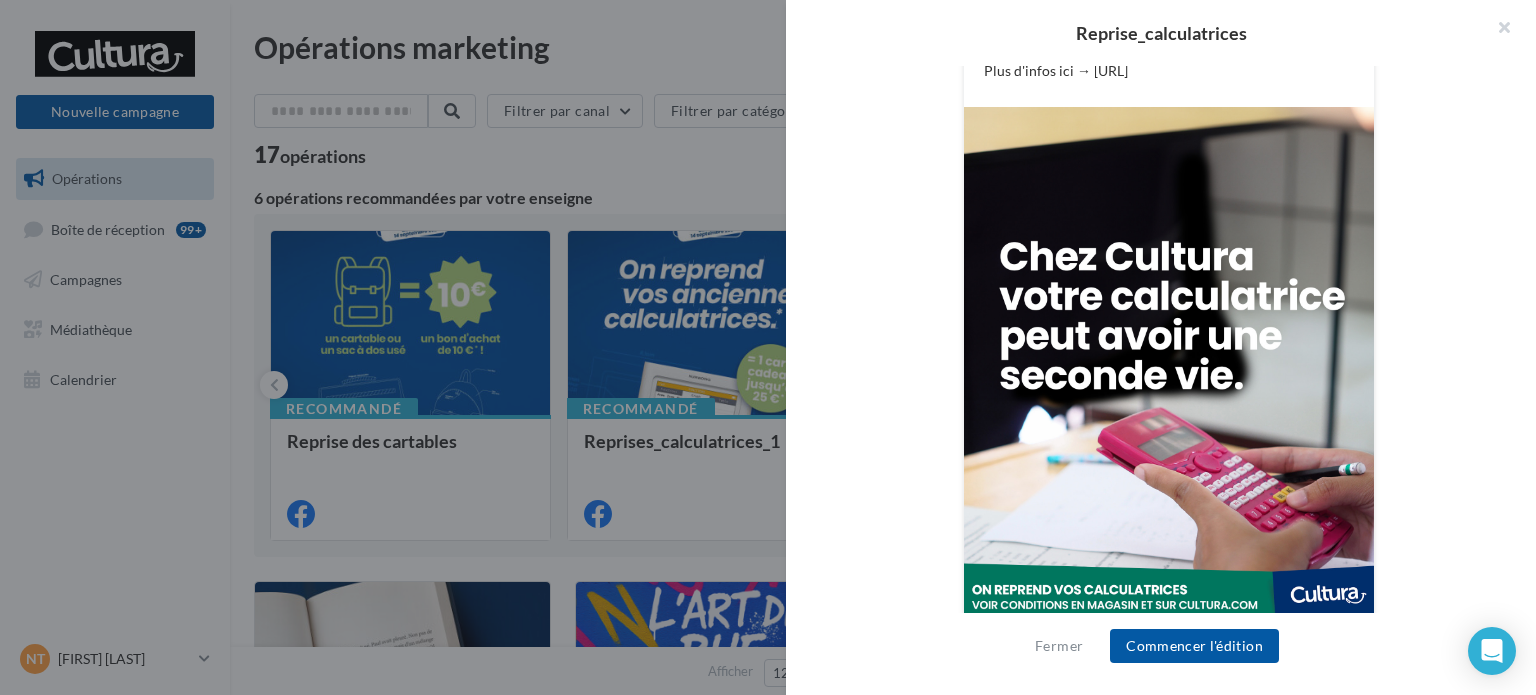 scroll, scrollTop: 526, scrollLeft: 0, axis: vertical 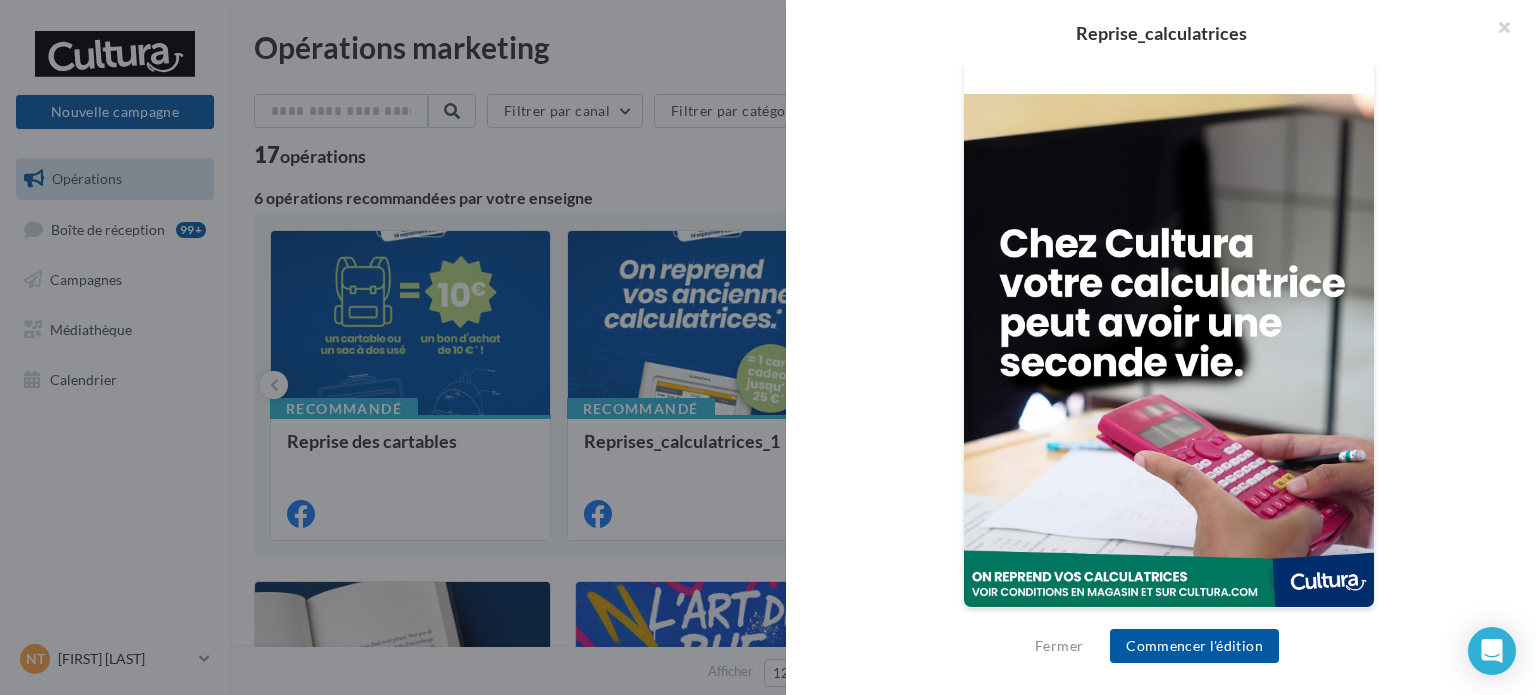 drag, startPoint x: 1112, startPoint y: 462, endPoint x: 1052, endPoint y: 458, distance: 60.133186 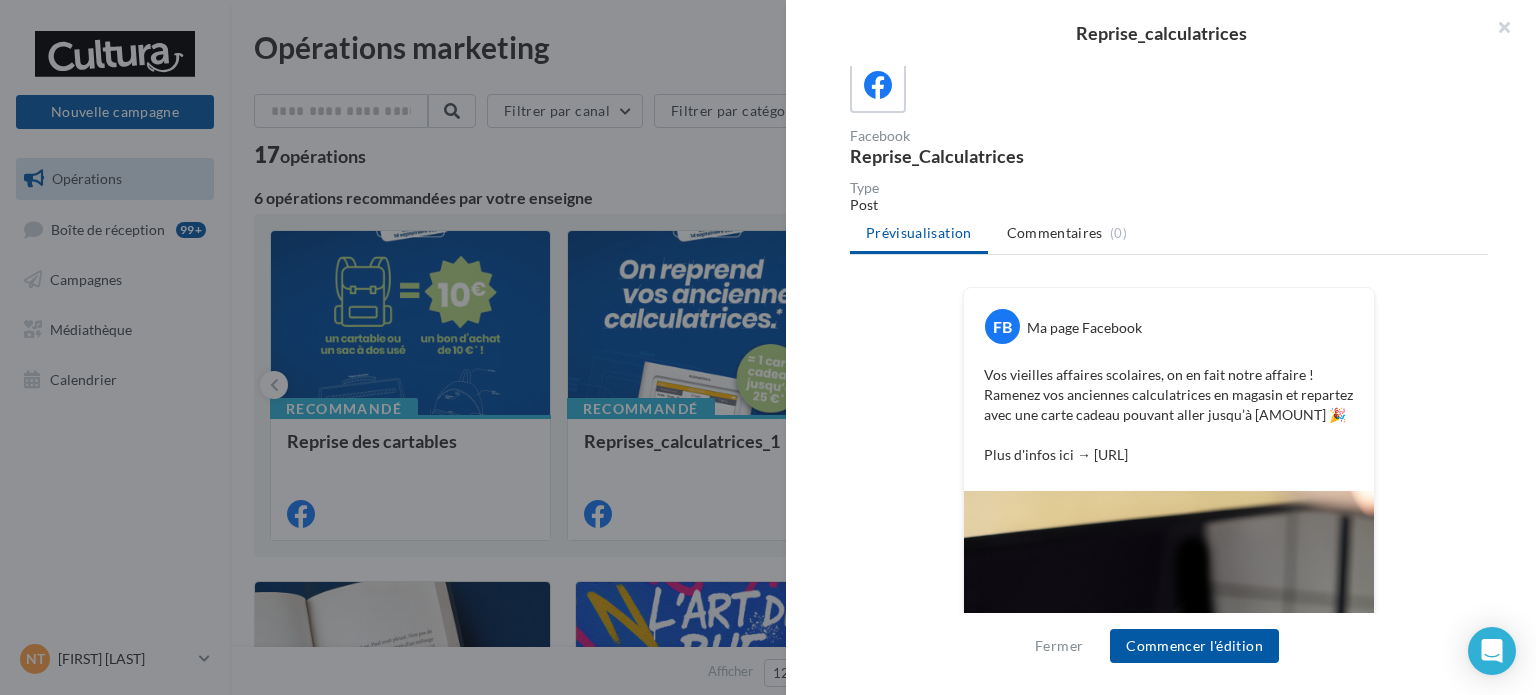 scroll, scrollTop: 126, scrollLeft: 0, axis: vertical 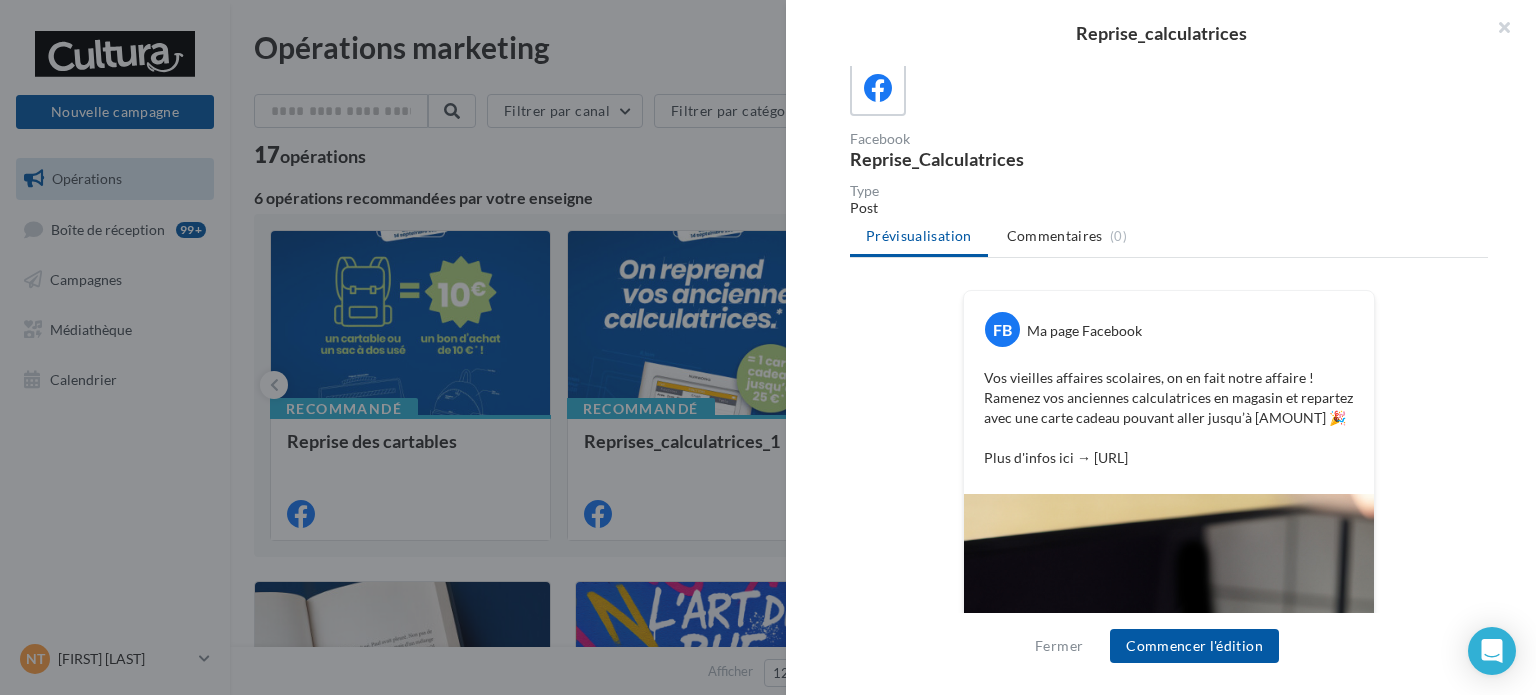 drag, startPoint x: 1088, startPoint y: 402, endPoint x: 1249, endPoint y: 463, distance: 172.16852 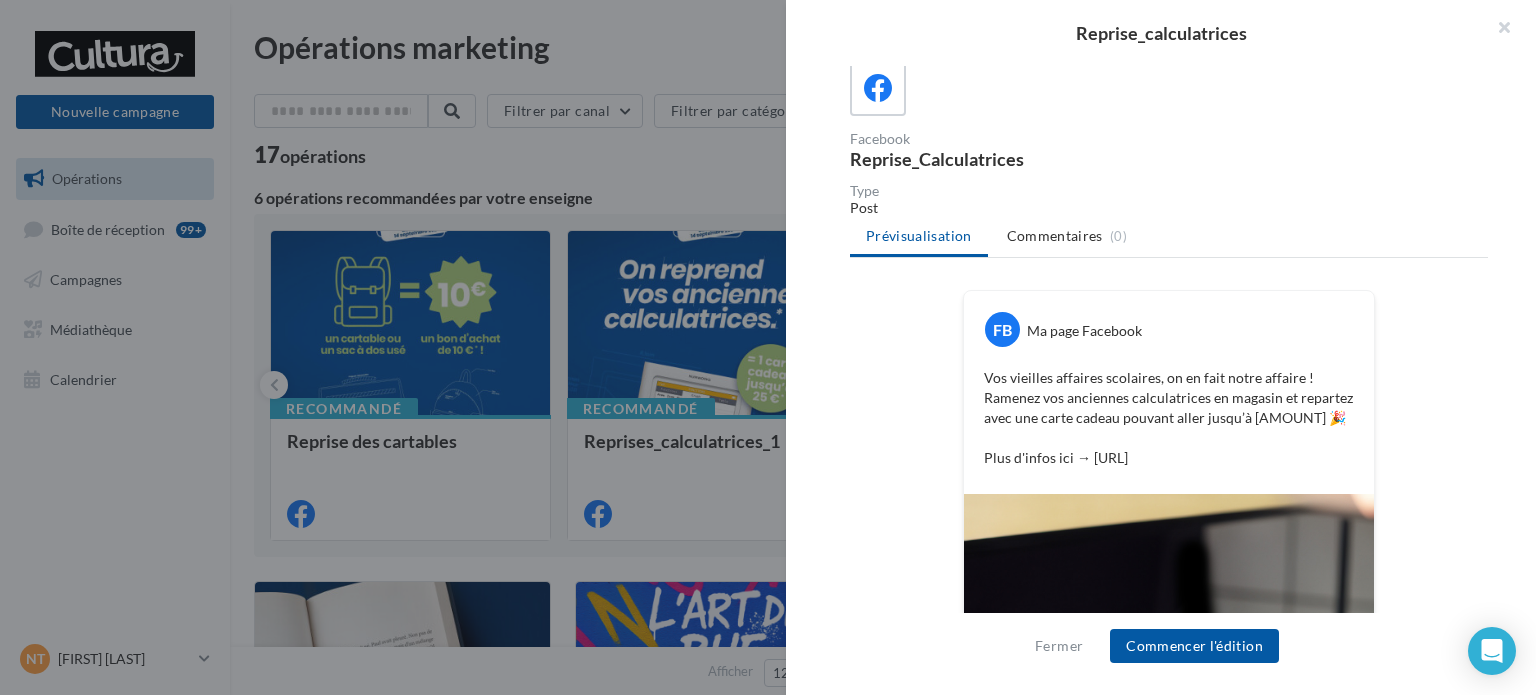 click on "Vos vieilles affaires scolaires, on en fait notre affaire ! Ramenez vos anciennes calculatrices en magasin et repartez avec une carte cadeau pouvant aller jusqu’à 25€ 🎉 Plus d'infos ici → bit.ly/RepriseCalculatrice" at bounding box center (1169, 418) 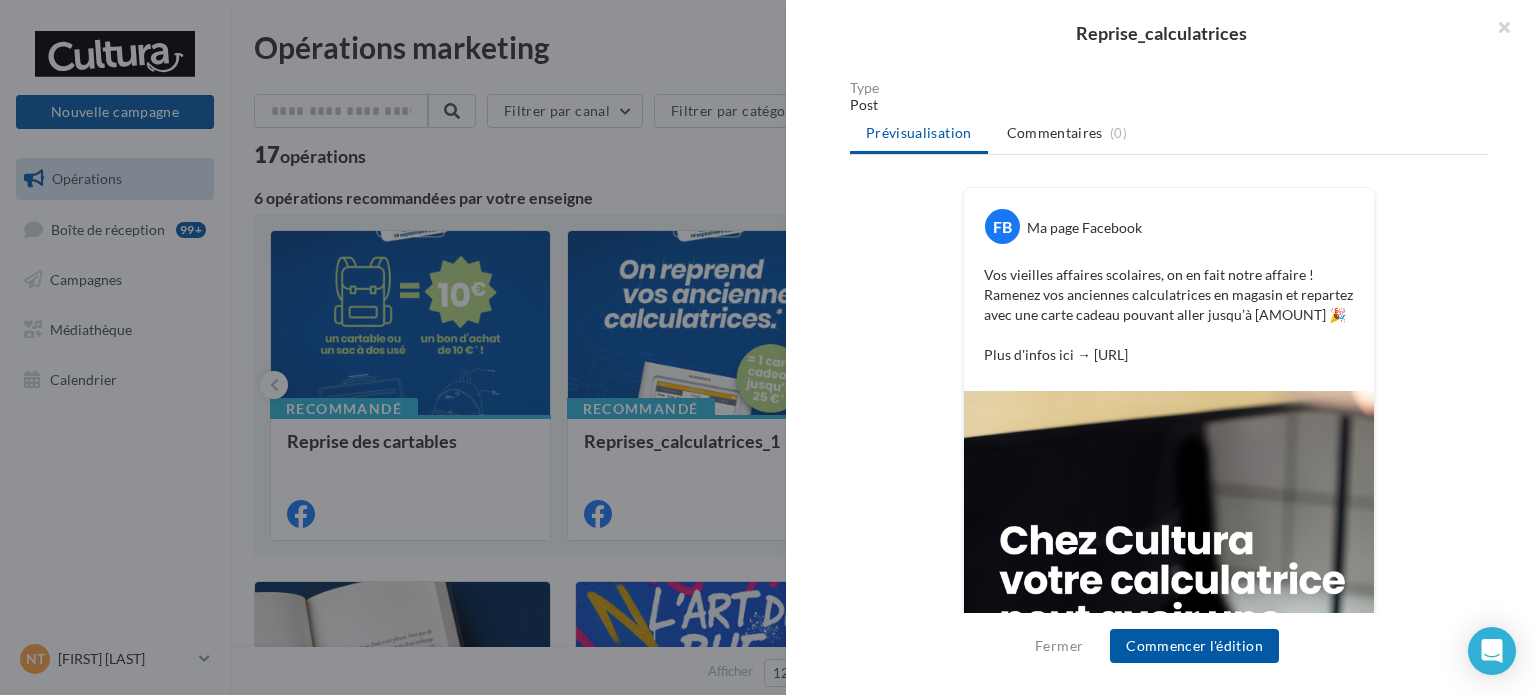 scroll, scrollTop: 0, scrollLeft: 0, axis: both 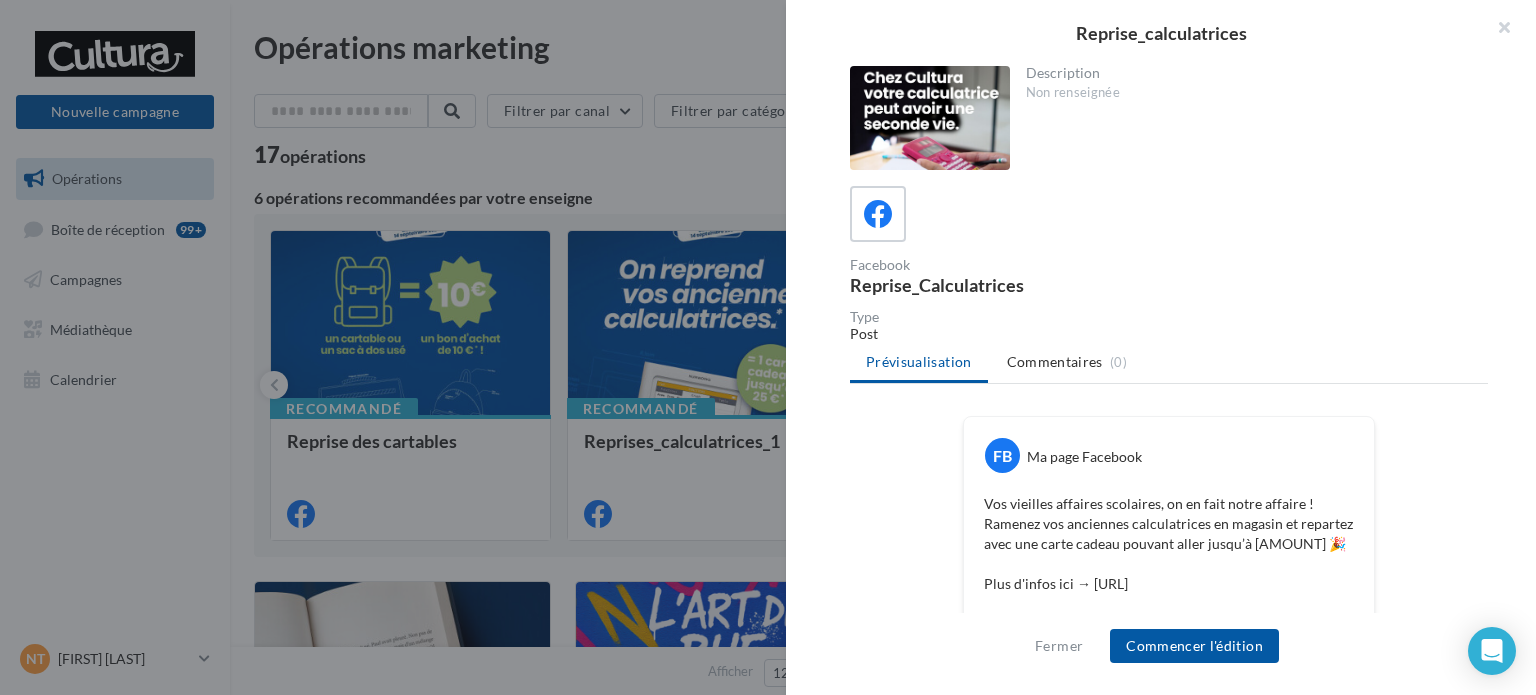 click at bounding box center [768, 347] 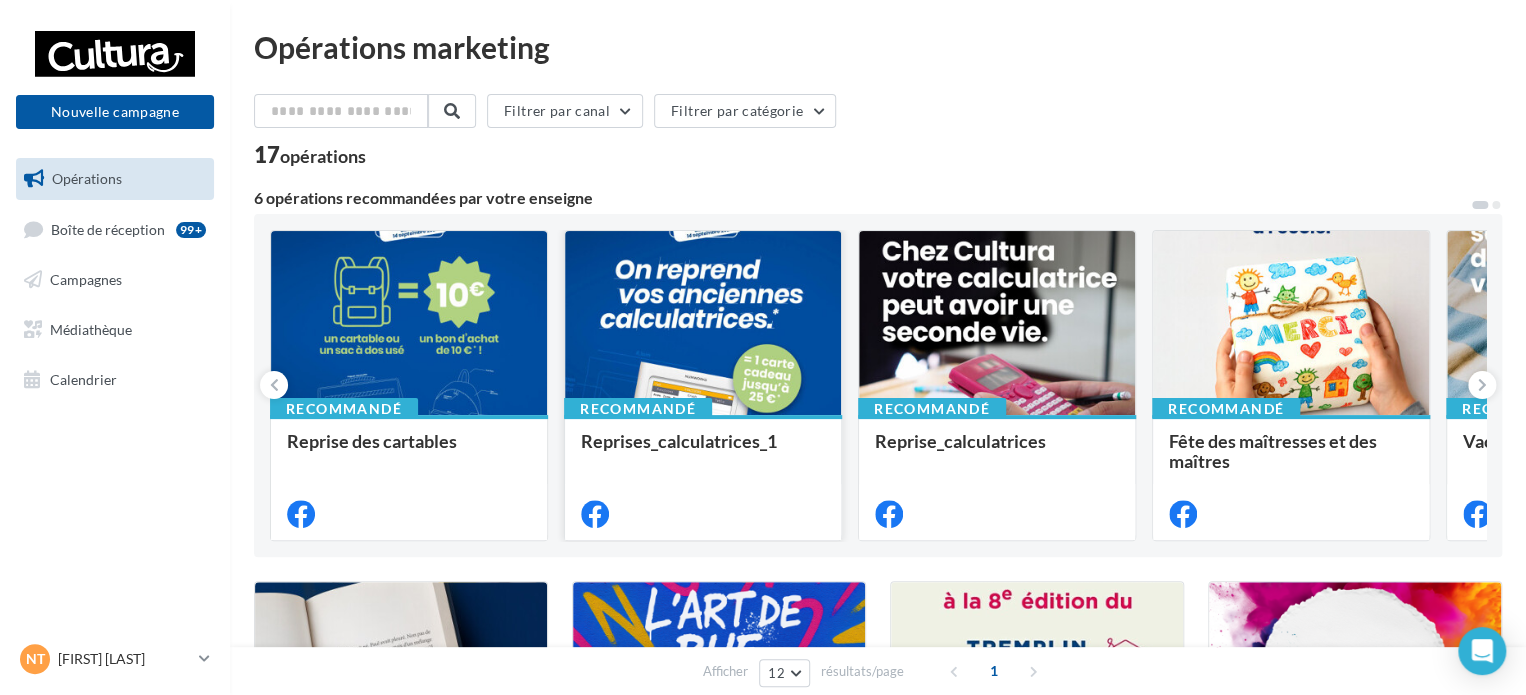 click at bounding box center [409, 324] 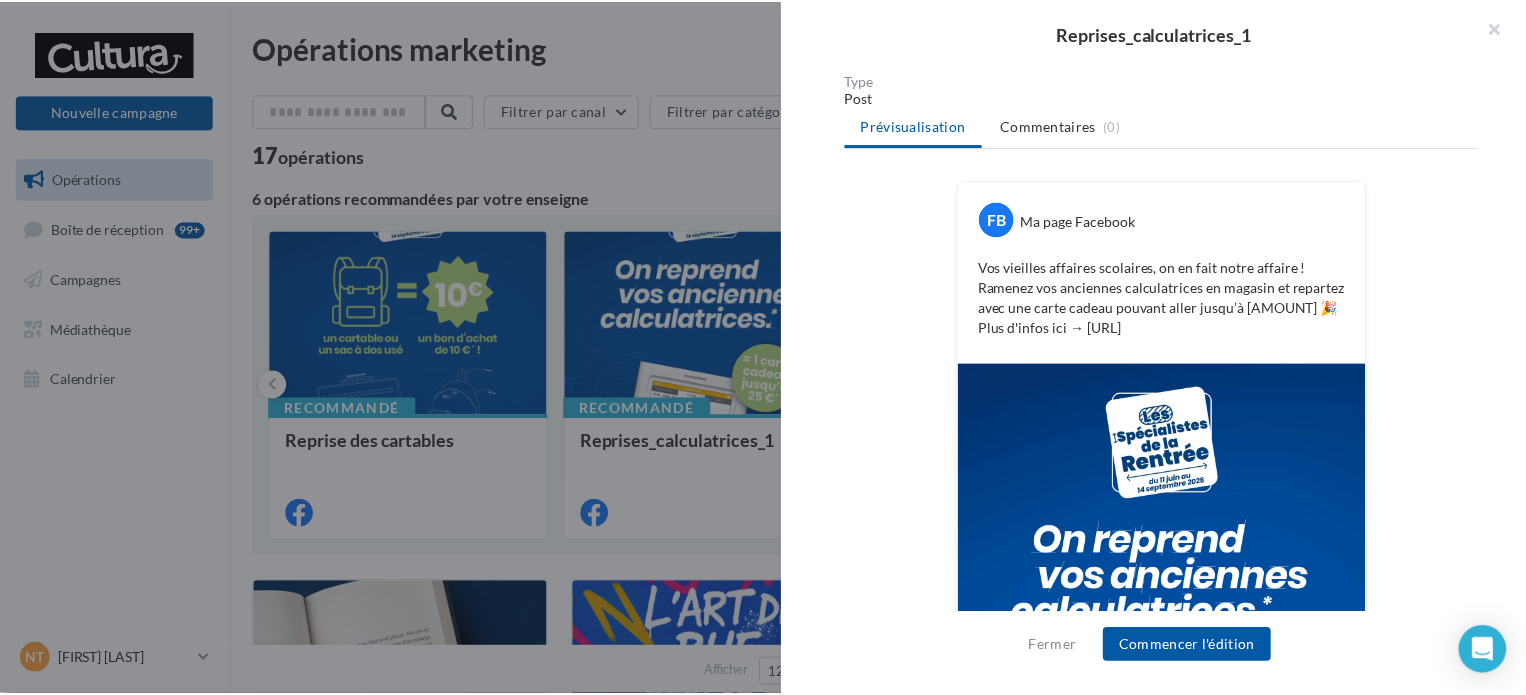 scroll, scrollTop: 400, scrollLeft: 0, axis: vertical 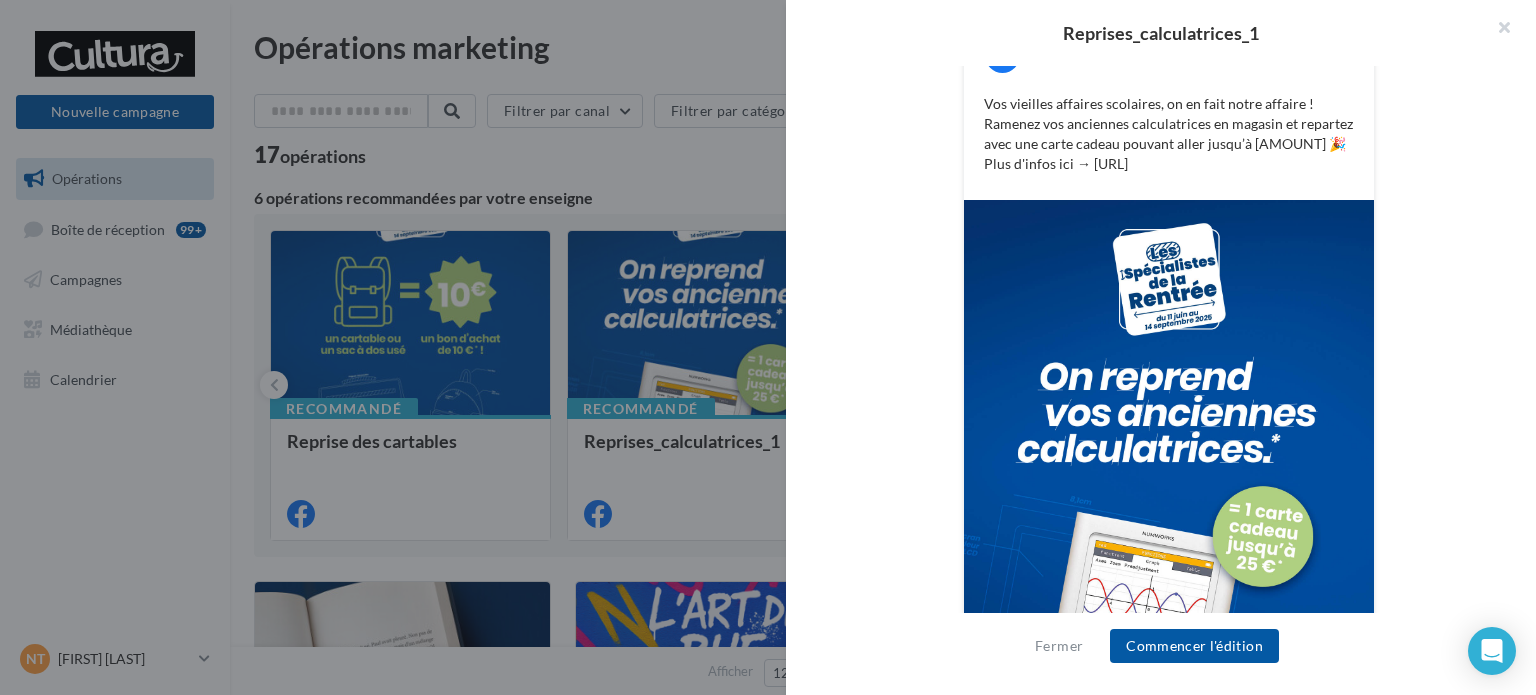 click at bounding box center (768, 347) 